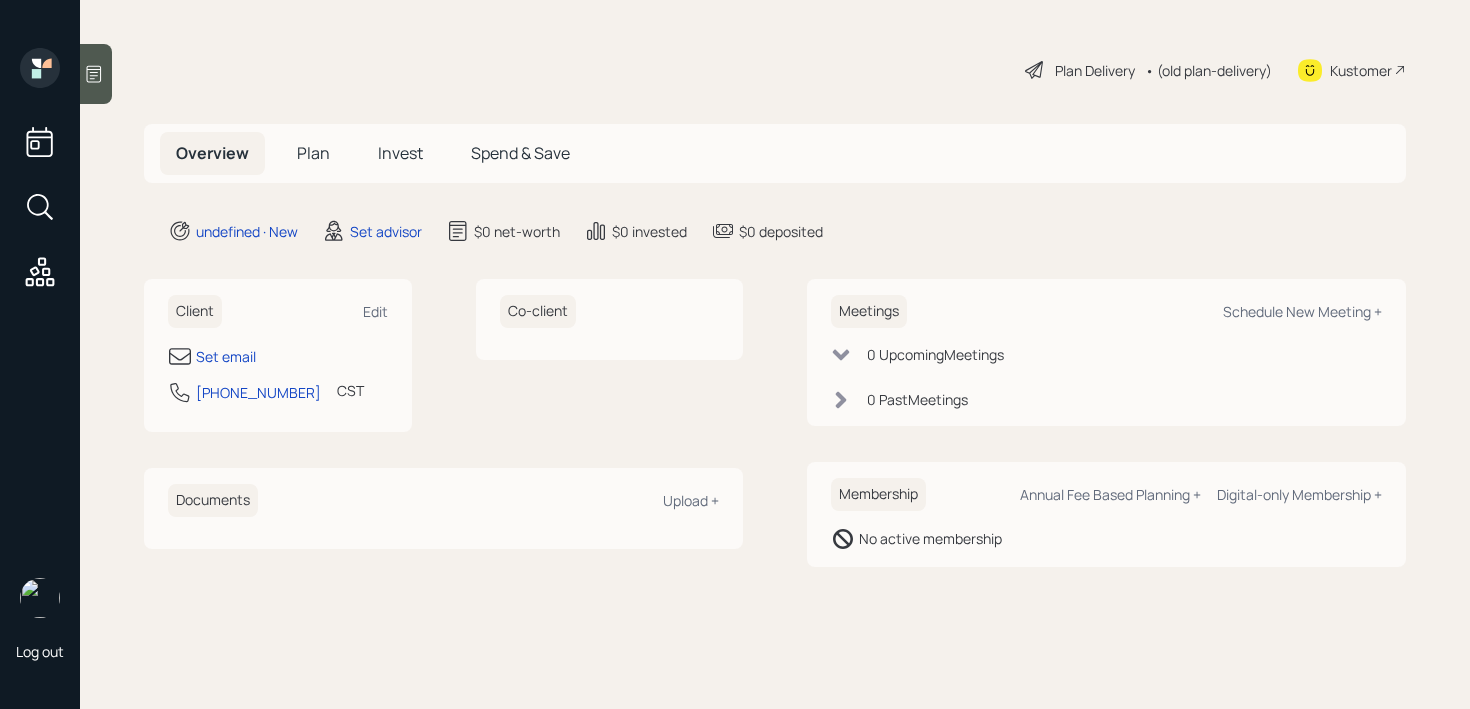 scroll, scrollTop: 0, scrollLeft: 0, axis: both 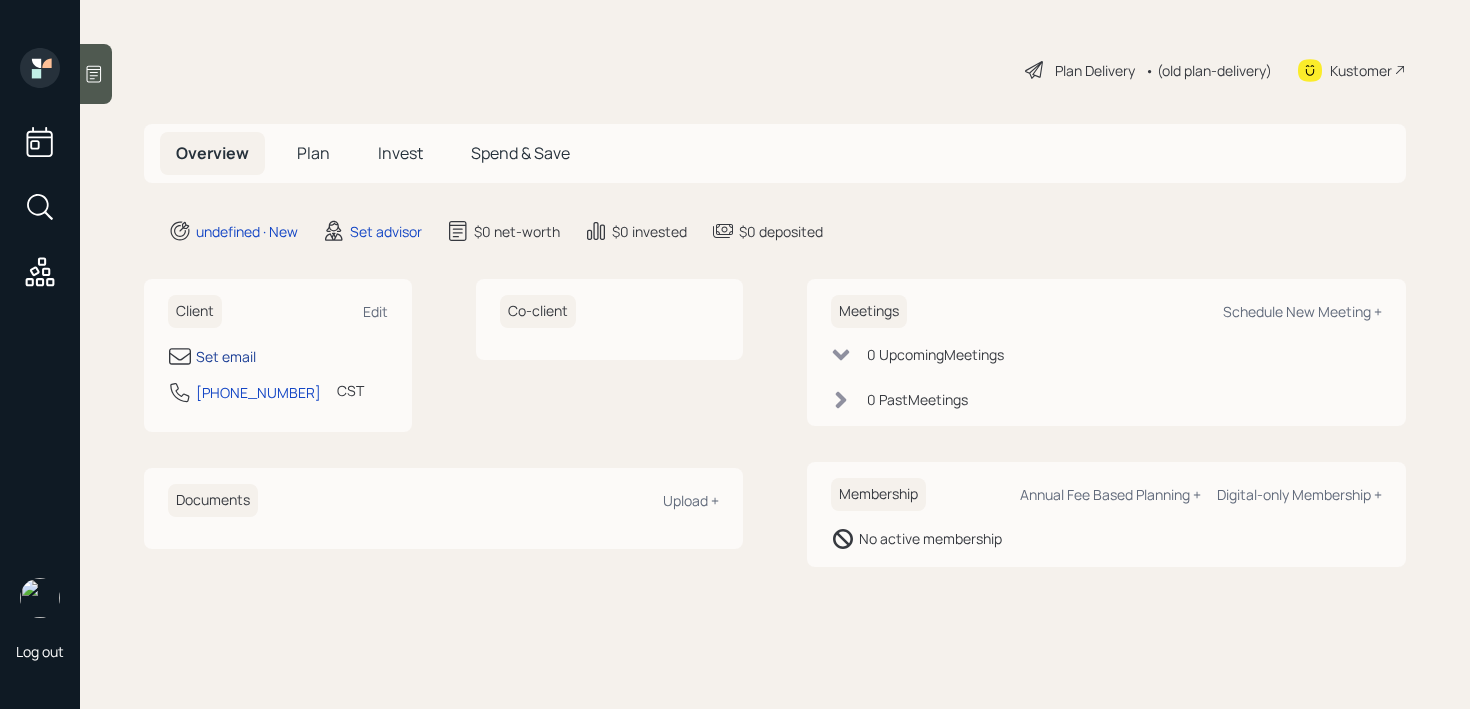 click on "Set email" at bounding box center [226, 356] 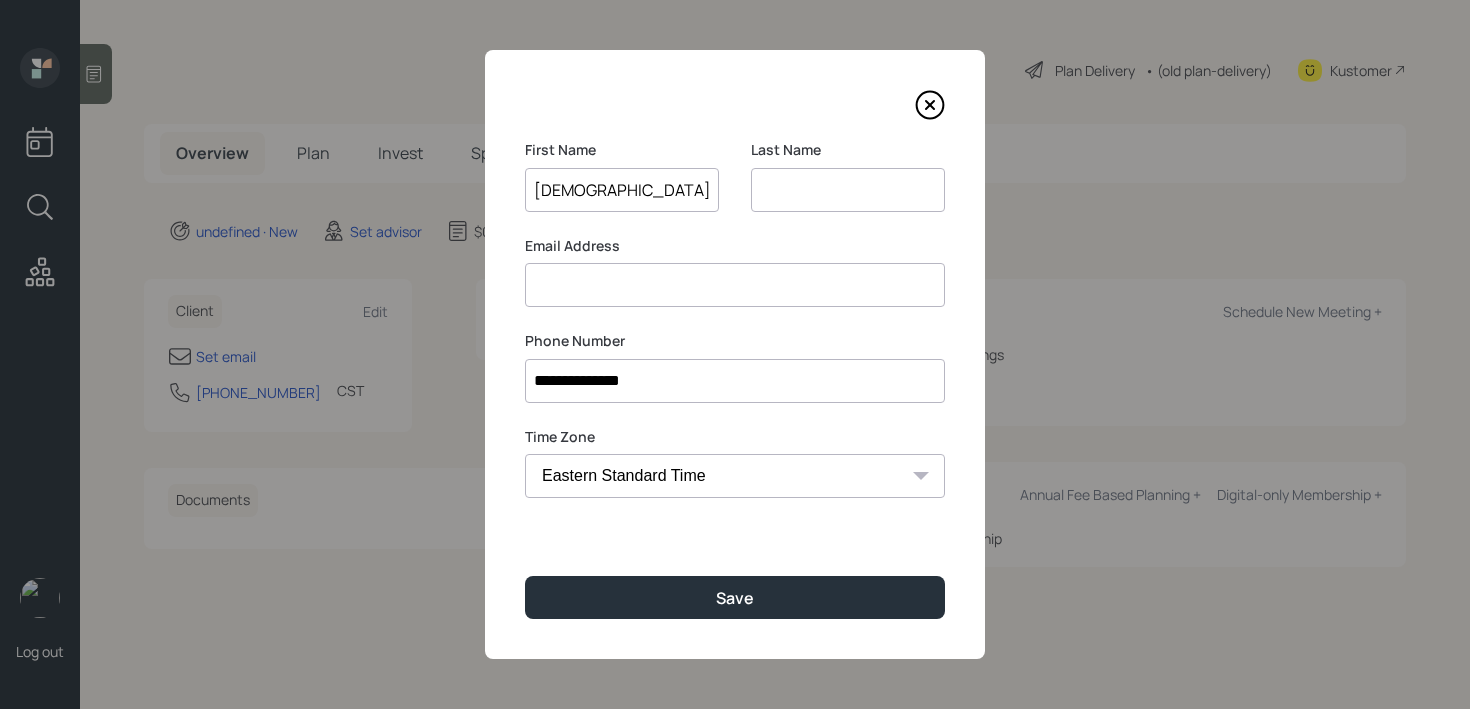 type on "[DEMOGRAPHIC_DATA]" 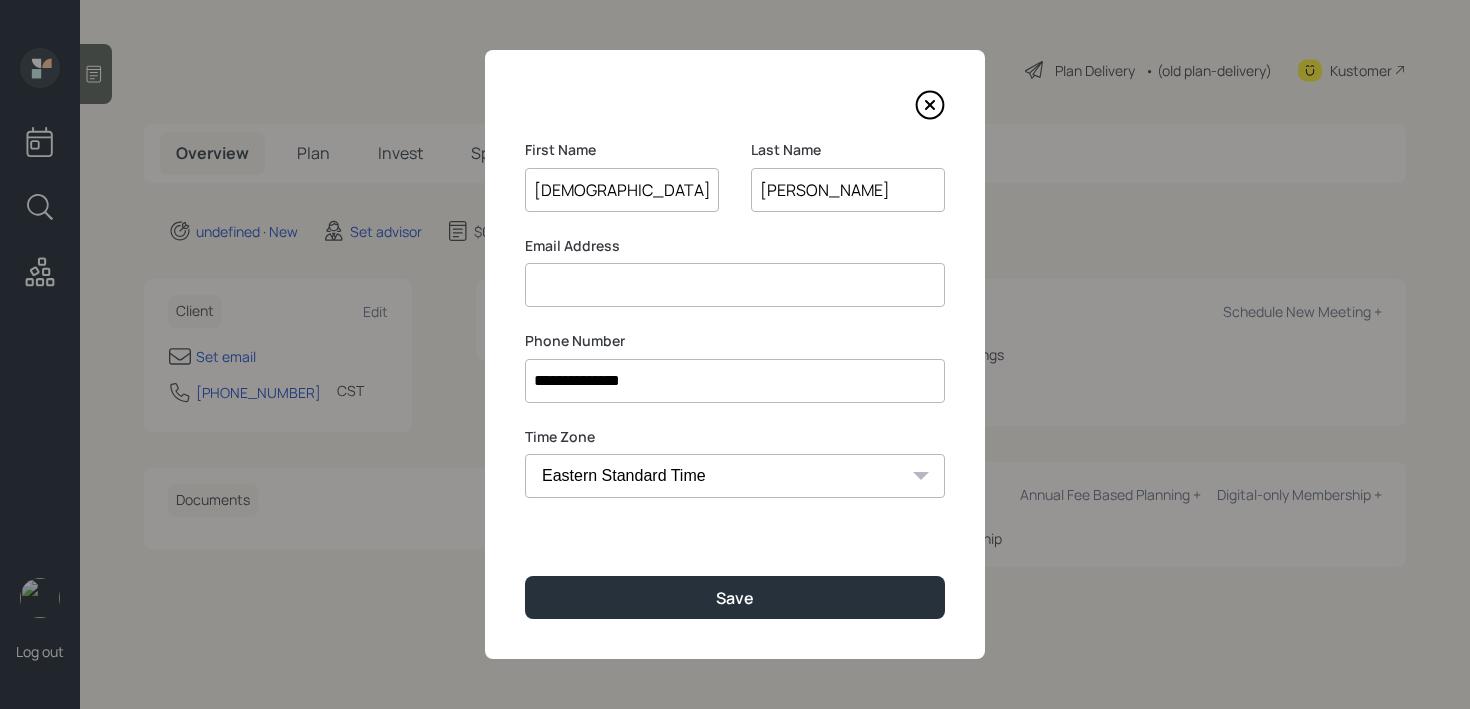 type on "[PERSON_NAME]" 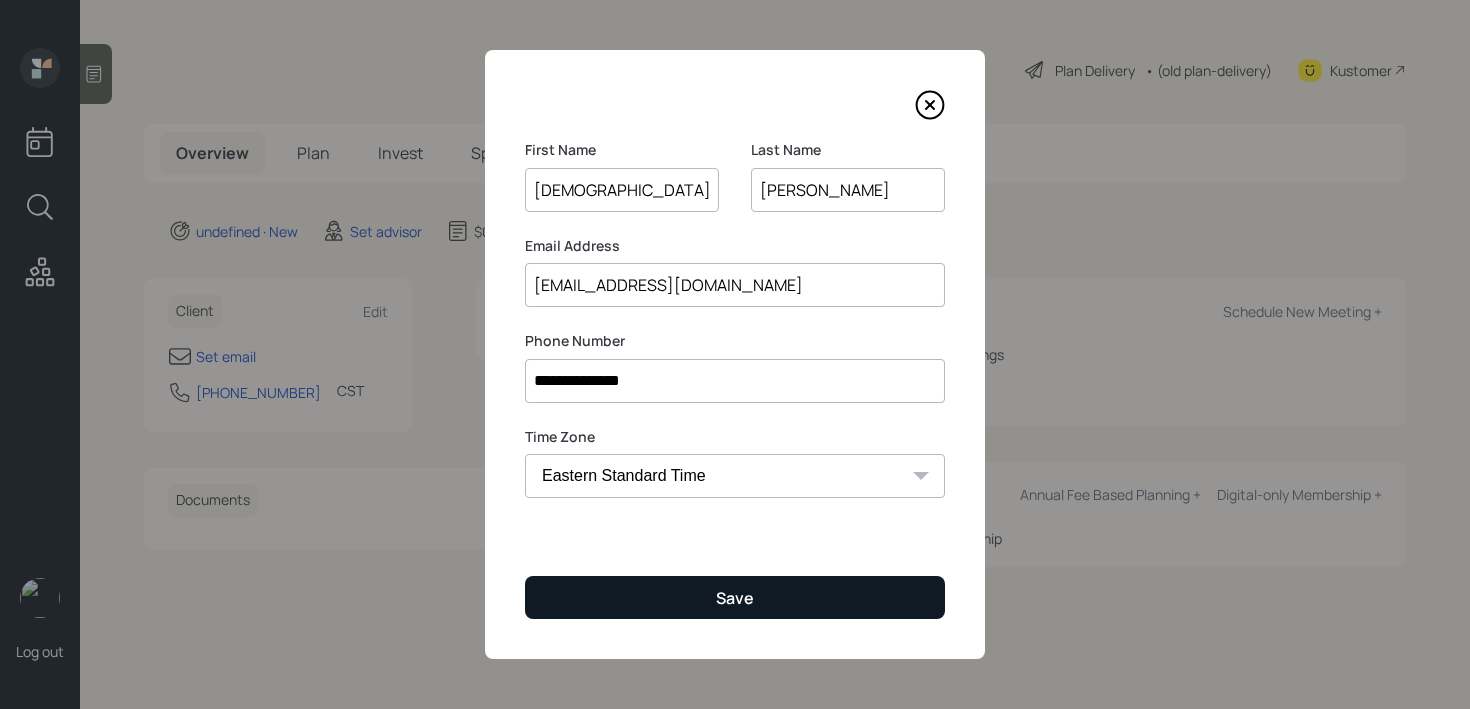 type on "[EMAIL_ADDRESS][DOMAIN_NAME]" 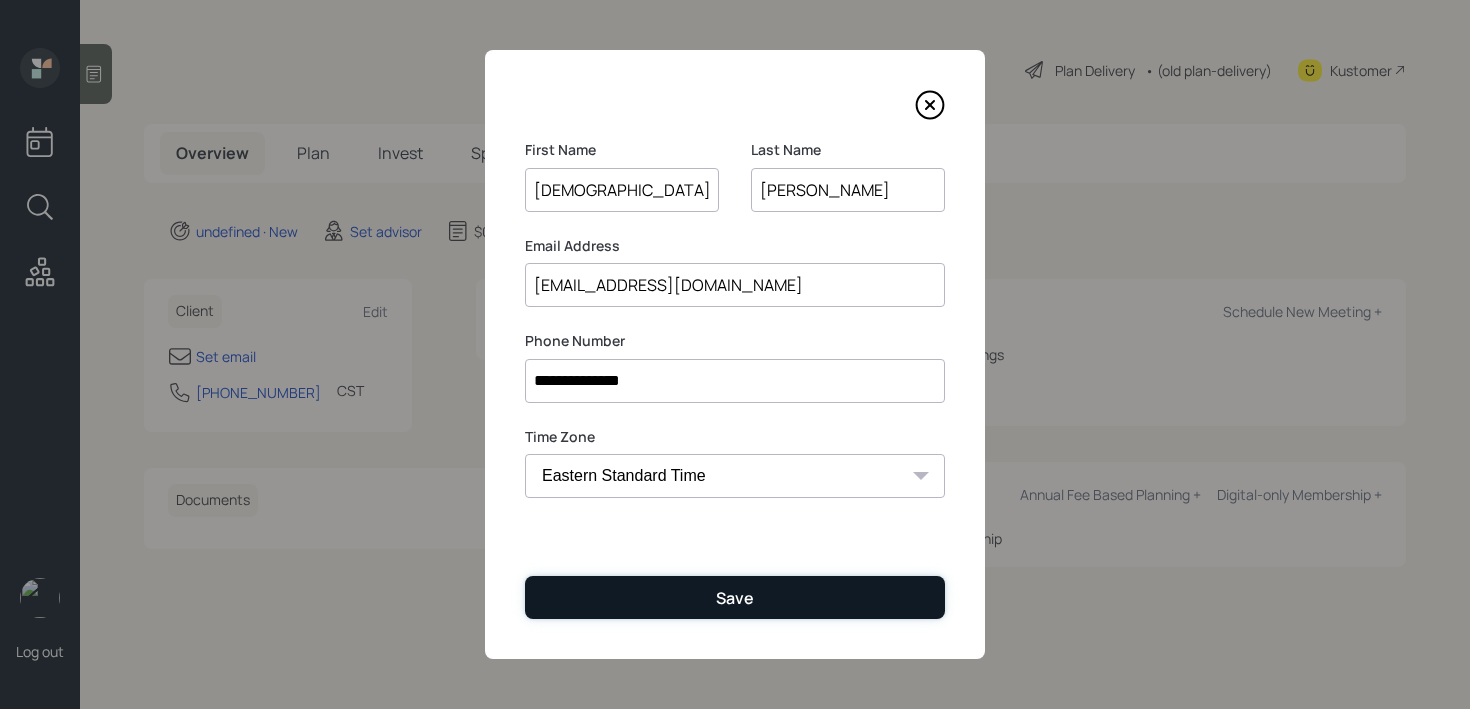 click on "Save" at bounding box center (735, 597) 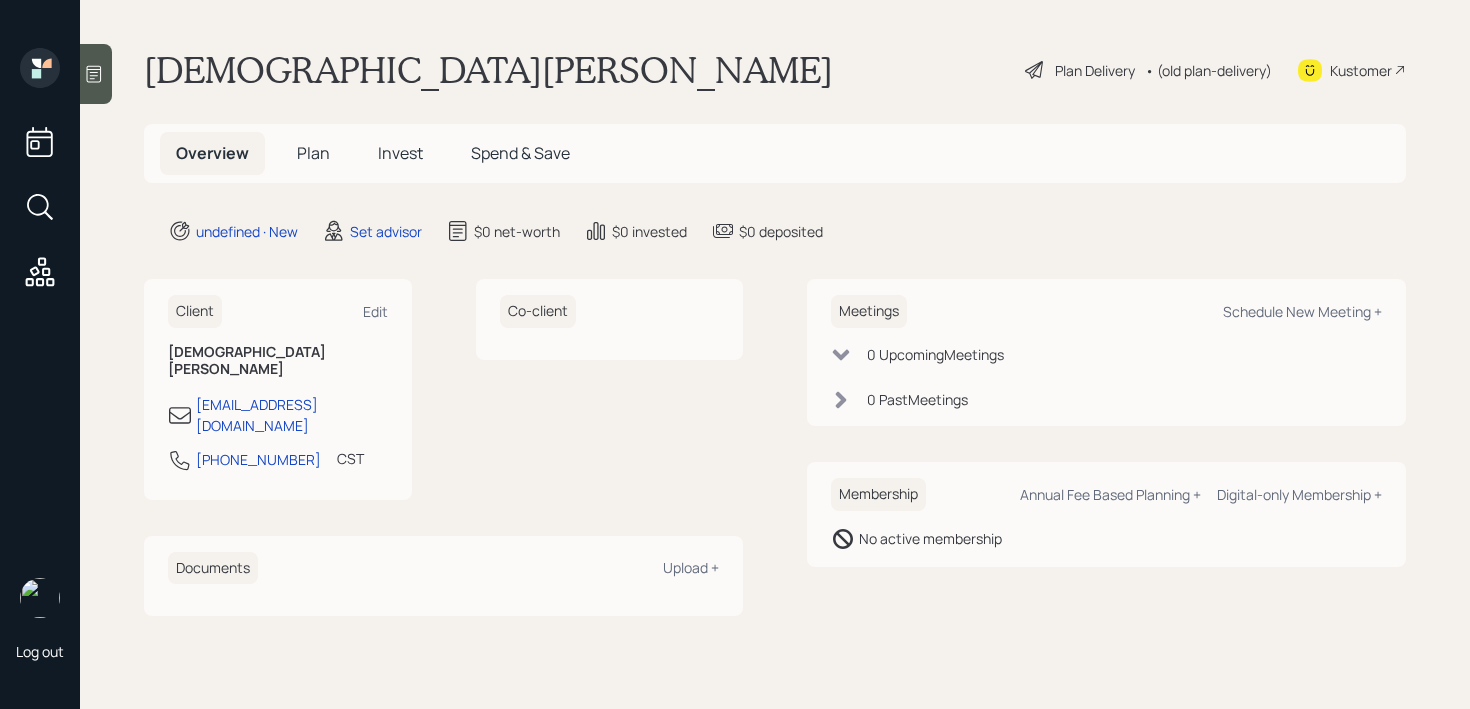 click at bounding box center [96, 74] 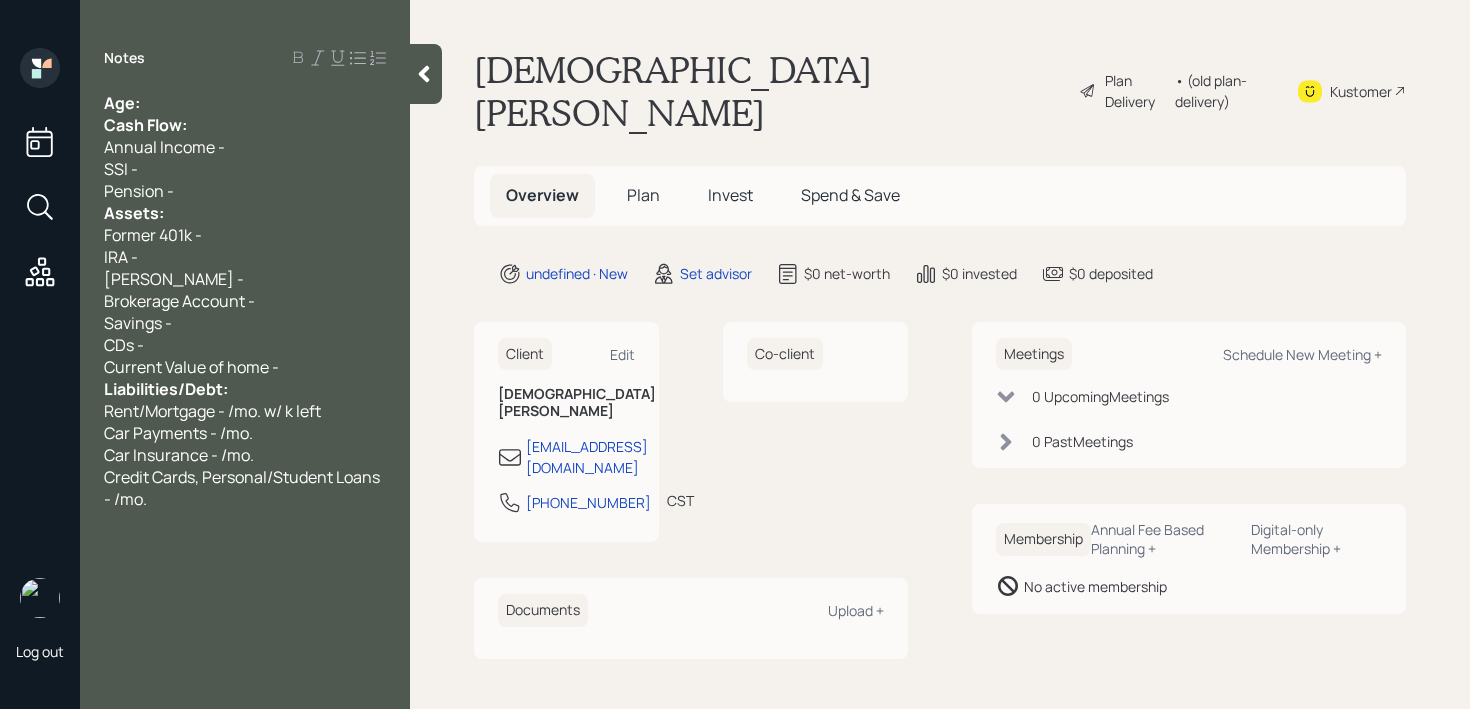 click on "Age:" at bounding box center [245, 103] 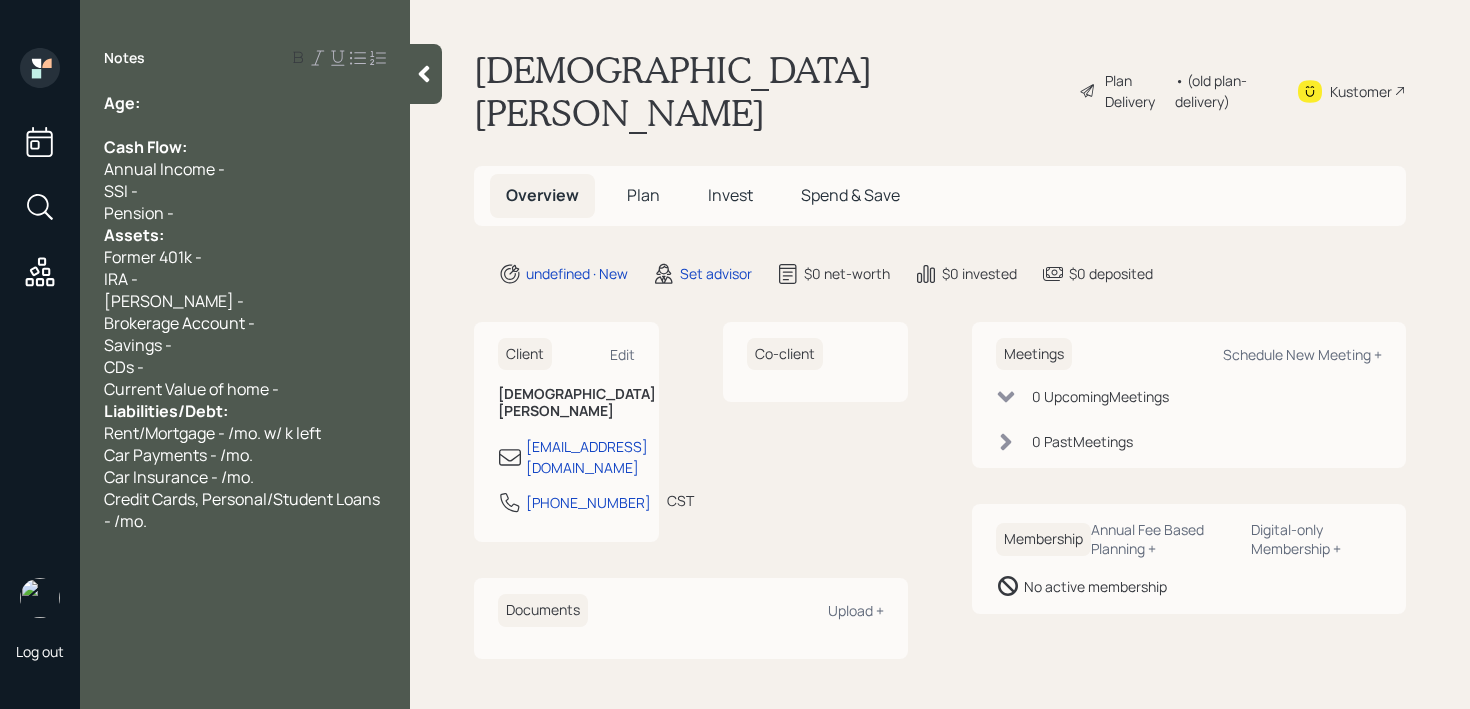 click on "Notes Age: Cash Flow: Annual Income - SSI - Pension - Assets: Former 401k - IRA - [PERSON_NAME] - Brokerage Account - Savings - CDs - Current Value of home - Liabilities/Debt: Rent/Mortgage - /mo. w/ k left Car Payments - /mo. Car Insurance - /mo. Credit Cards, Personal/Student Loans - /mo." at bounding box center (245, 366) 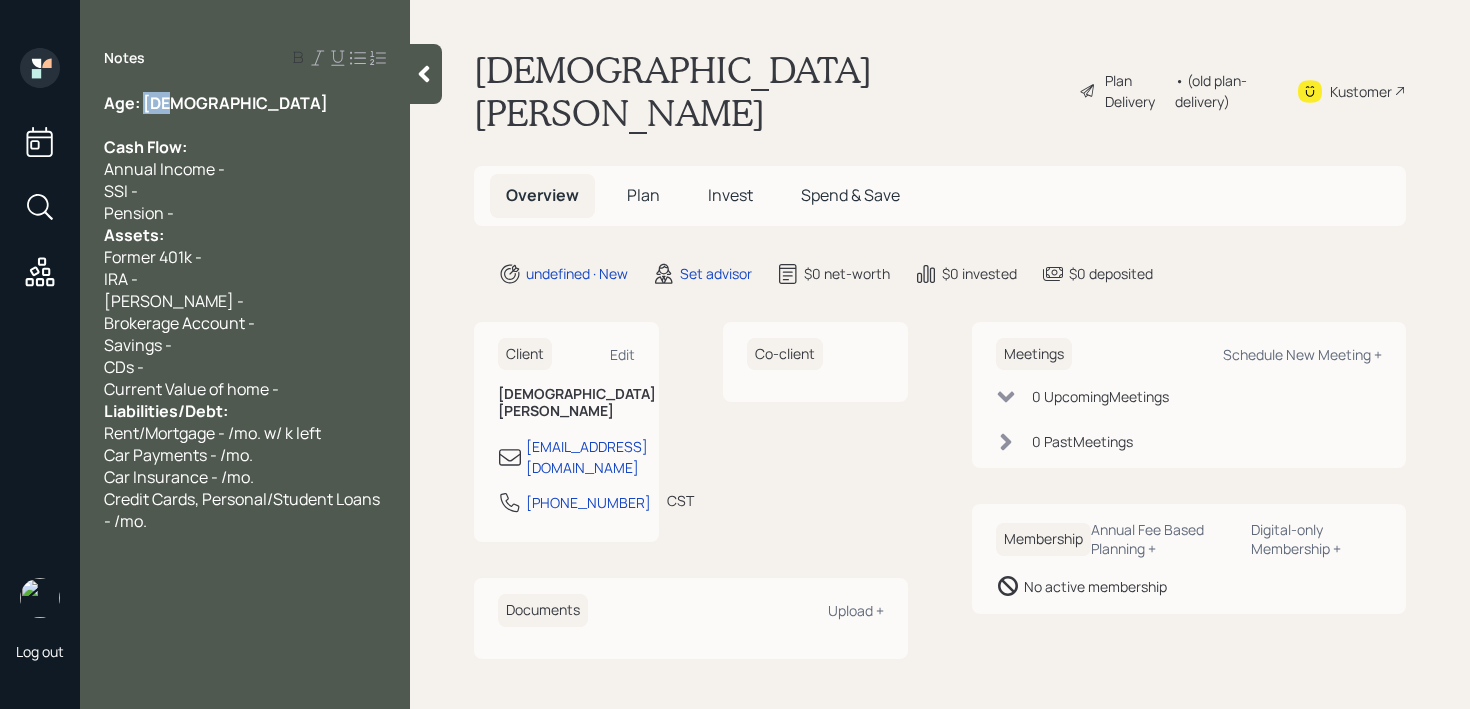 drag, startPoint x: 171, startPoint y: 113, endPoint x: 145, endPoint y: 112, distance: 26.019224 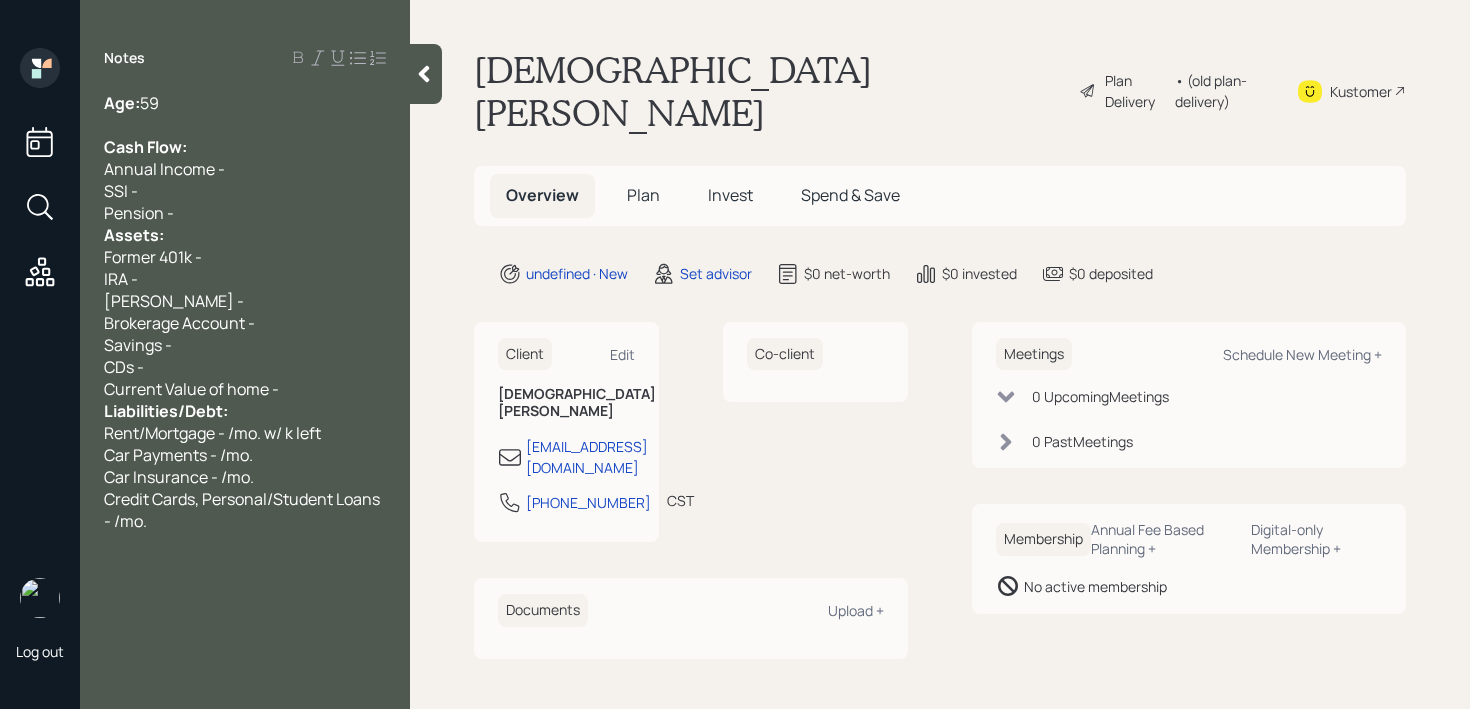 click on "Age:  [DEMOGRAPHIC_DATA]" at bounding box center (245, 103) 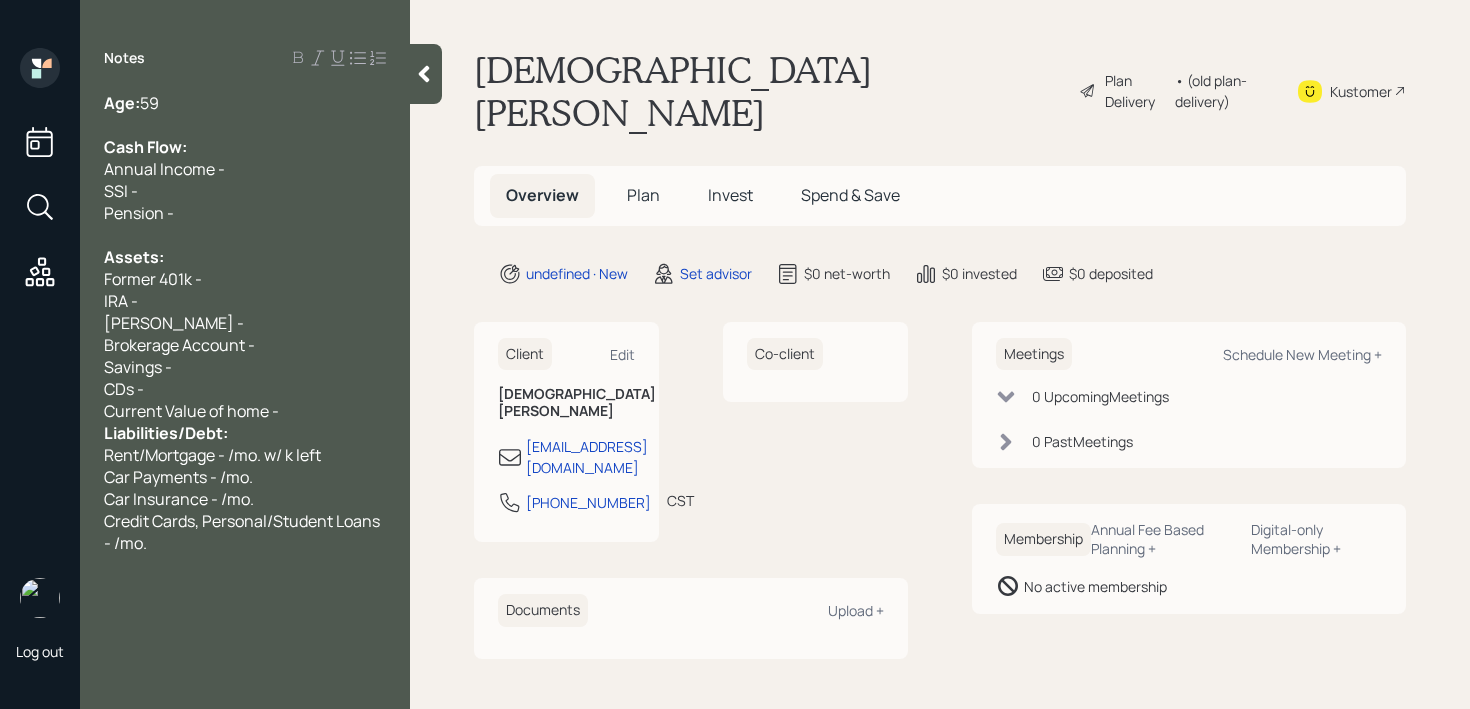 click on "Current Value of home -" at bounding box center (245, 411) 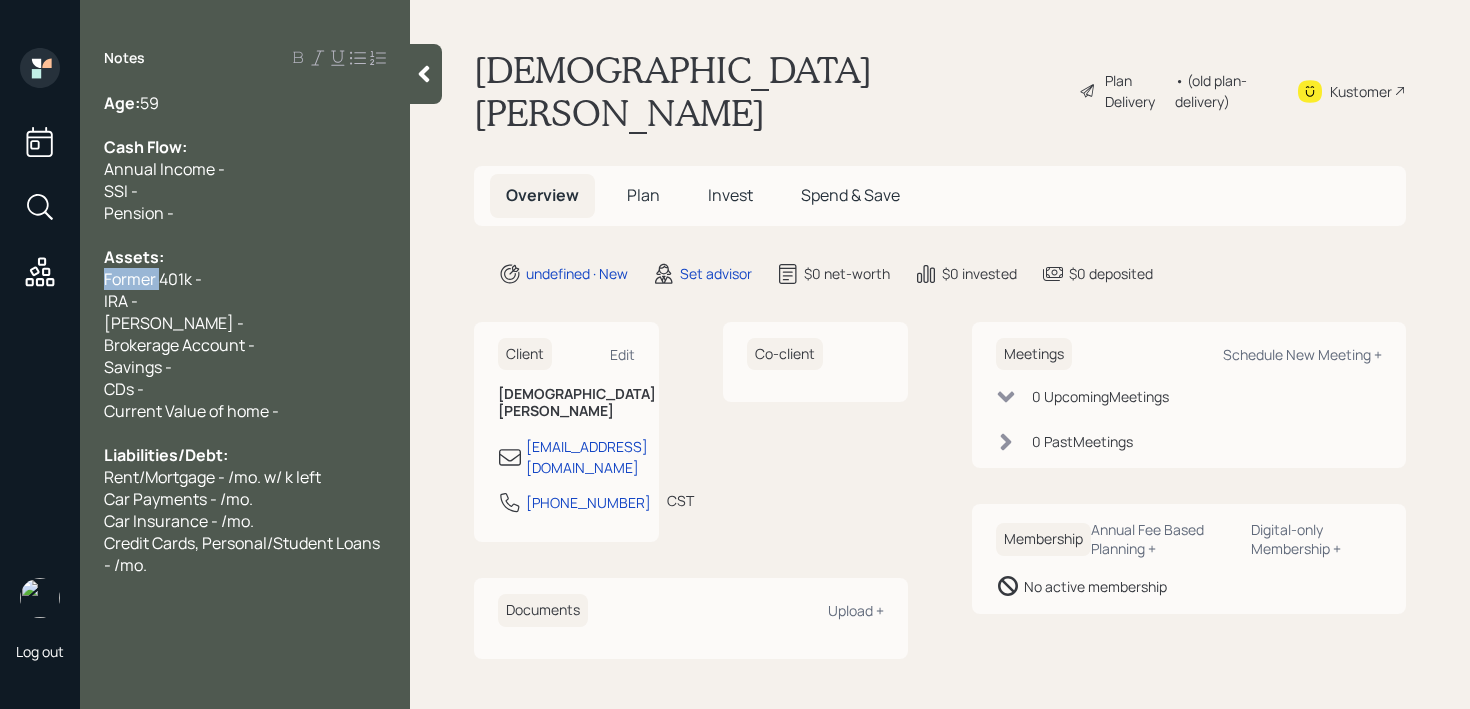 drag, startPoint x: 161, startPoint y: 274, endPoint x: 0, endPoint y: 274, distance: 161 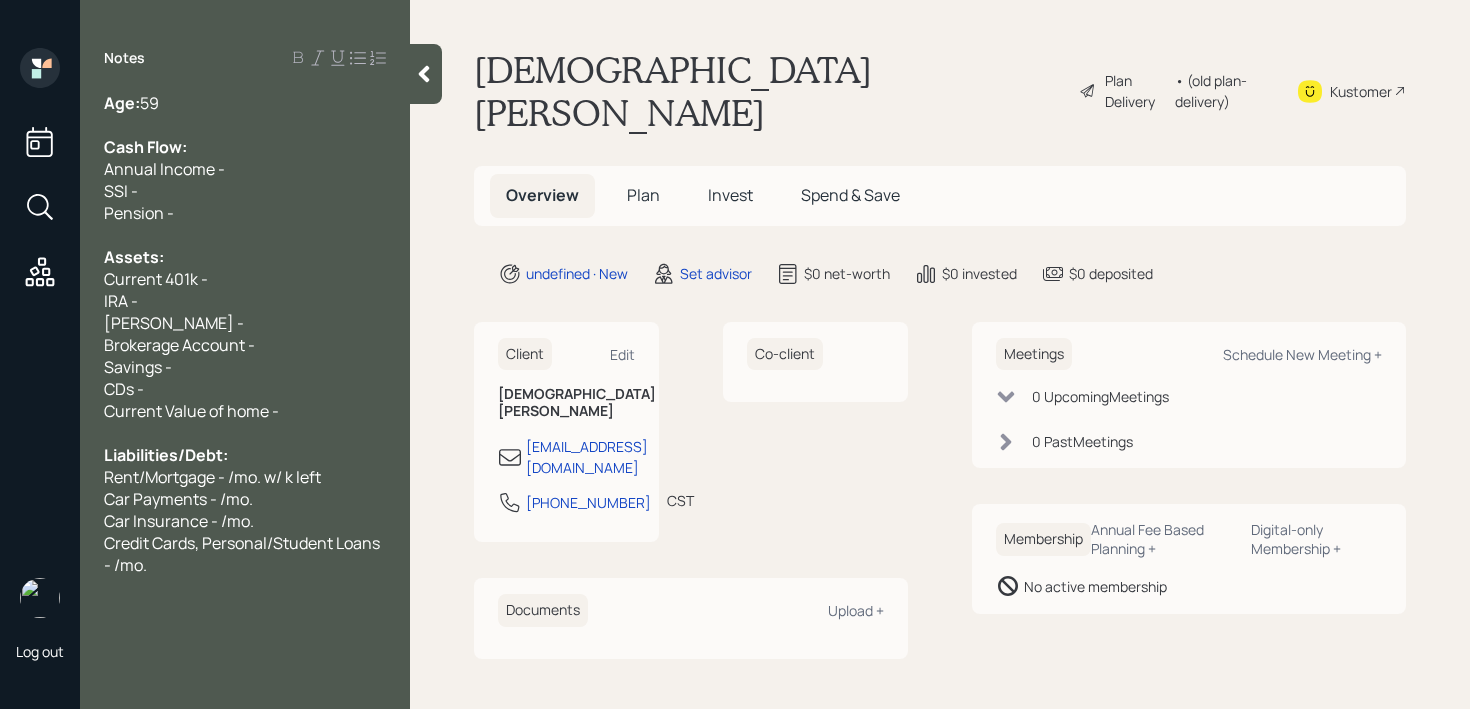 click on "[PERSON_NAME] -" at bounding box center (174, 323) 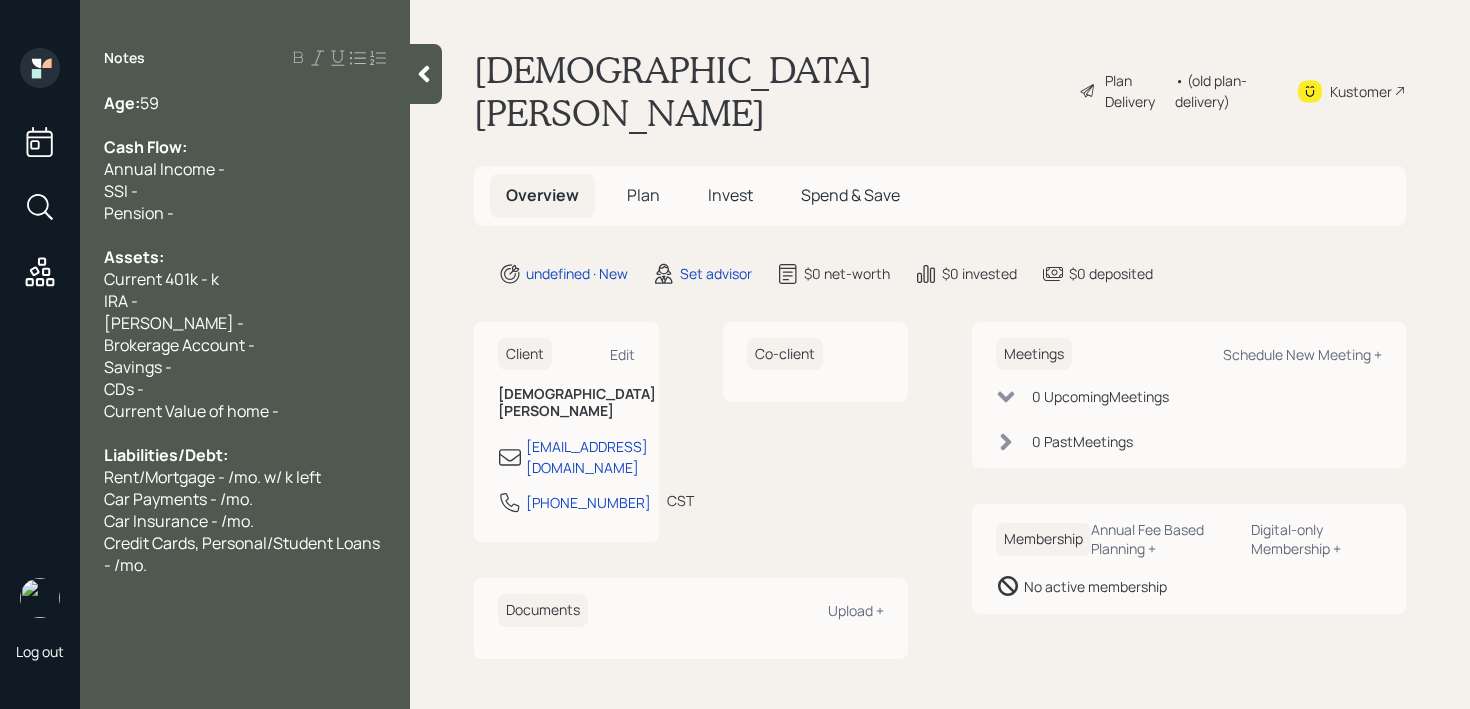 click on "Savings -" at bounding box center (245, 367) 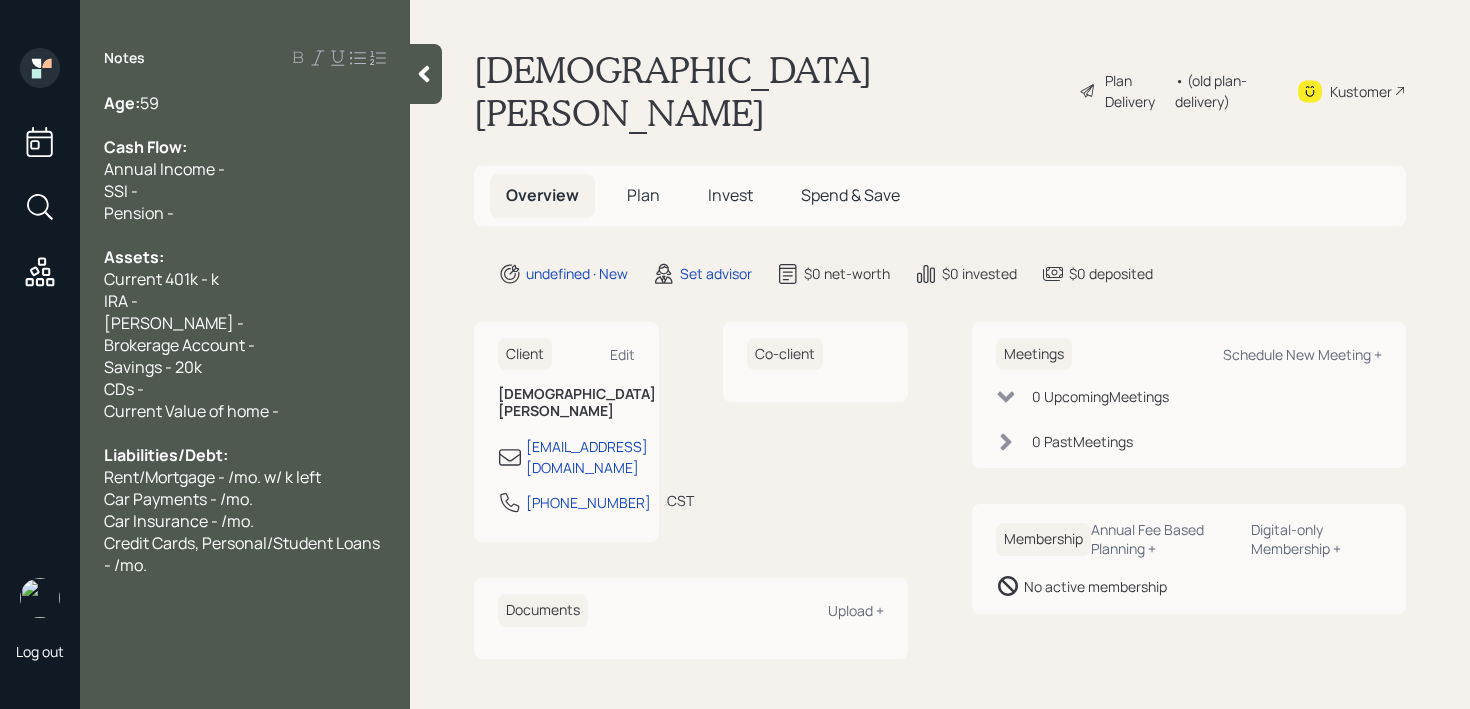 click on "Savings - 20k" at bounding box center [245, 367] 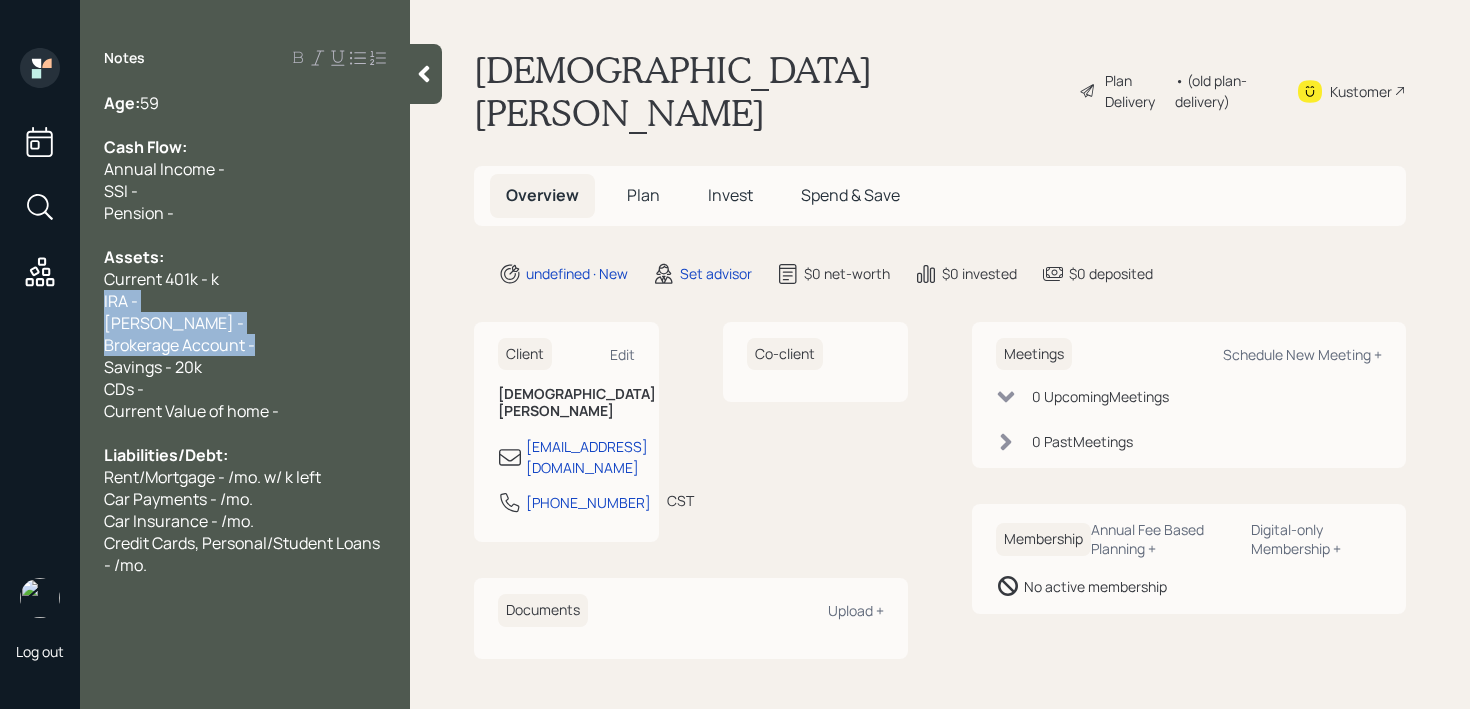 drag, startPoint x: 317, startPoint y: 347, endPoint x: 75, endPoint y: 300, distance: 246.5218 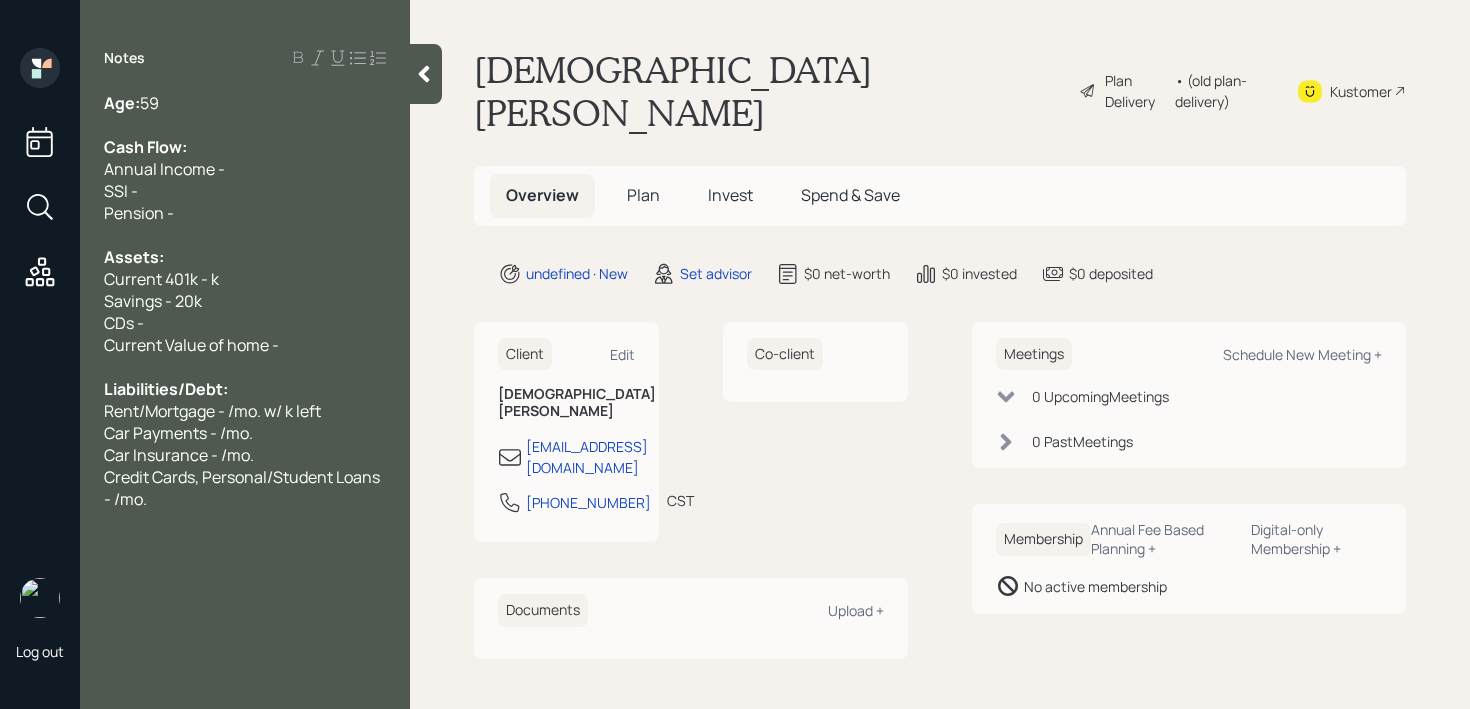 click on "Current 401k - k" at bounding box center [245, 279] 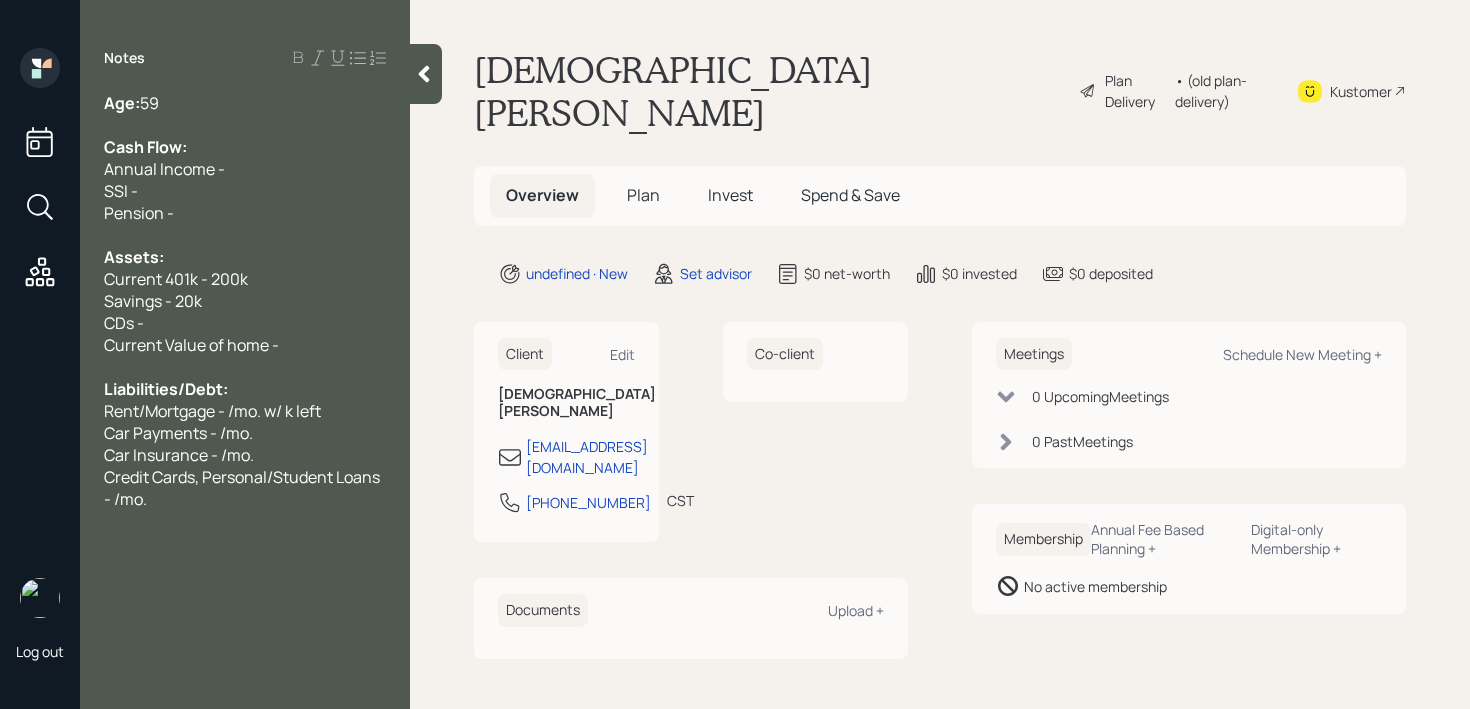 click on "Current 401k - 200k" at bounding box center (245, 279) 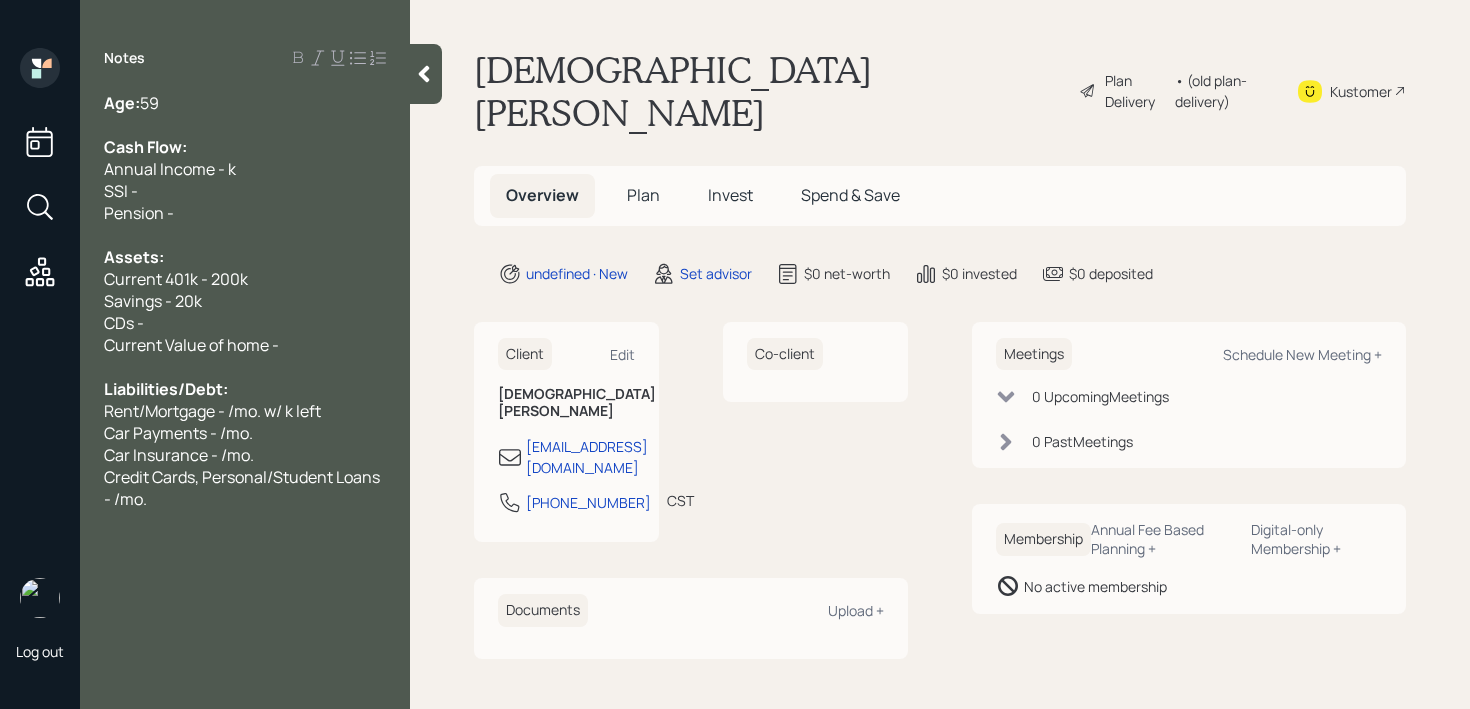 click on "Notes Age:  [DEMOGRAPHIC_DATA]  Cash Flow: Annual Income - k SSI - Pension - Assets: Current 401k - 200k Savings - 20k CDs - Current Value of home - Liabilities/Debt: Rent/Mortgage - /mo. w/ k left Car Payments - /mo. Car Insurance - /mo. Credit Cards, Personal/Student Loans - /mo." at bounding box center [245, 366] 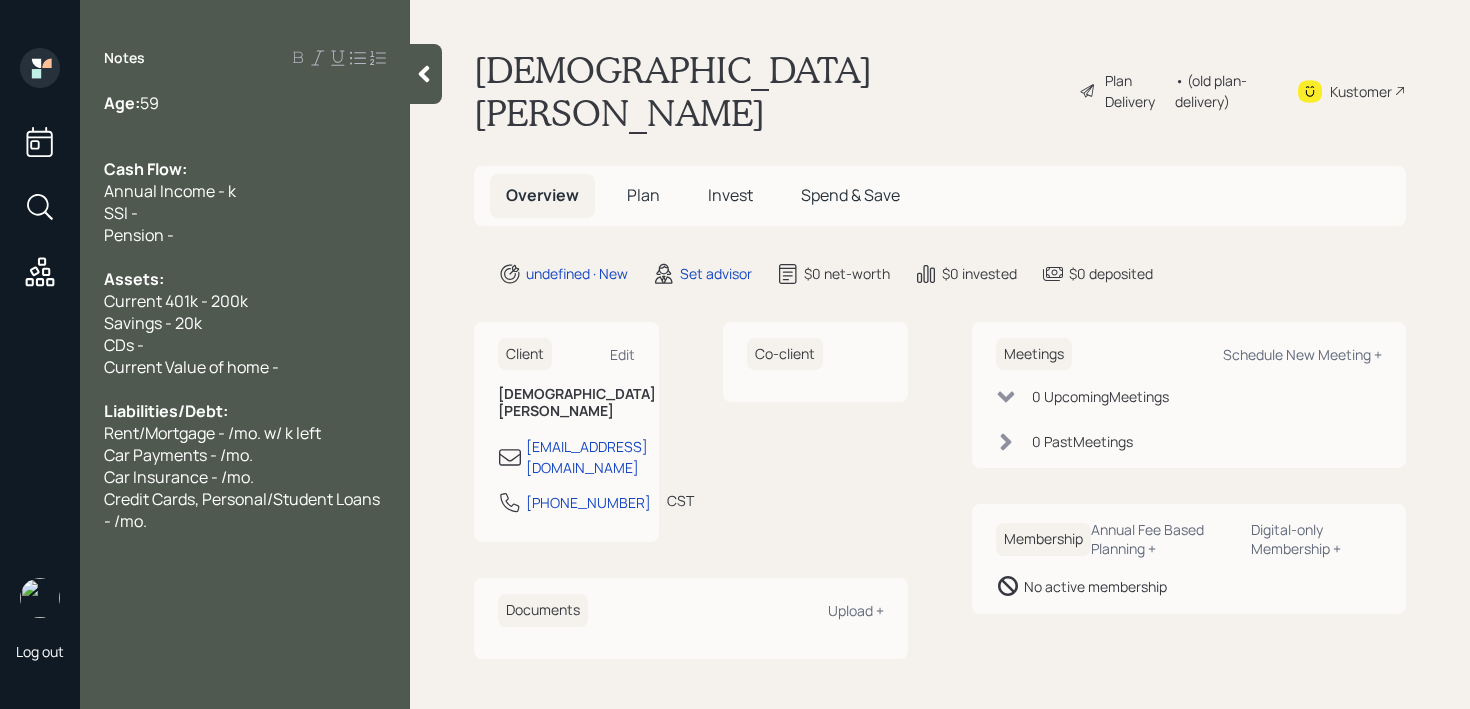 click on "SSI -" at bounding box center (245, 213) 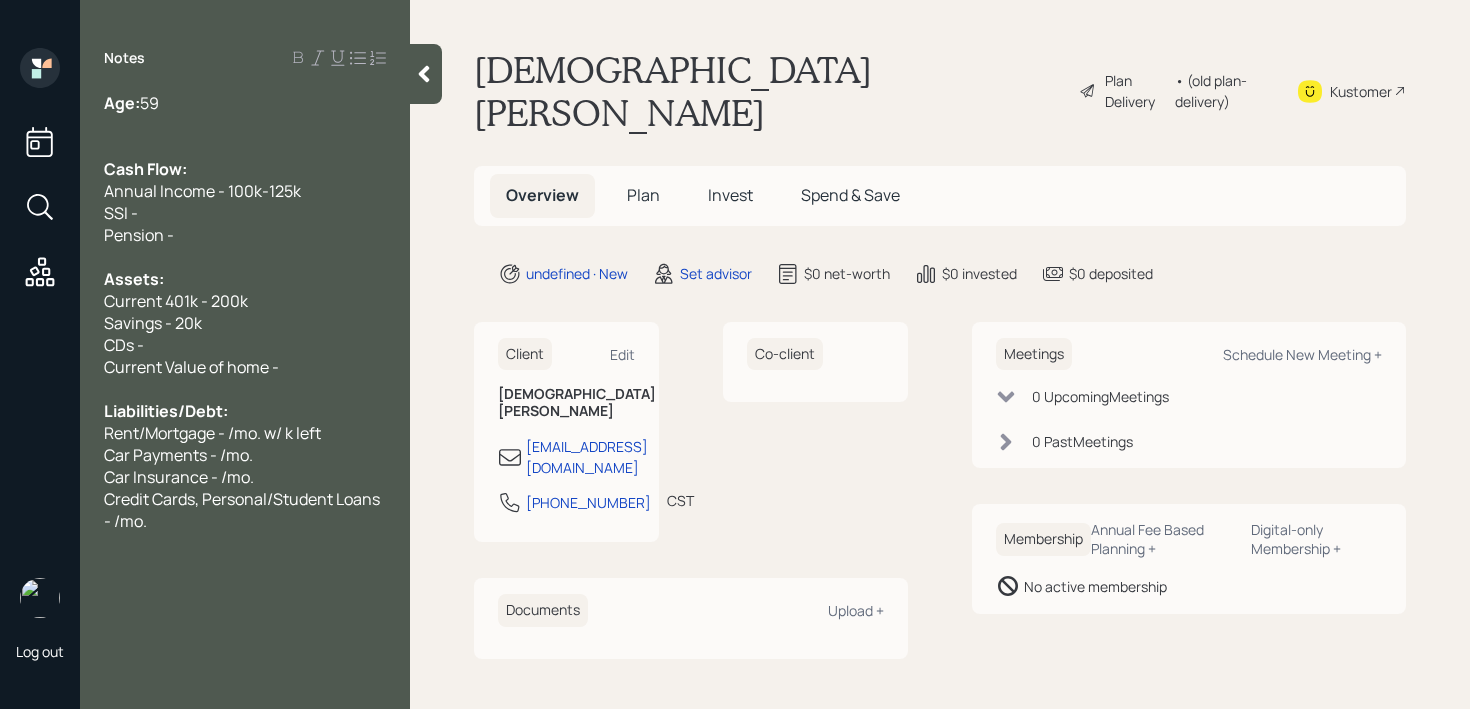 click on "Annual Income - 100k-125k" at bounding box center [202, 191] 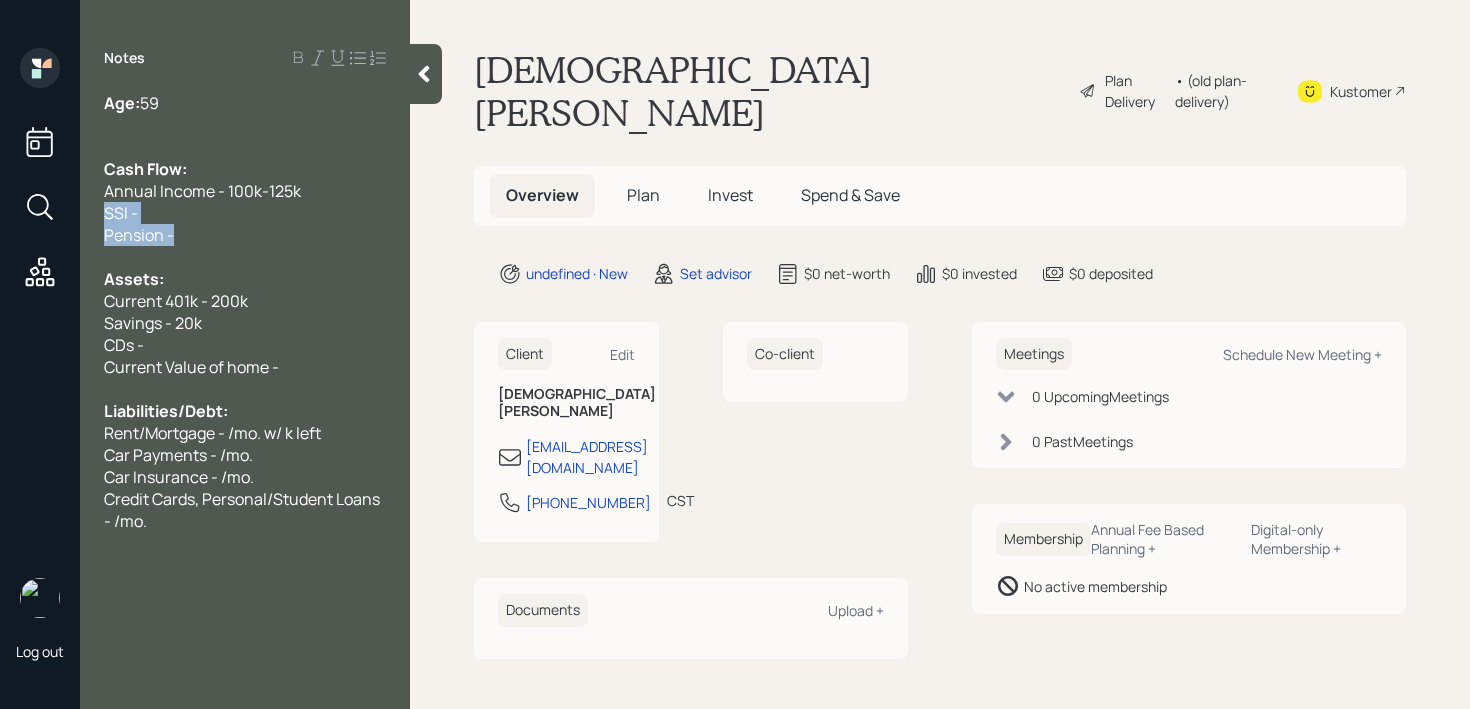 drag, startPoint x: 204, startPoint y: 231, endPoint x: 87, endPoint y: 218, distance: 117.72001 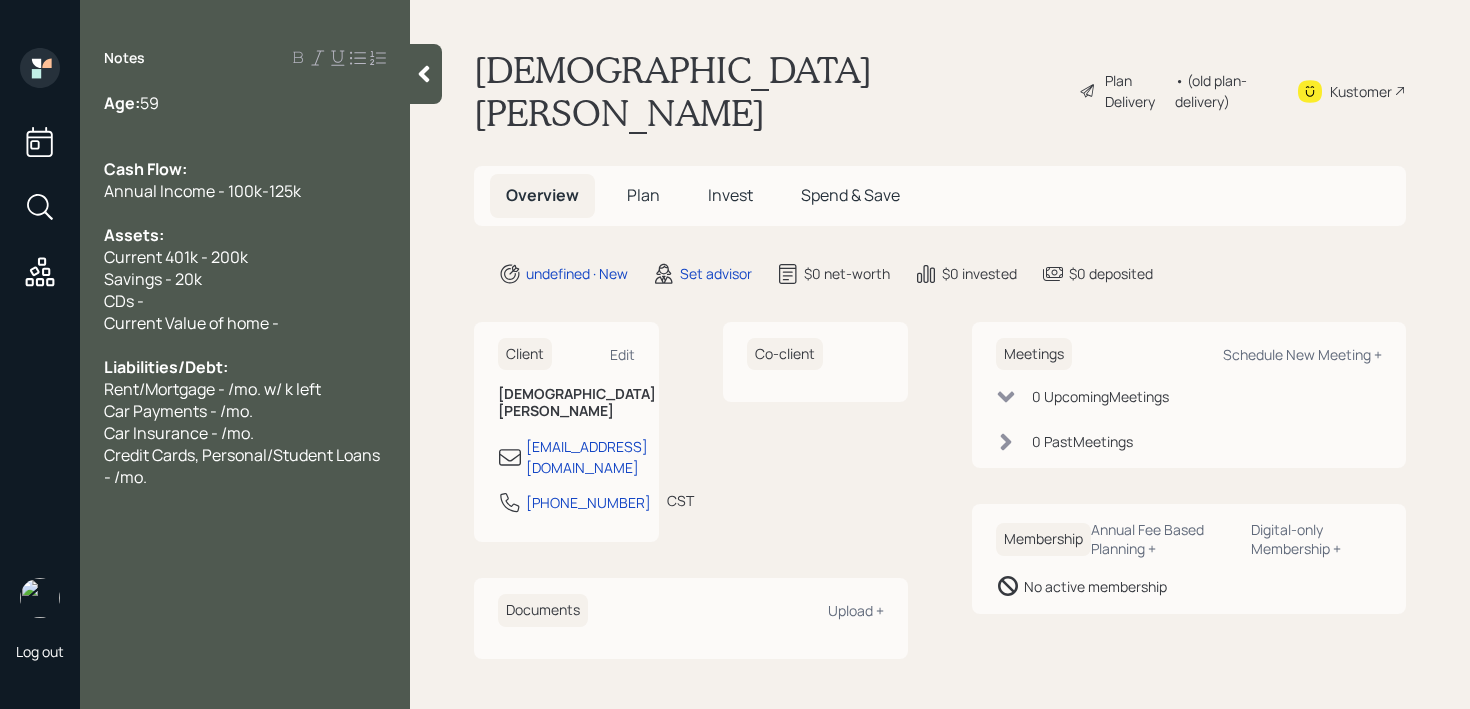 click on "Notes Age:  [DEMOGRAPHIC_DATA] Cash Flow: Annual Income - 100k-125k Assets: Current 401k - 200k Savings - 20k CDs - Current Value of home - Liabilities/Debt: Rent/Mortgage - /mo. w/ k left Car Payments - /mo. Car Insurance - /mo. Credit Cards, Personal/Student Loans - /mo." at bounding box center (245, 366) 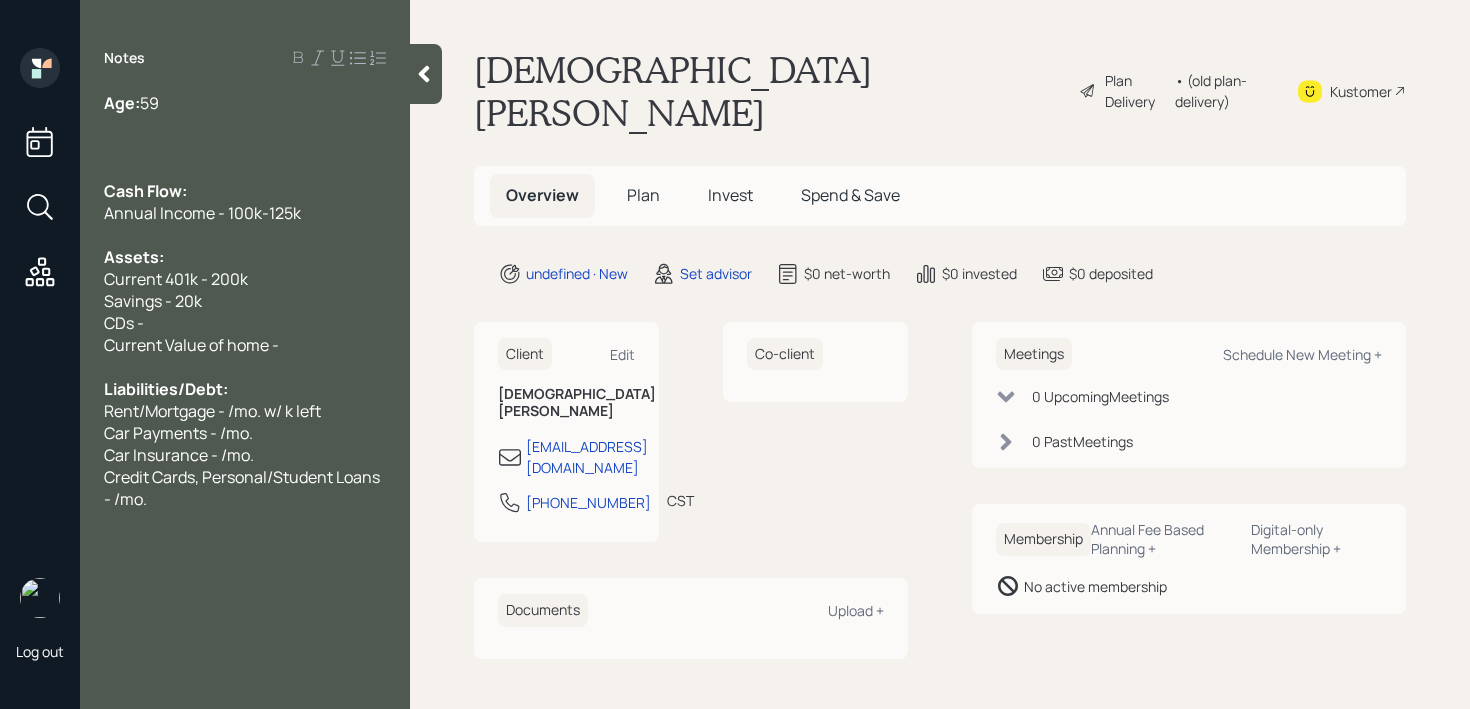 click on "Annual Income - 100k-125k" at bounding box center (245, 213) 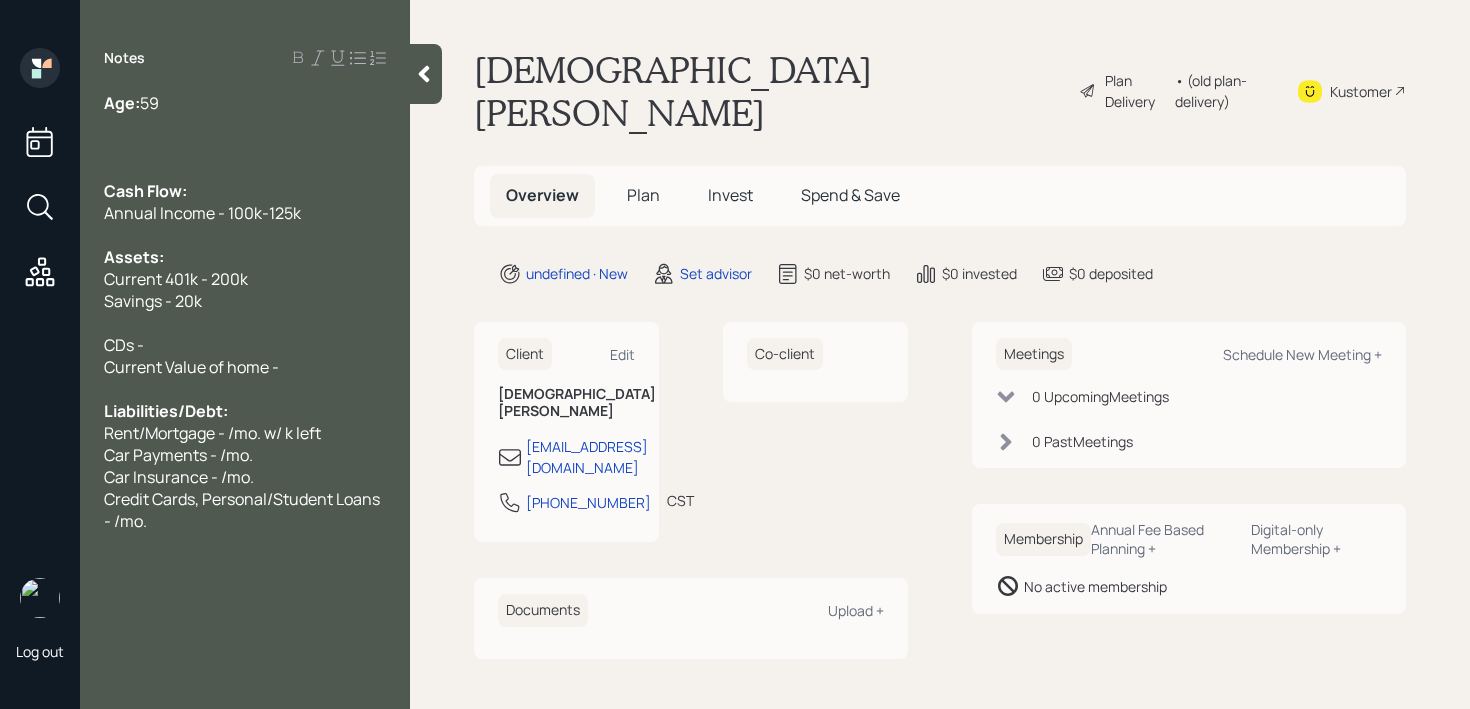 click on "Age:  [DEMOGRAPHIC_DATA]" at bounding box center (245, 103) 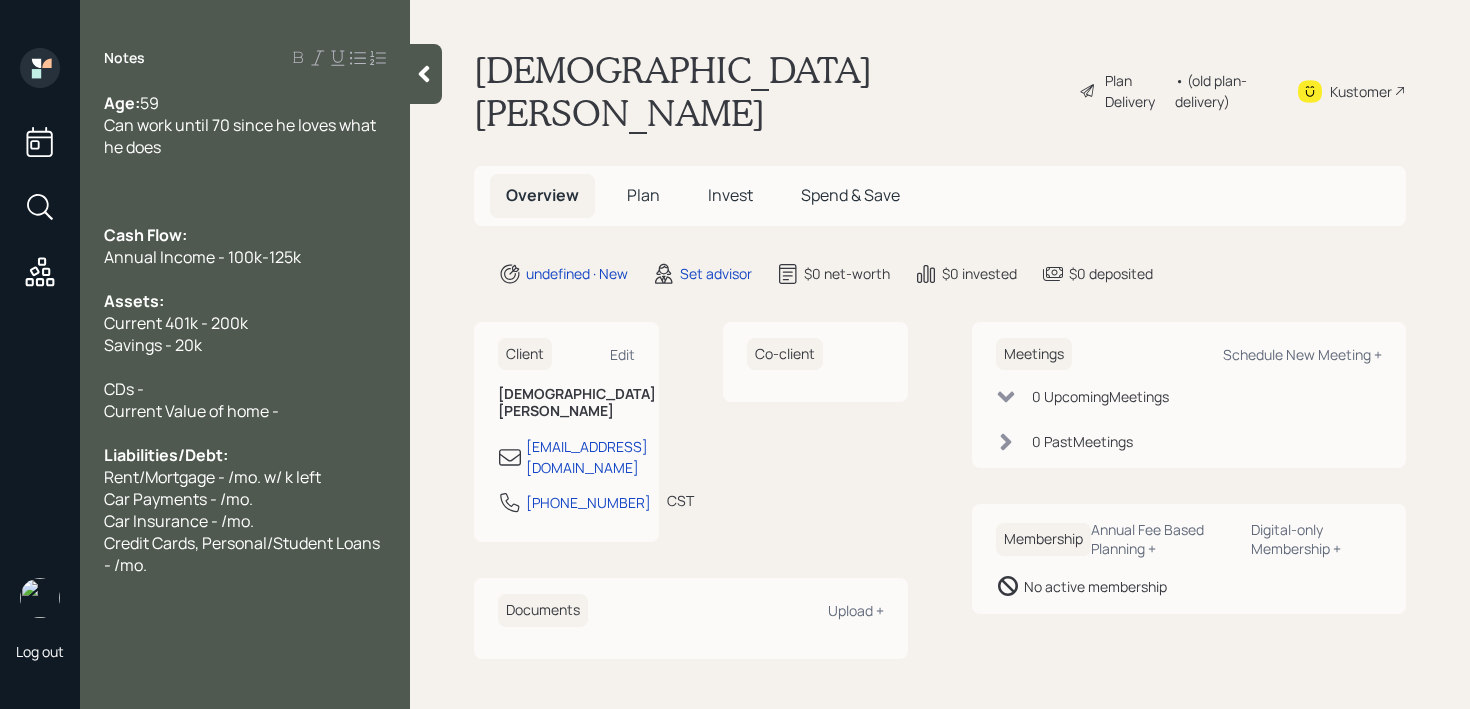 click at bounding box center [245, 367] 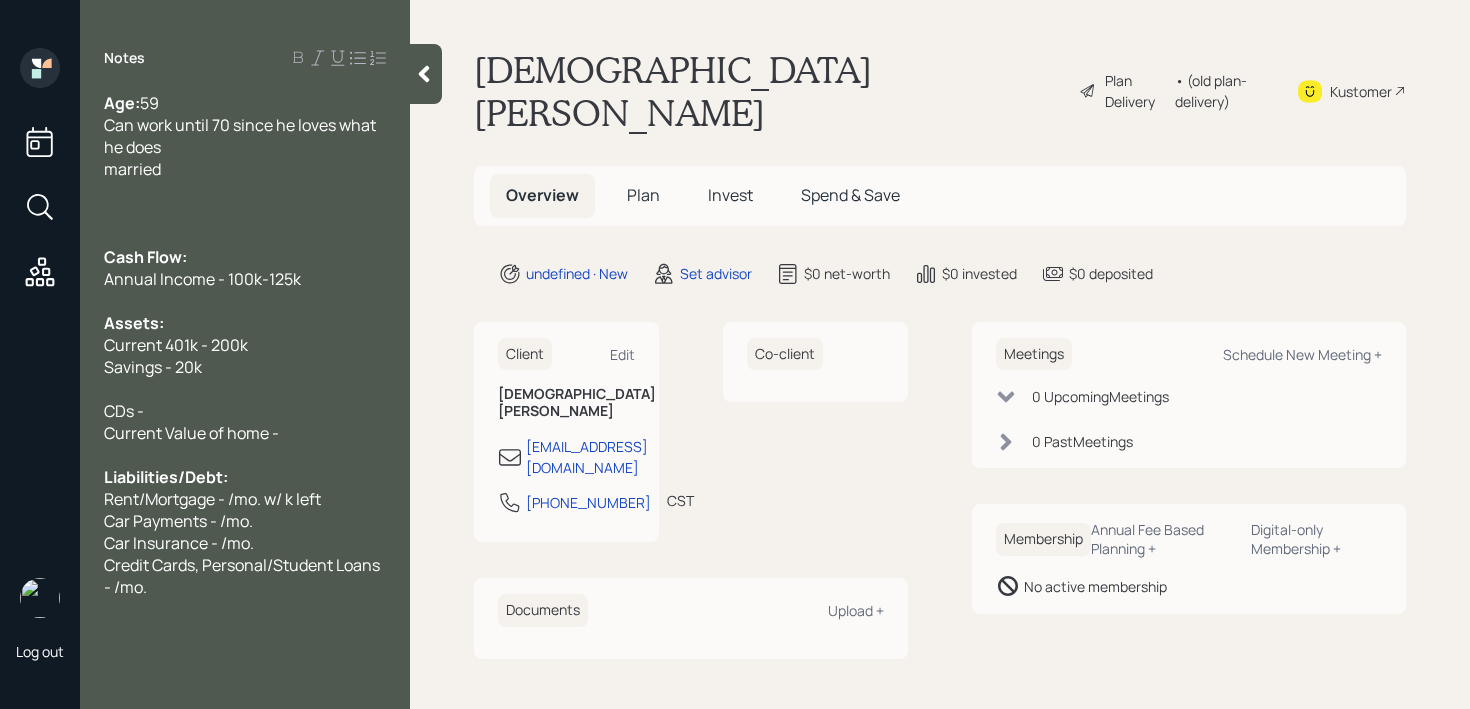click at bounding box center (245, 389) 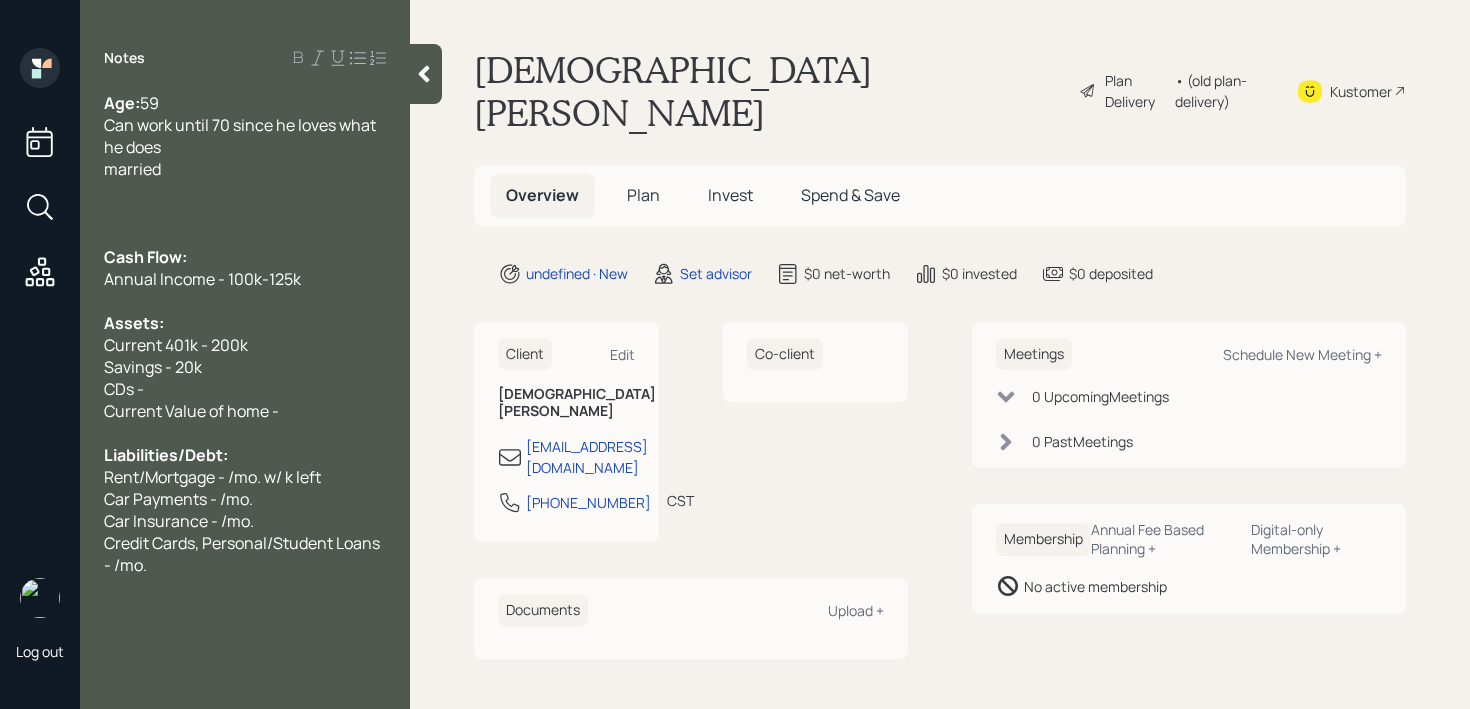 click on "Current Value of home -" at bounding box center [191, 411] 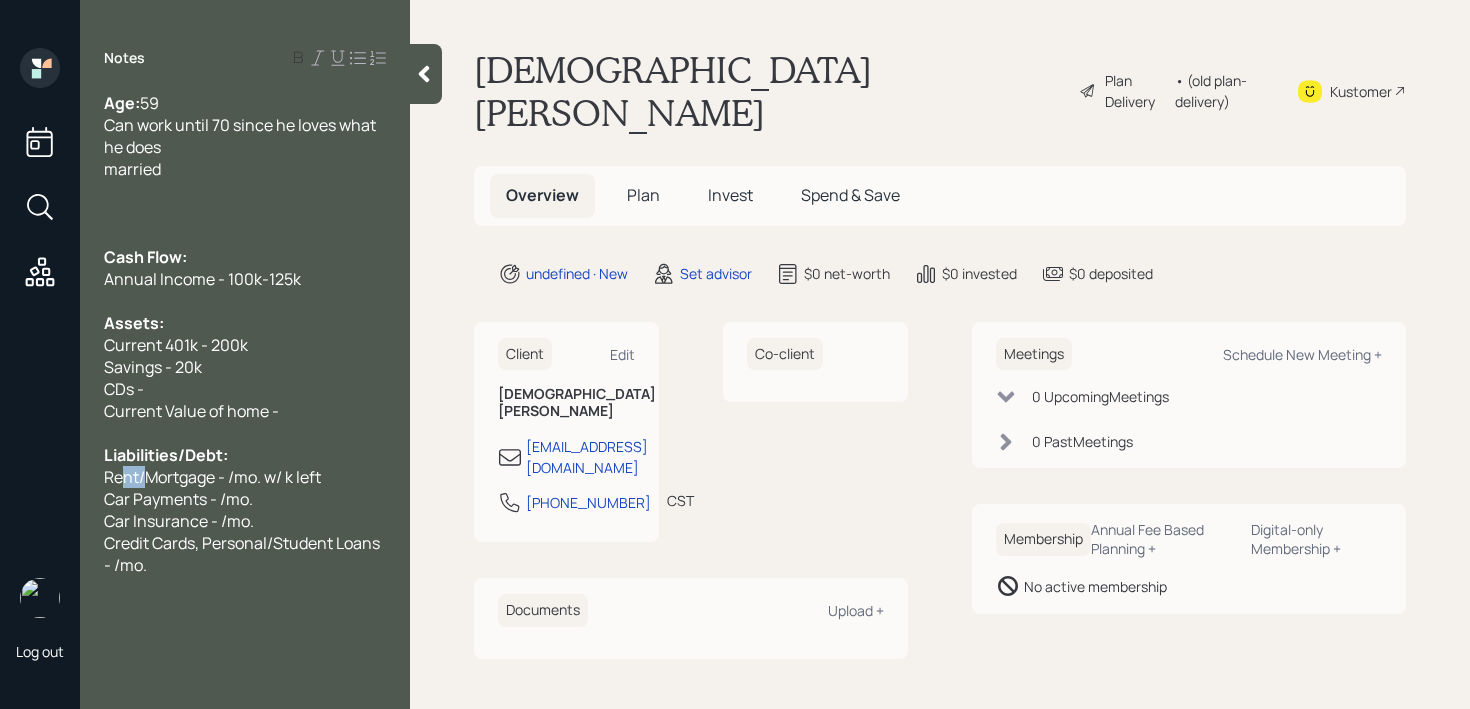 drag, startPoint x: 143, startPoint y: 468, endPoint x: 23, endPoint y: 468, distance: 120 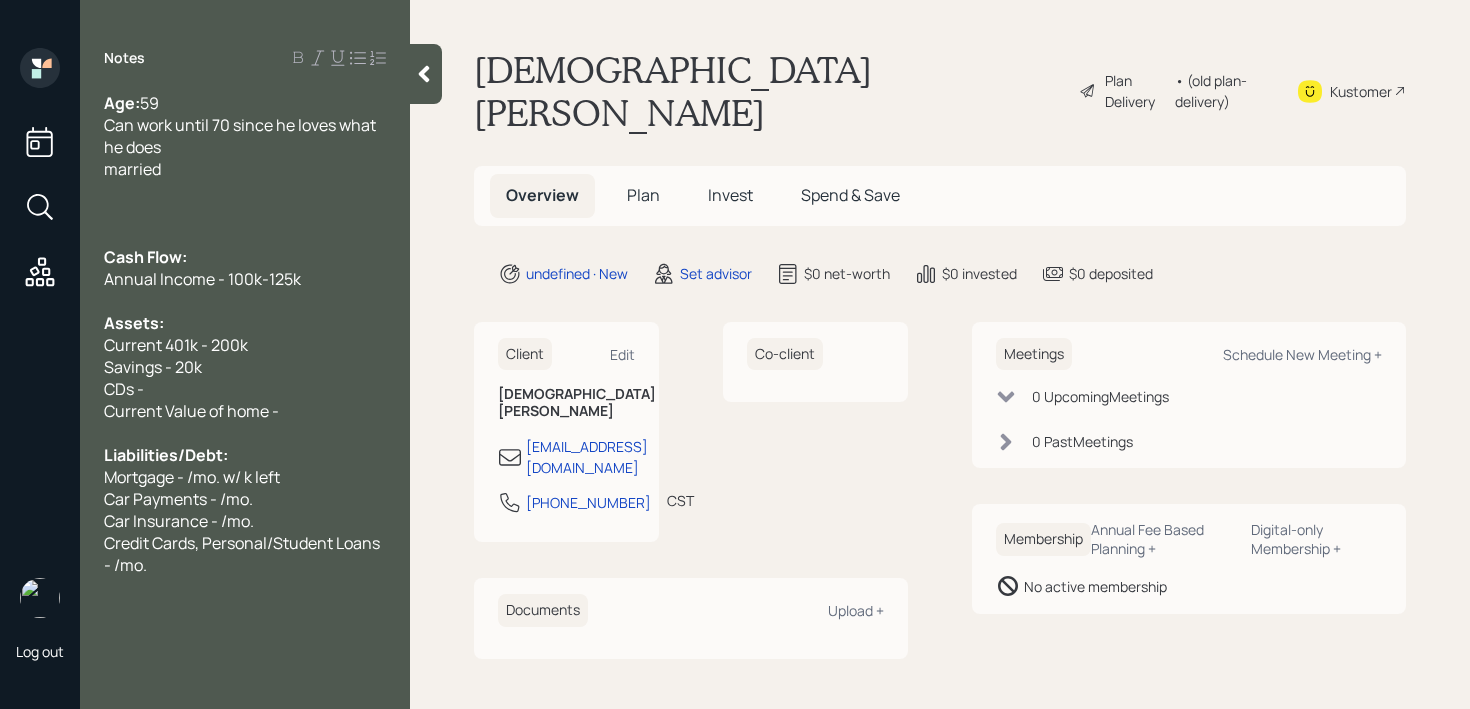 click on "Mortgage - /mo. w/ k left" at bounding box center (192, 477) 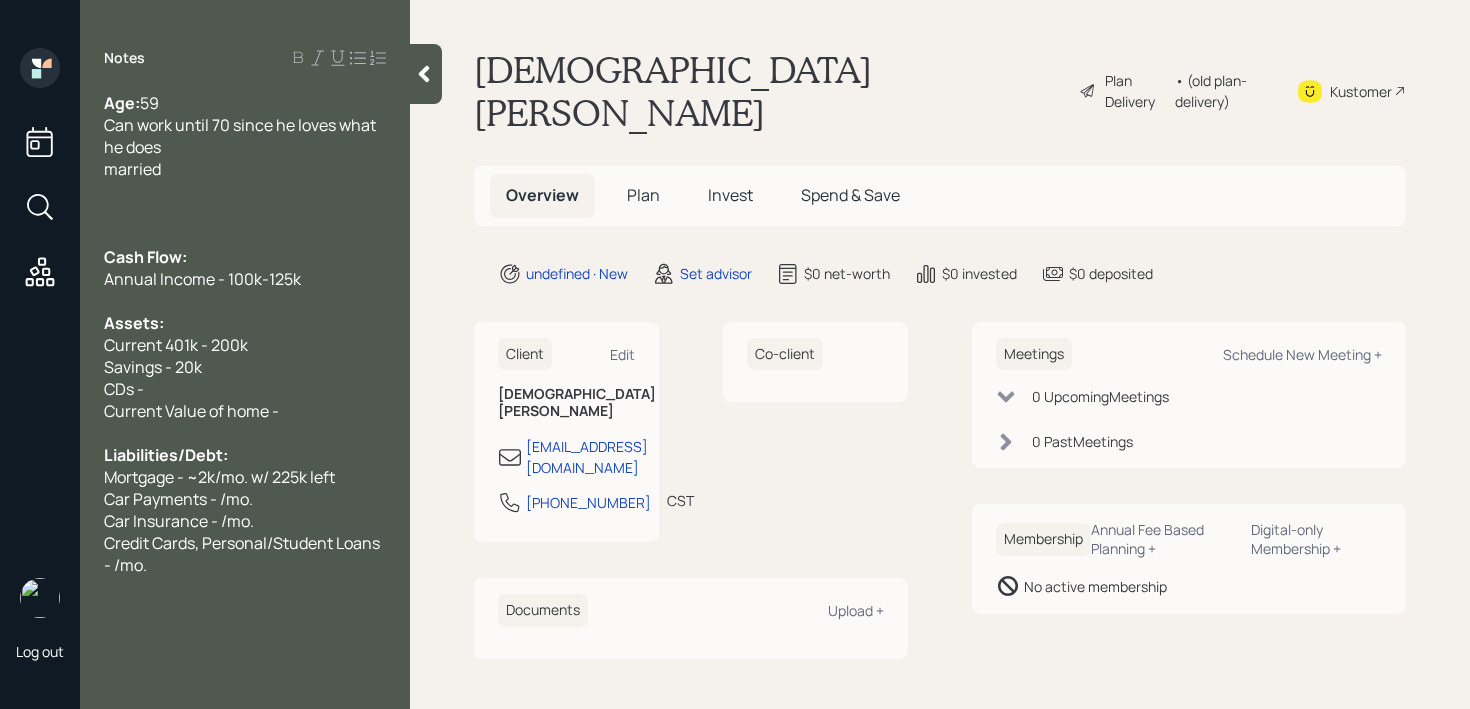 click on "Car Insurance - /mo." at bounding box center (245, 521) 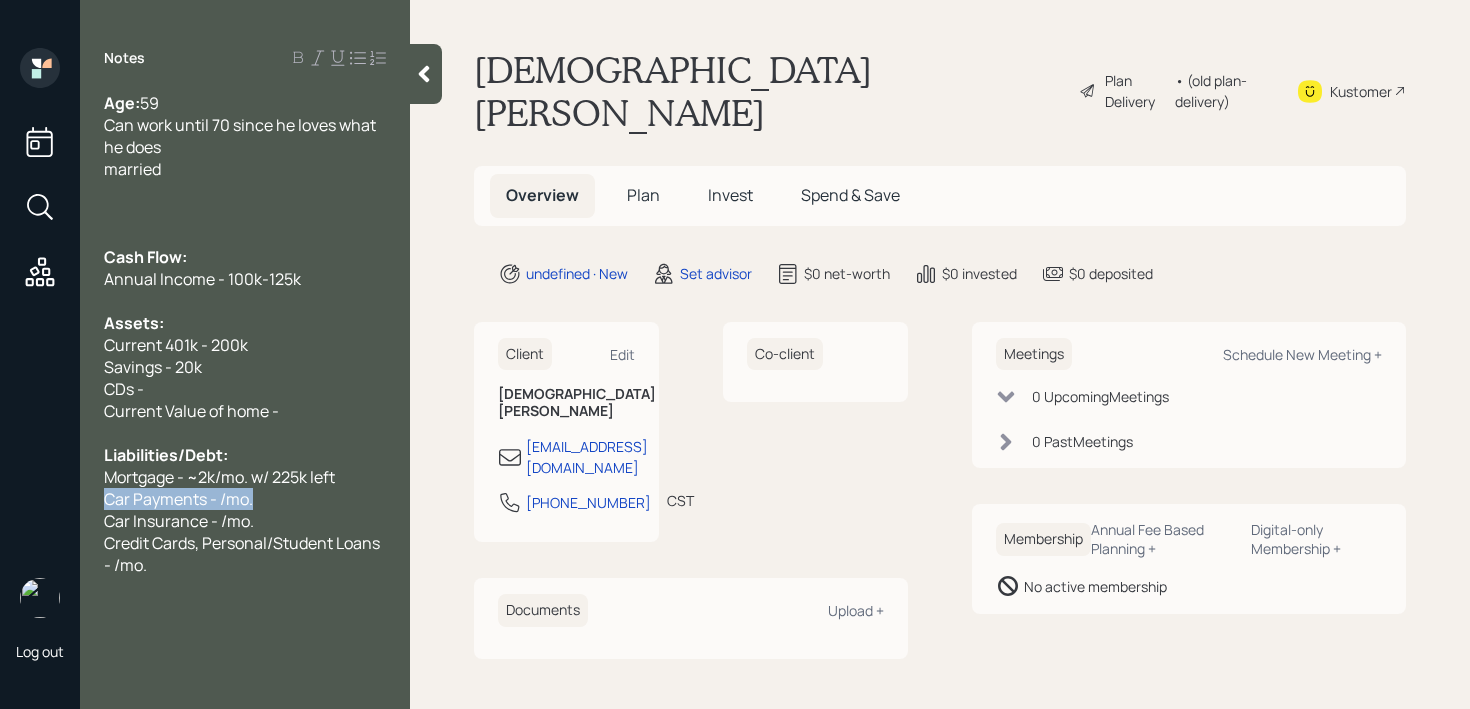 drag, startPoint x: 201, startPoint y: 501, endPoint x: 36, endPoint y: 503, distance: 165.01212 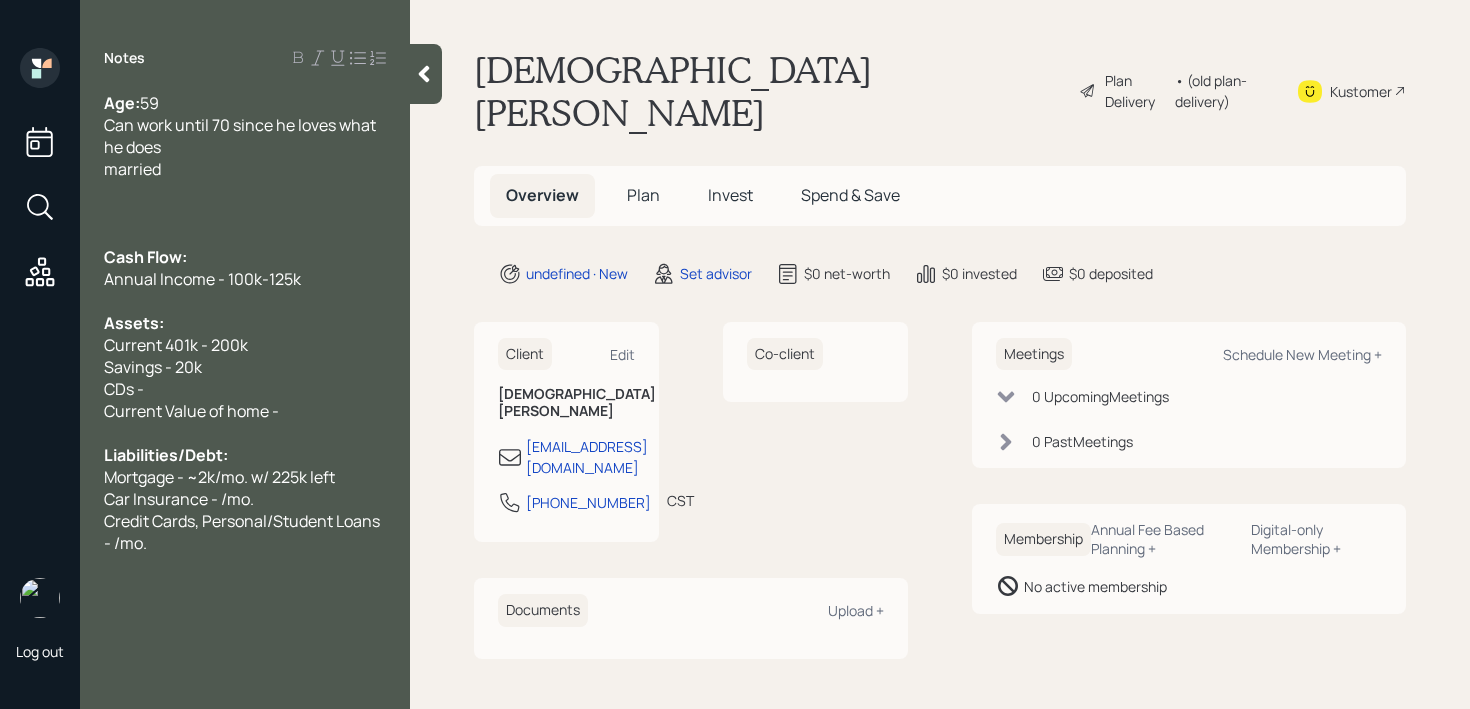 drag, startPoint x: 217, startPoint y: 496, endPoint x: 272, endPoint y: 460, distance: 65.734314 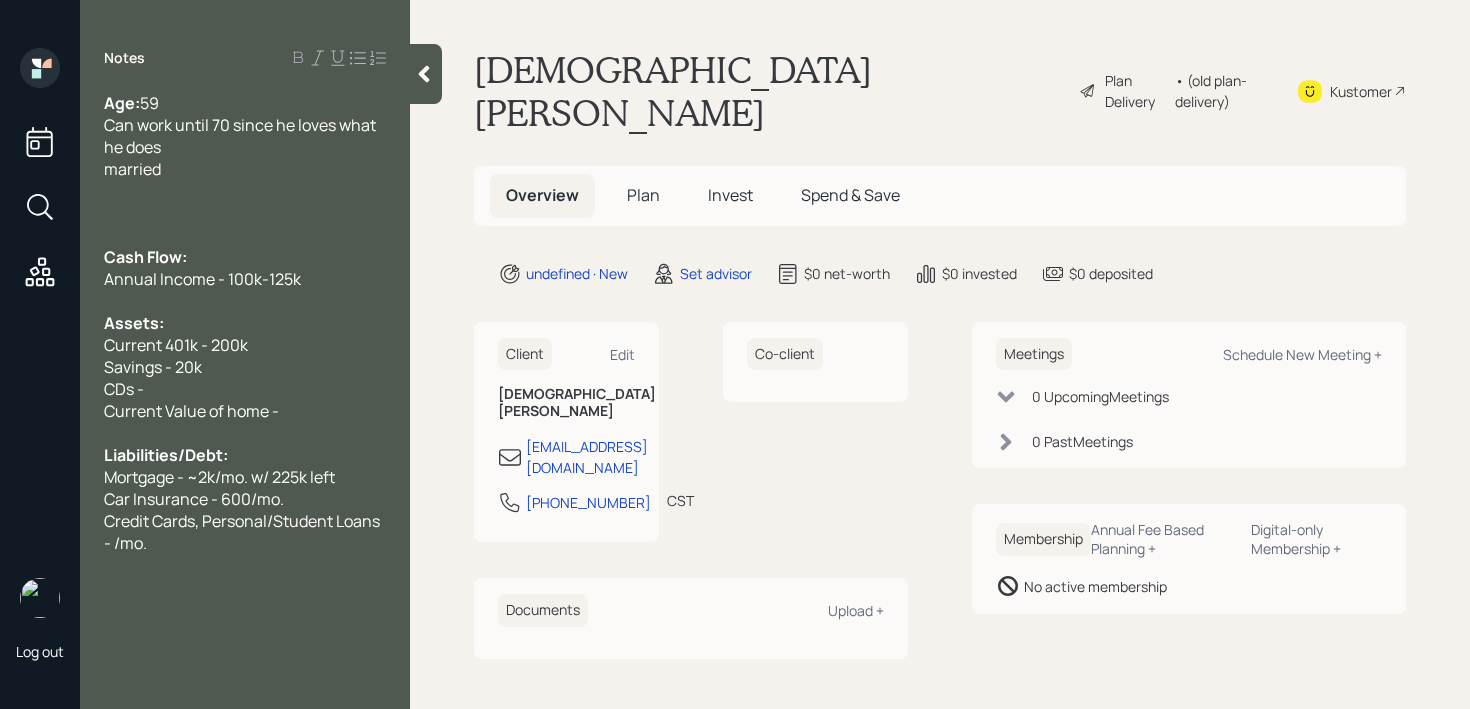 click on "Credit Cards, Personal/Student Loans - /mo." at bounding box center [245, 532] 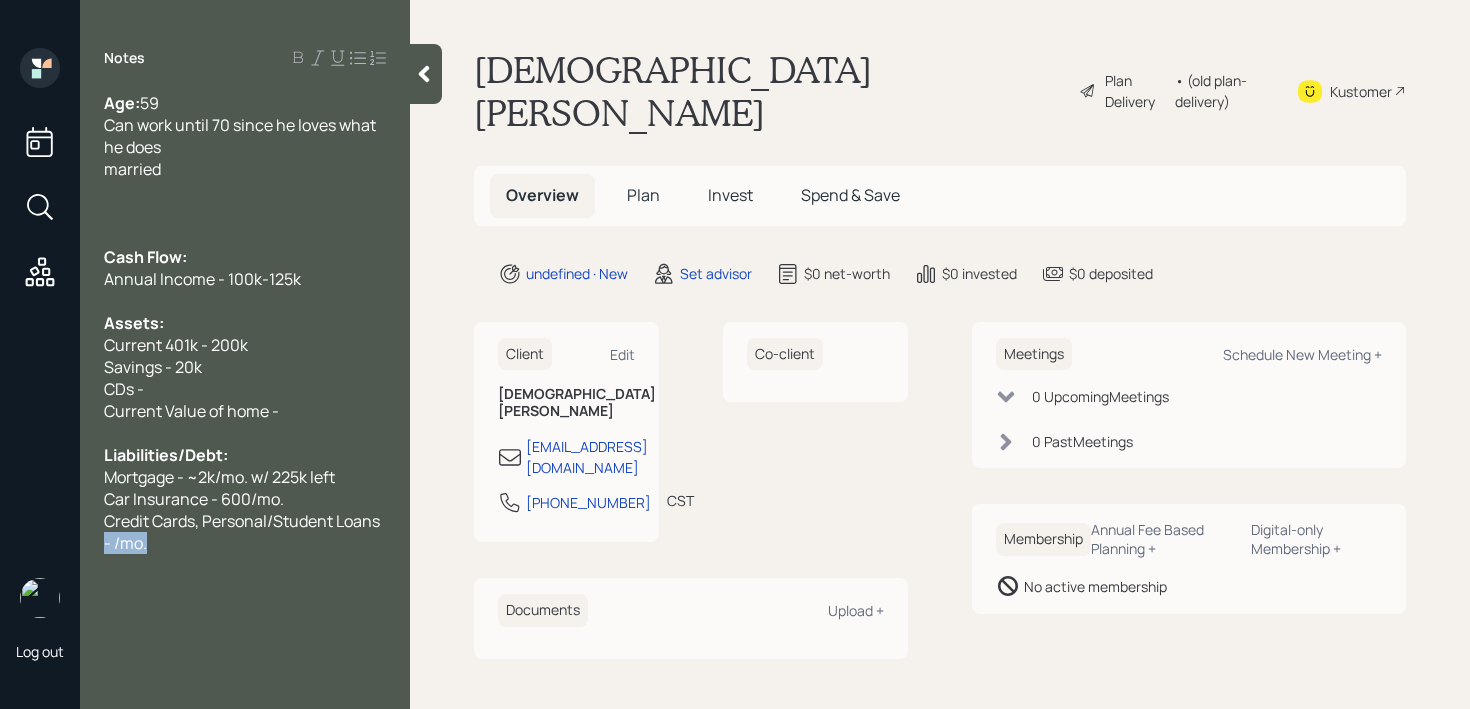 drag, startPoint x: 277, startPoint y: 544, endPoint x: 74, endPoint y: 532, distance: 203.35437 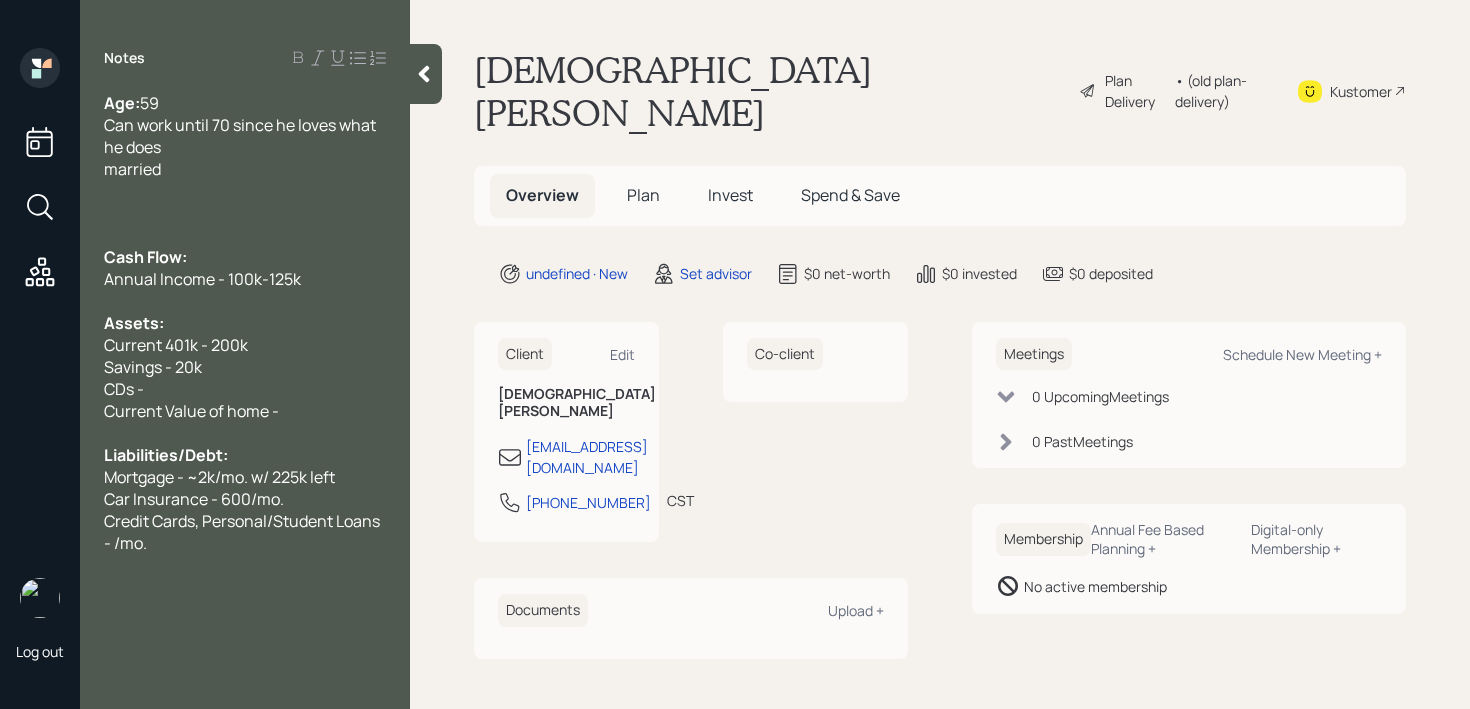click on "Credit Cards, Personal/Student Loans - /mo." at bounding box center [245, 532] 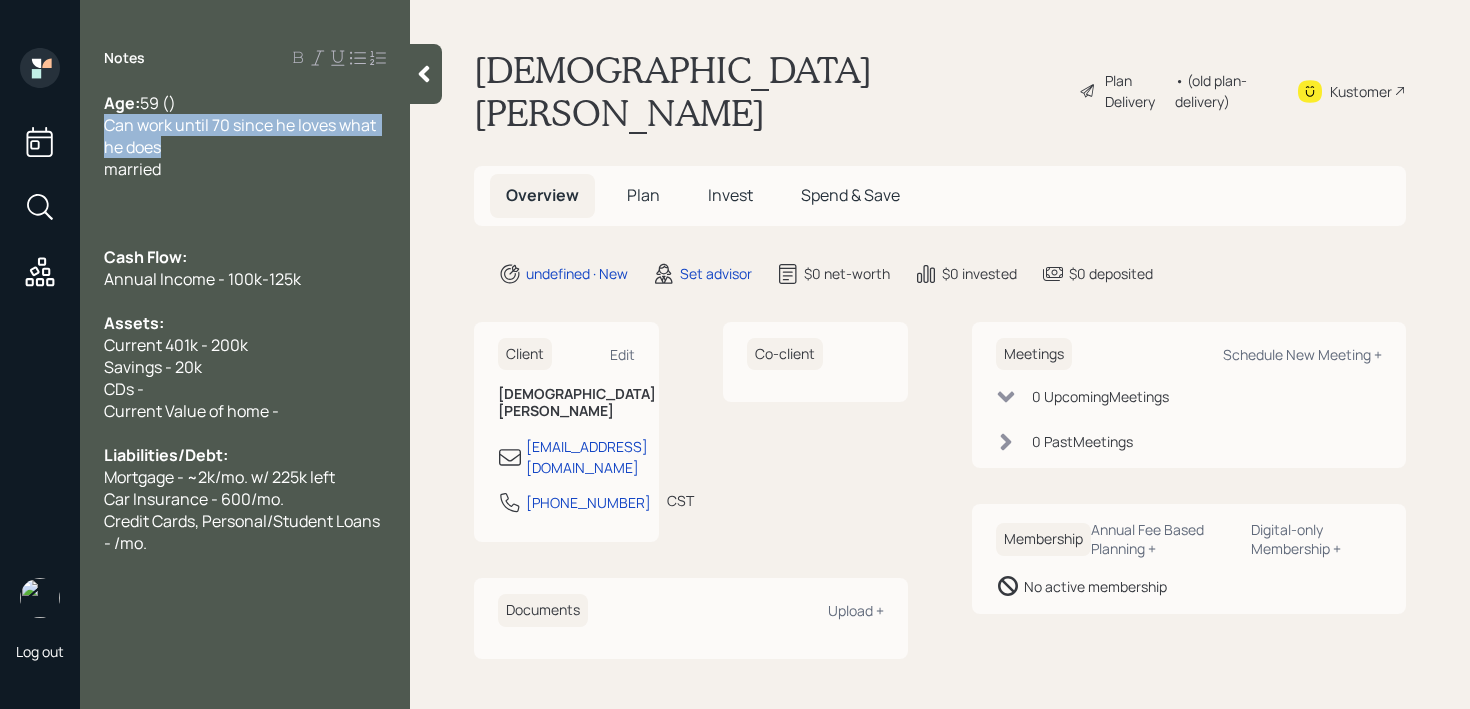 drag, startPoint x: 232, startPoint y: 156, endPoint x: 100, endPoint y: 133, distance: 133.9888 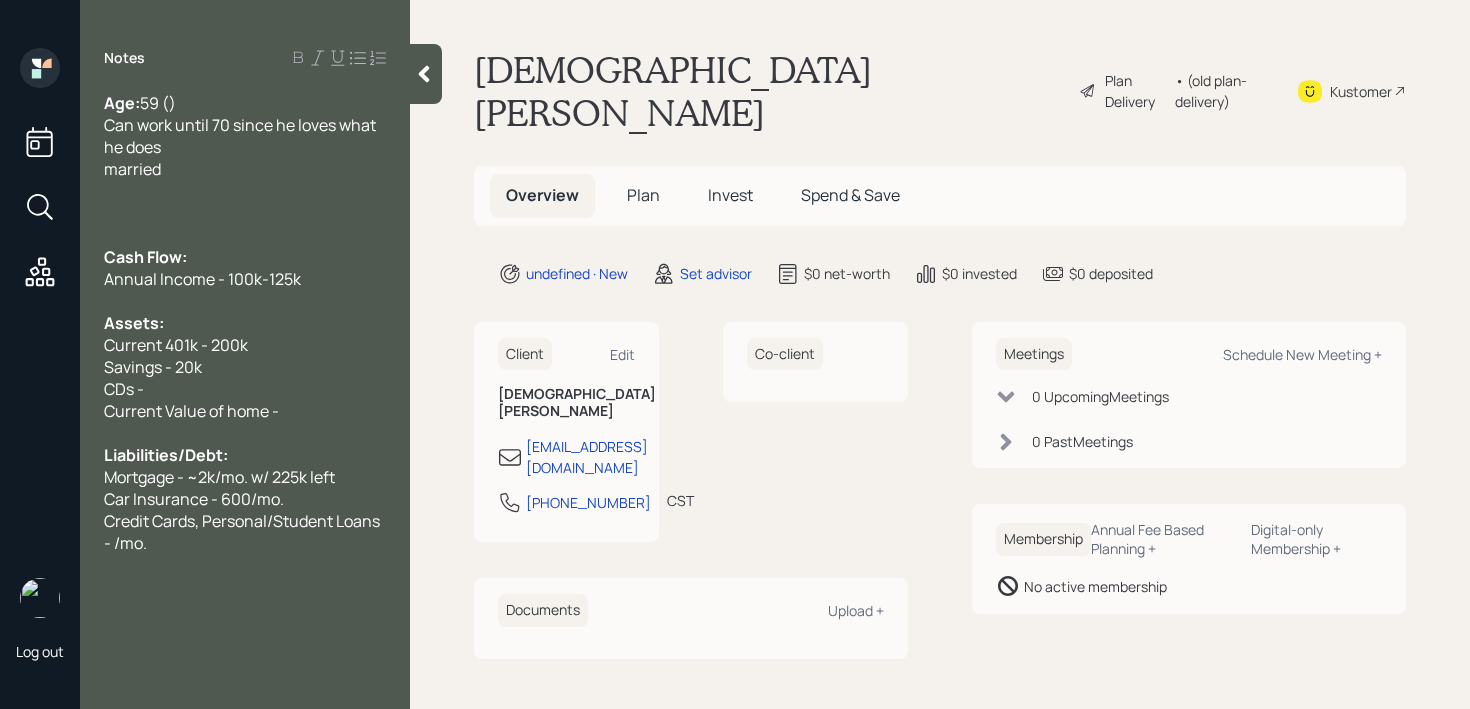 click on "Credit Cards, Personal/Student Loans - /mo." at bounding box center [245, 532] 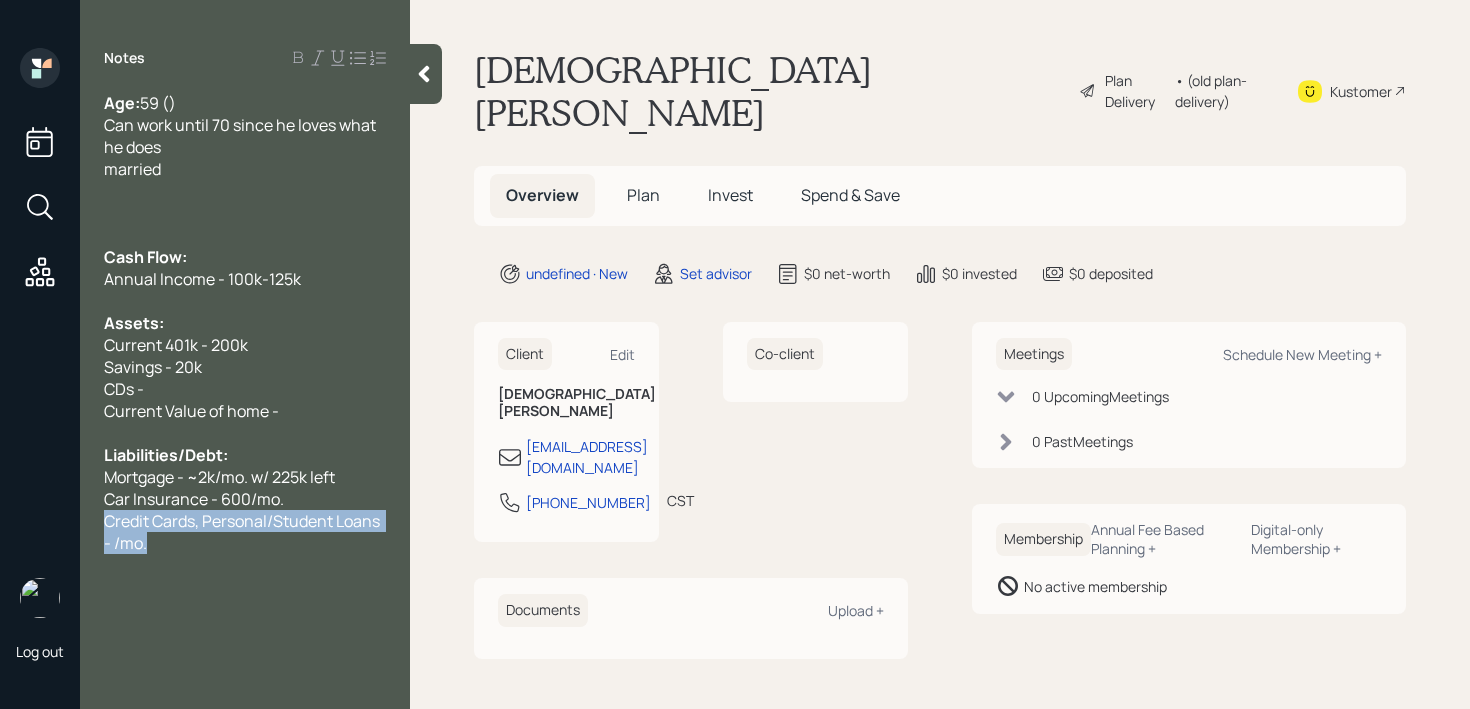 drag, startPoint x: 353, startPoint y: 549, endPoint x: 45, endPoint y: 527, distance: 308.78473 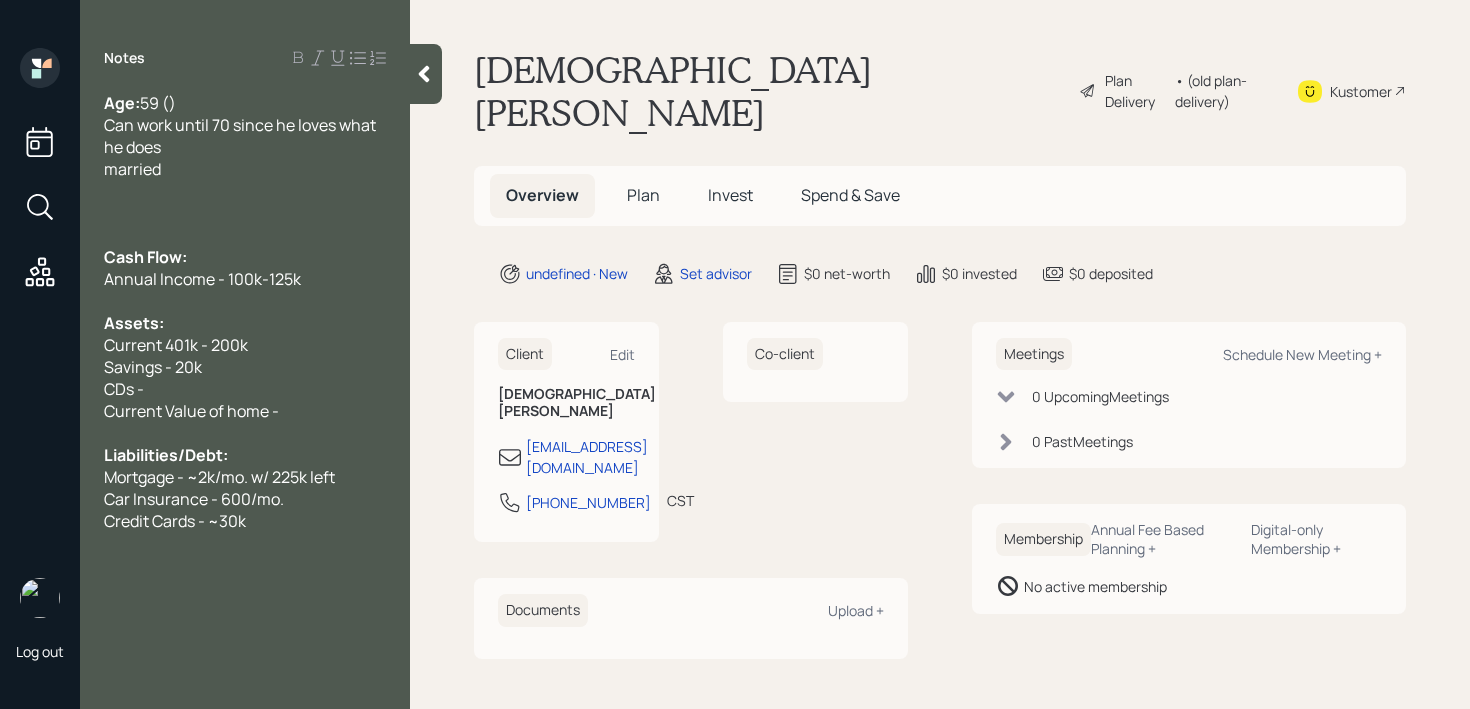click on "Credit Cards - ~30k" at bounding box center (245, 521) 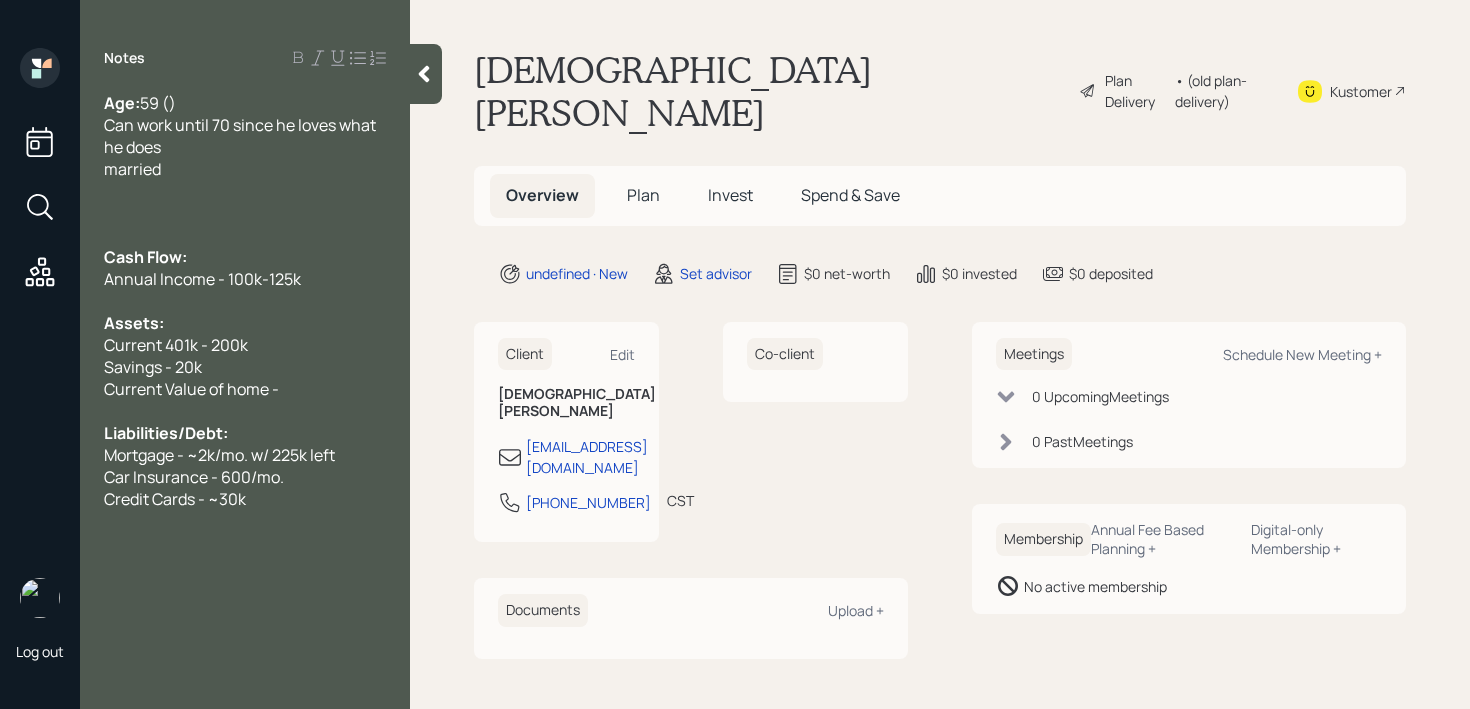 click at bounding box center (245, 213) 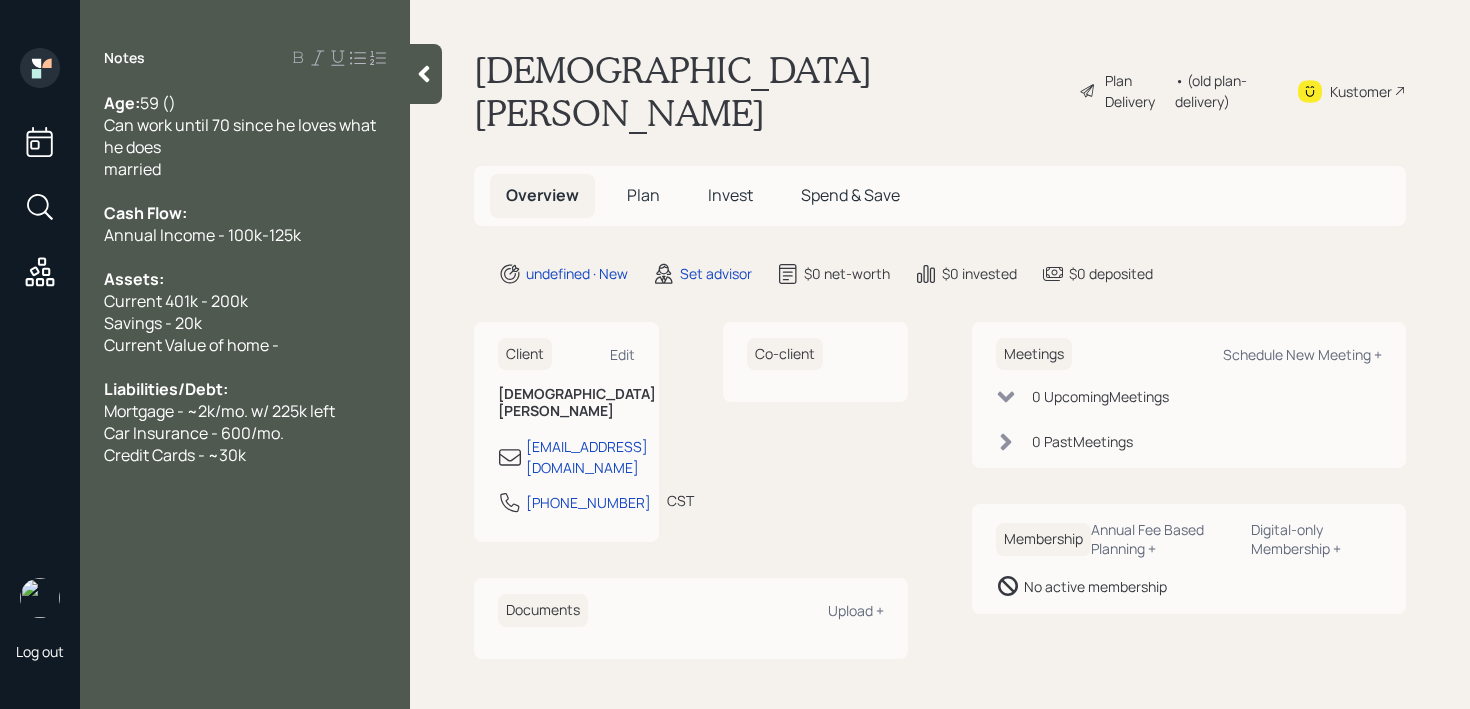 click on "married" at bounding box center [132, 169] 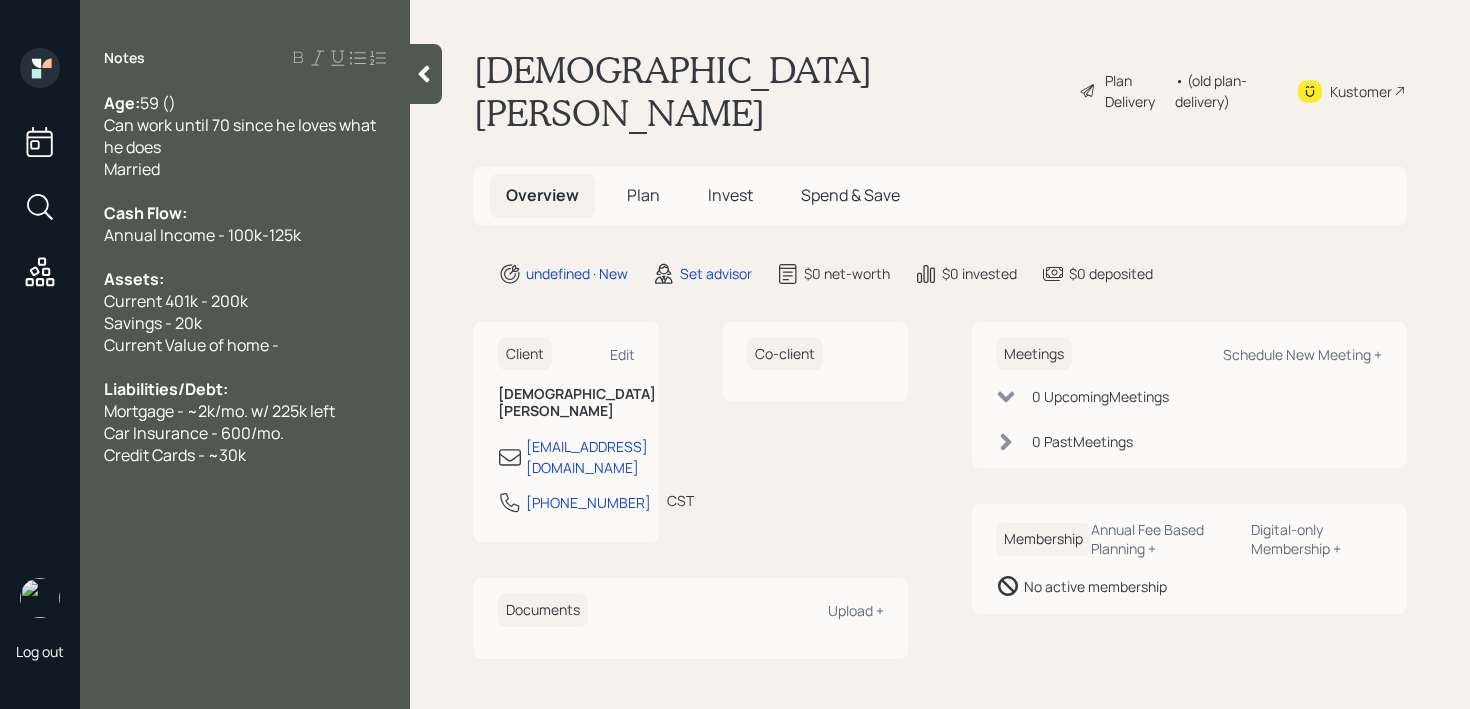 click on "Current Value of home -" at bounding box center (245, 345) 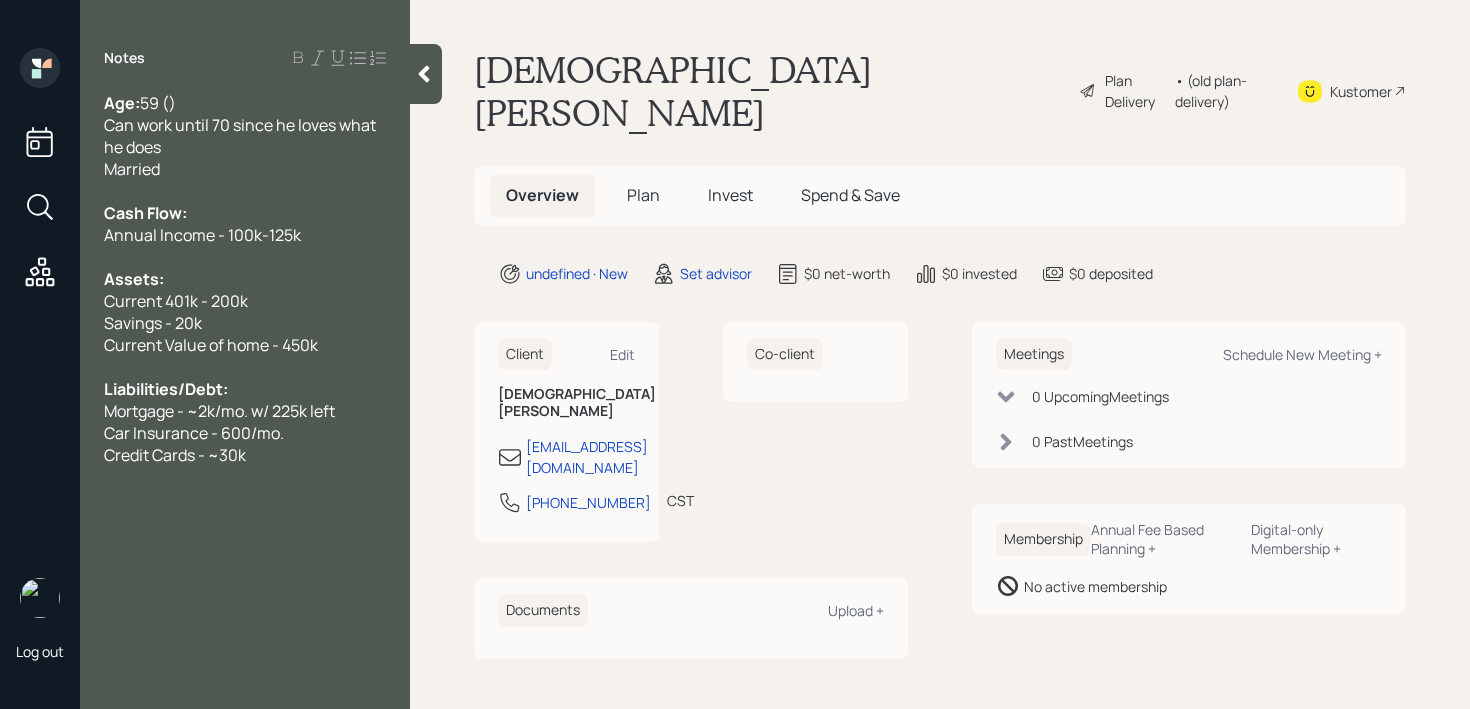 click on "Current 401k - 200k" at bounding box center [245, 301] 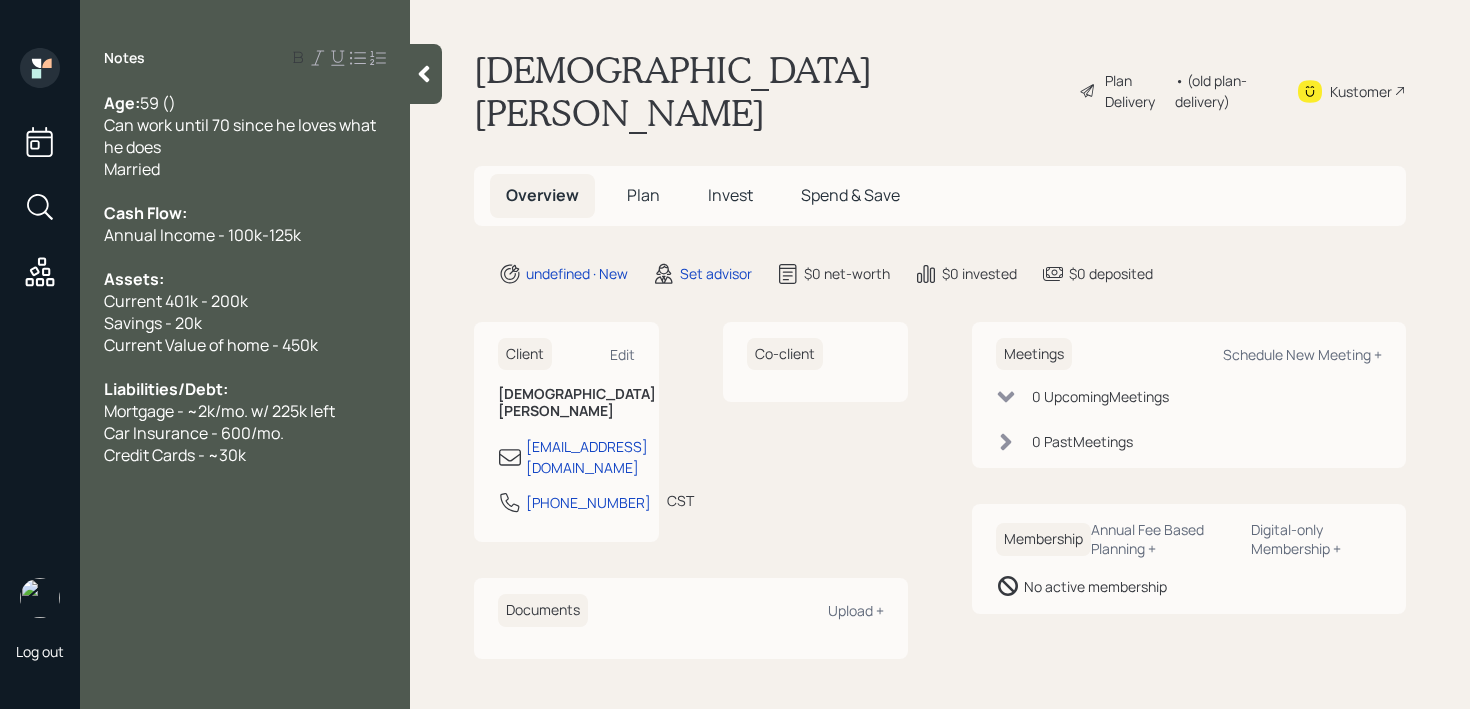 click on "Assets:" at bounding box center (245, 279) 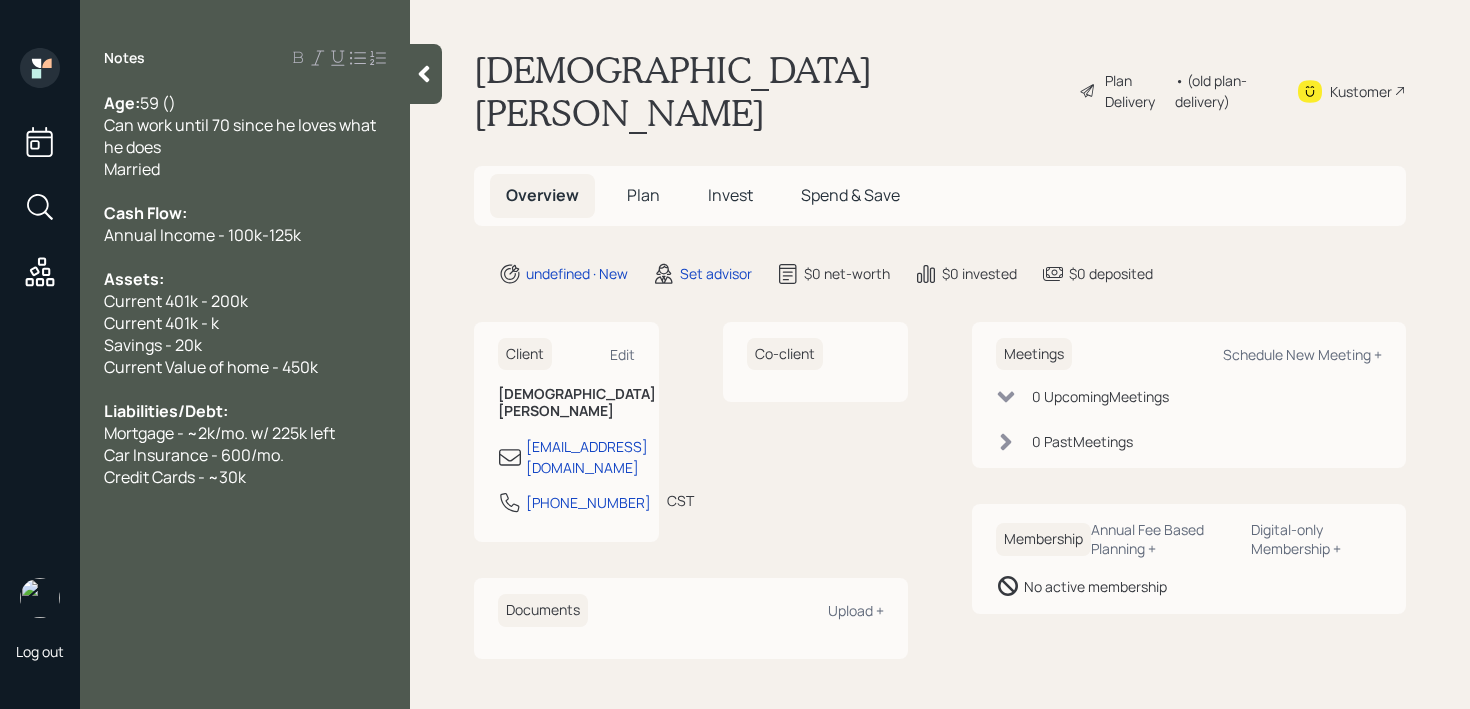 click on "Current 401k - k" at bounding box center [245, 323] 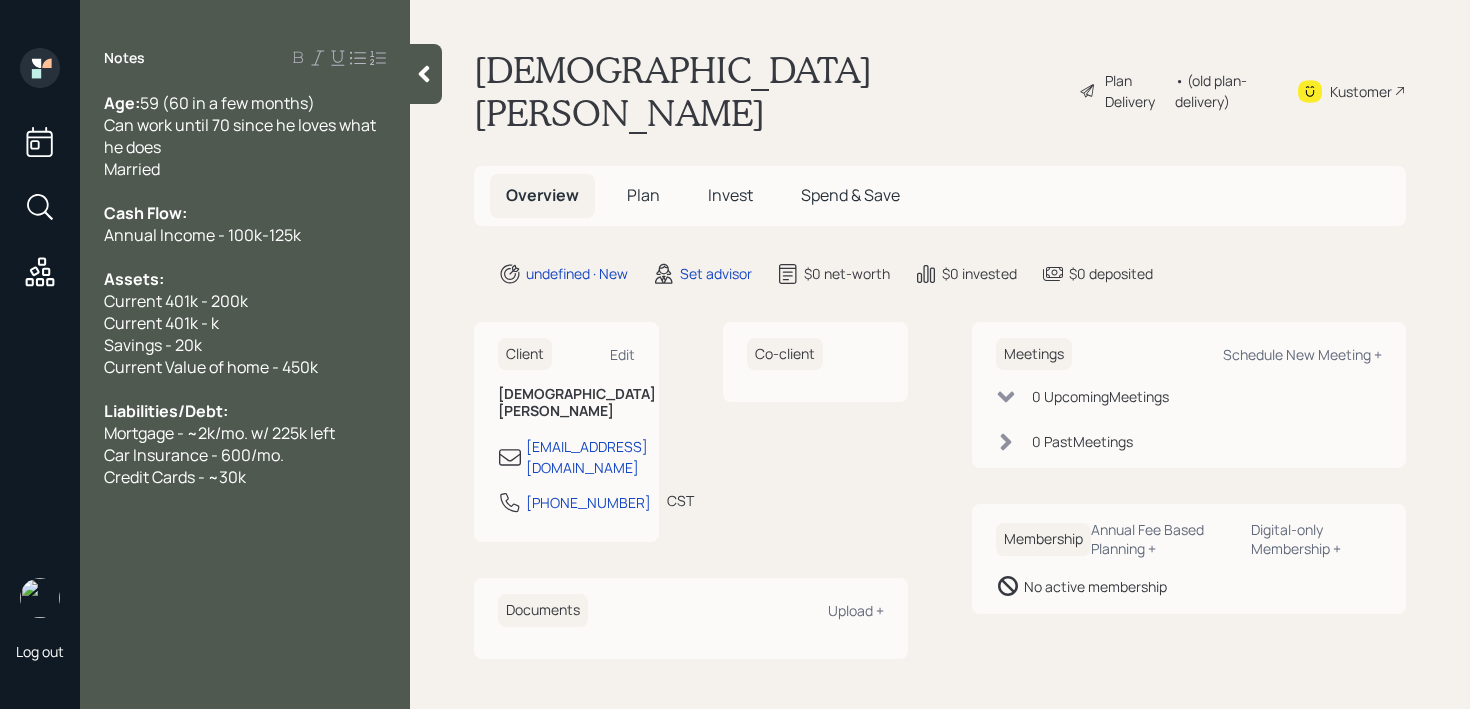 click on "Current 401k - k" at bounding box center [161, 323] 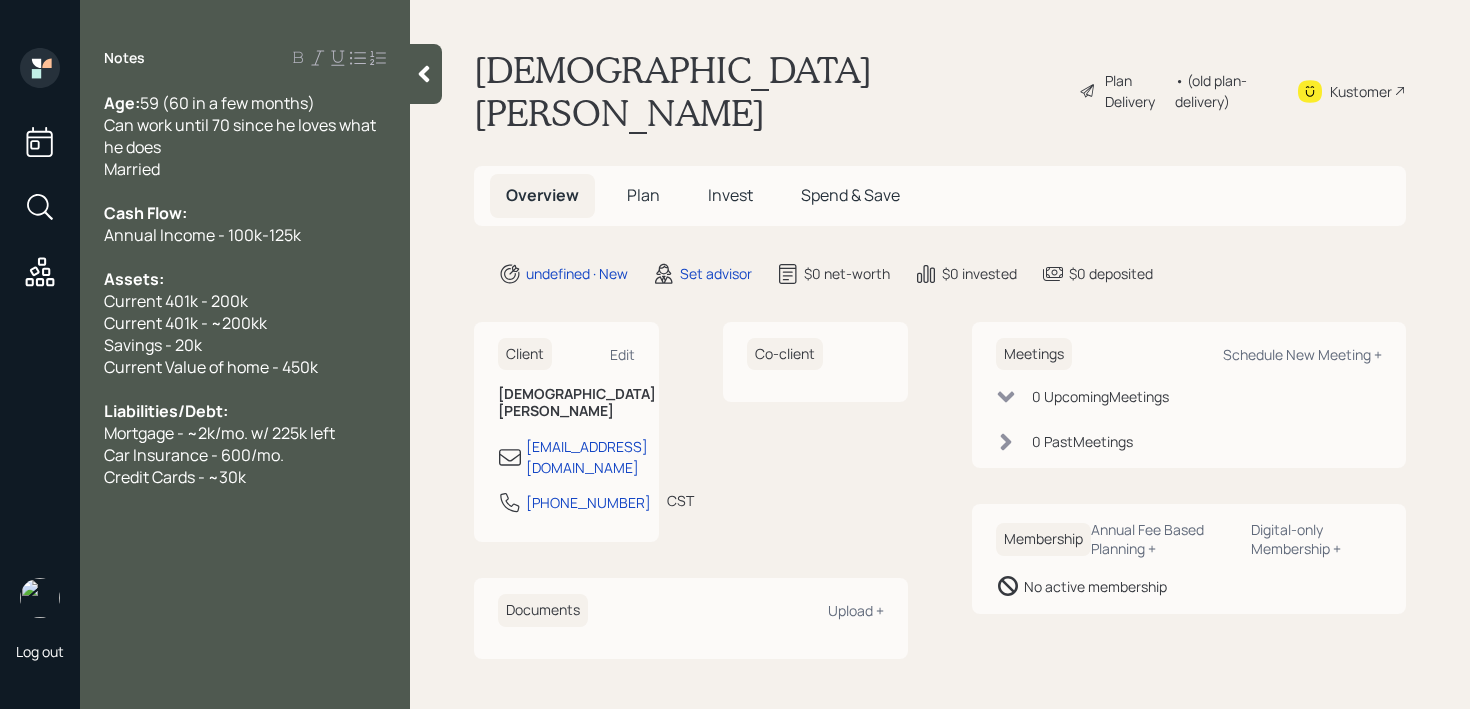 click on "Current 401k - ~200kk" at bounding box center [185, 323] 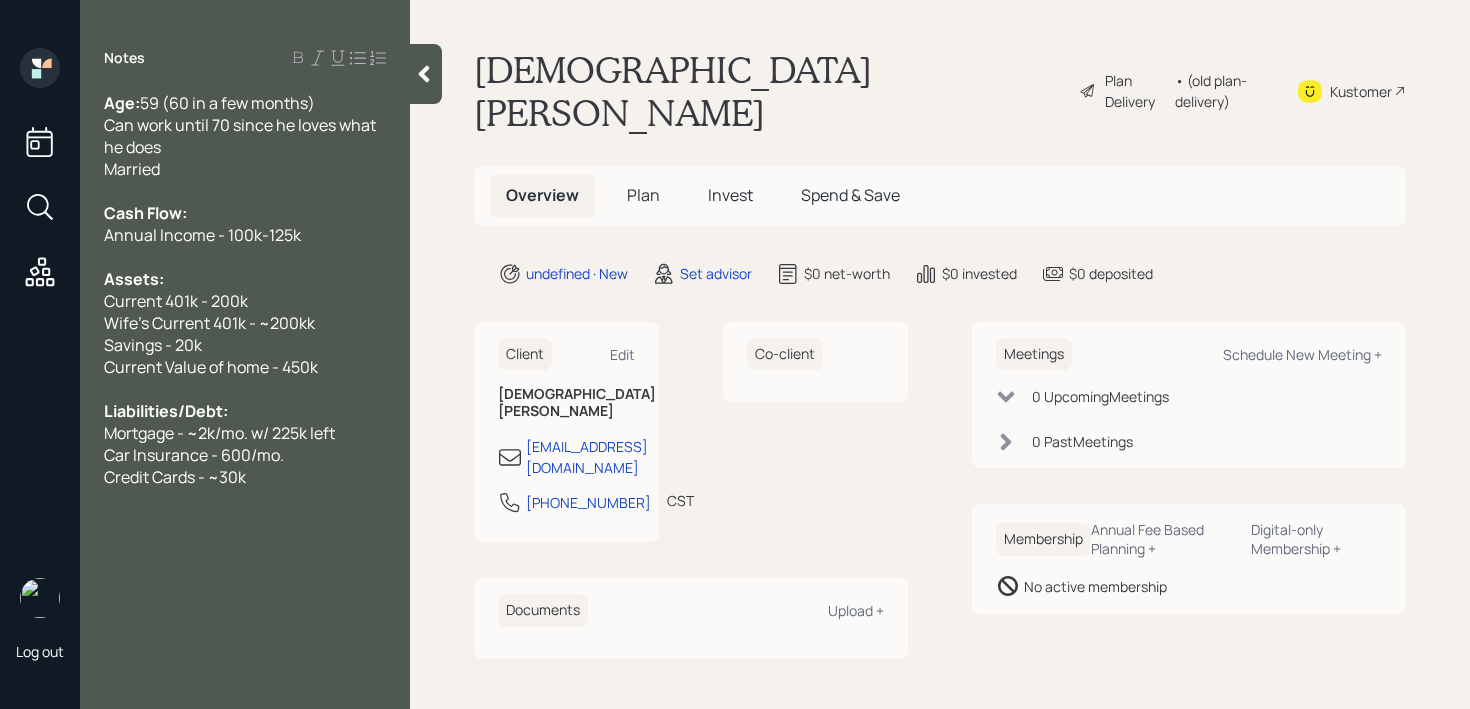 click on "Wife's Current 401k - ~200kk" at bounding box center (245, 323) 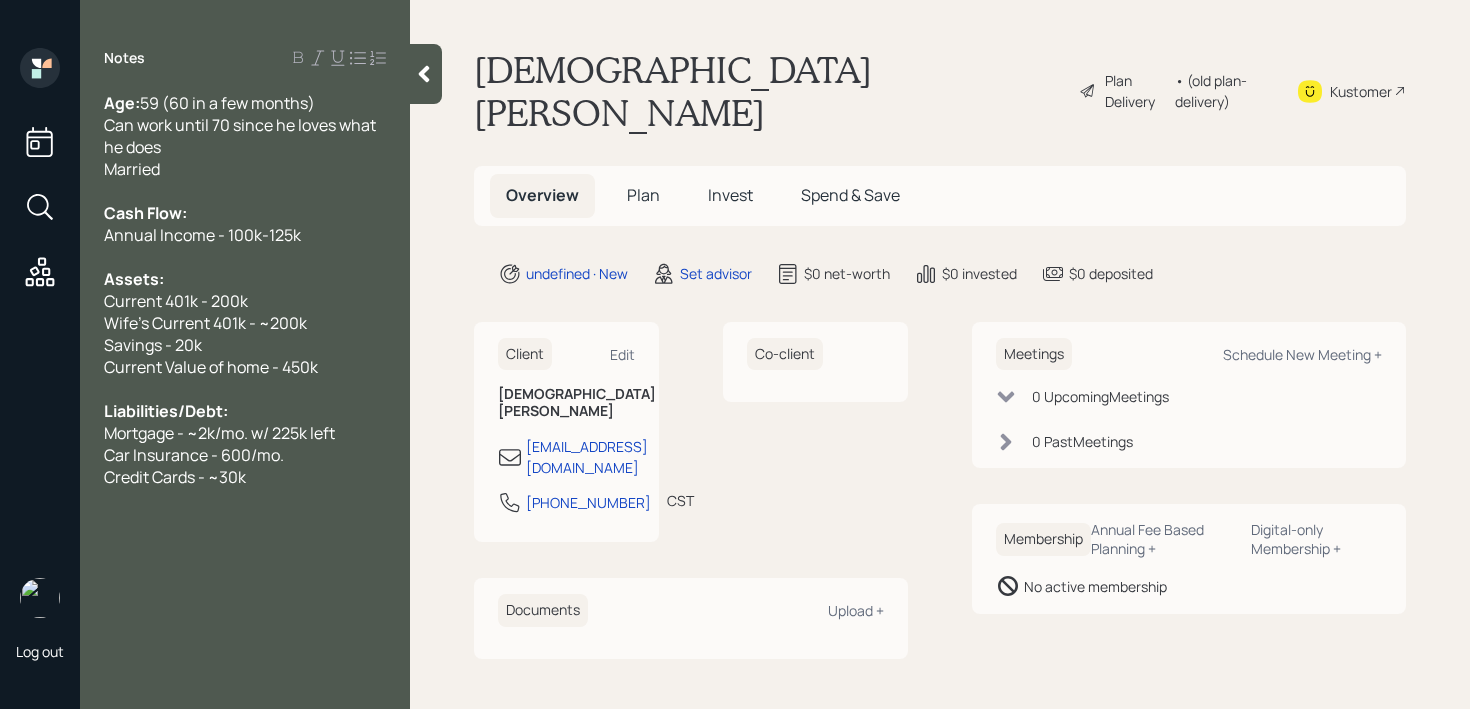 click at bounding box center (245, 389) 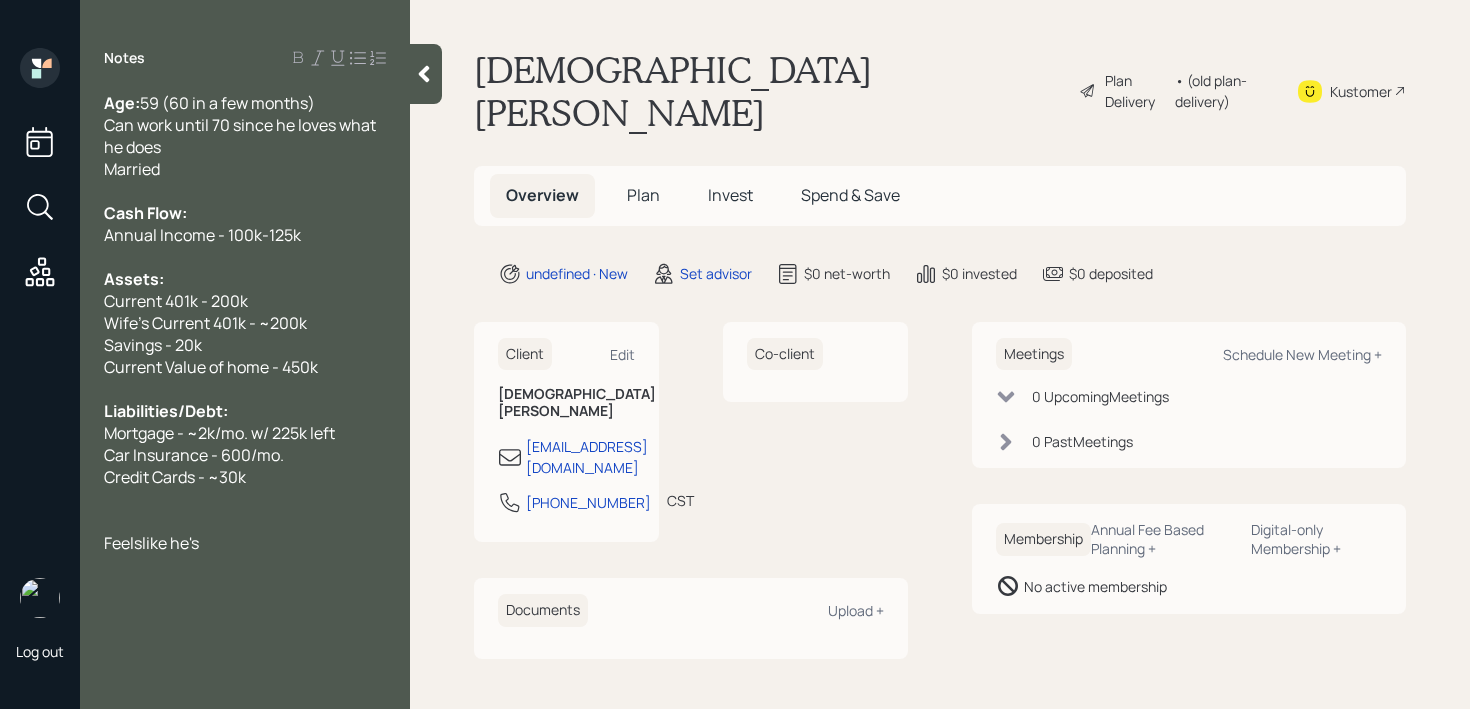 click on "Feelslike he's" at bounding box center [151, 543] 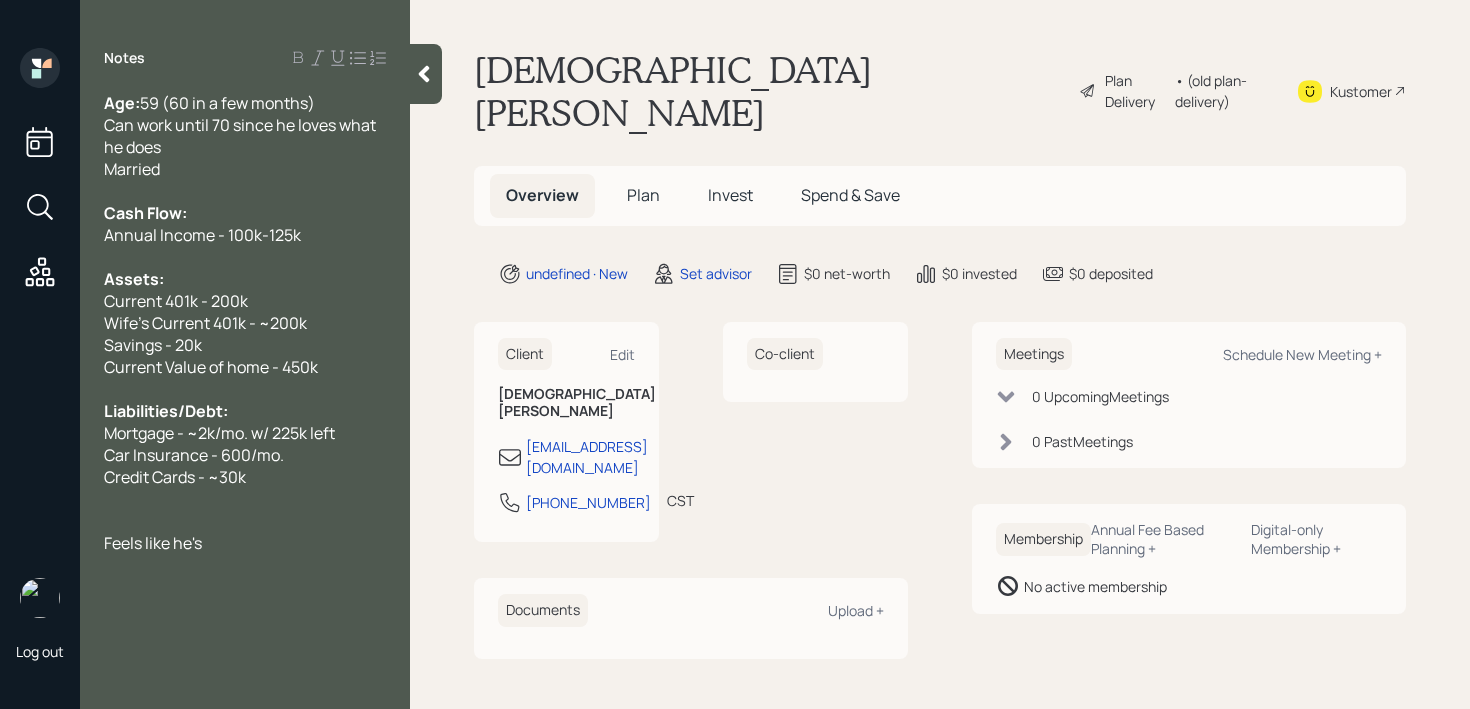 click on "Feels like he's" at bounding box center (245, 543) 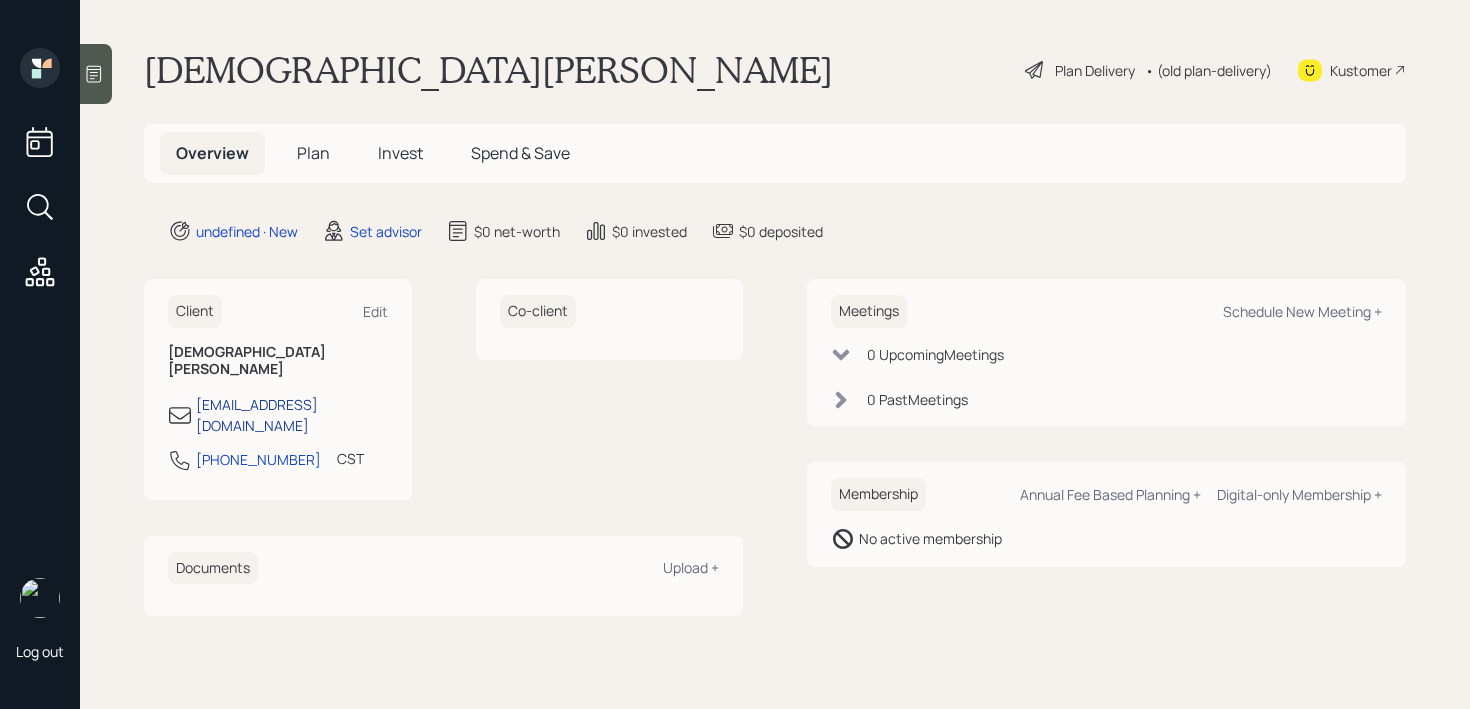 click on "[EMAIL_ADDRESS][DOMAIN_NAME]" at bounding box center [292, 415] 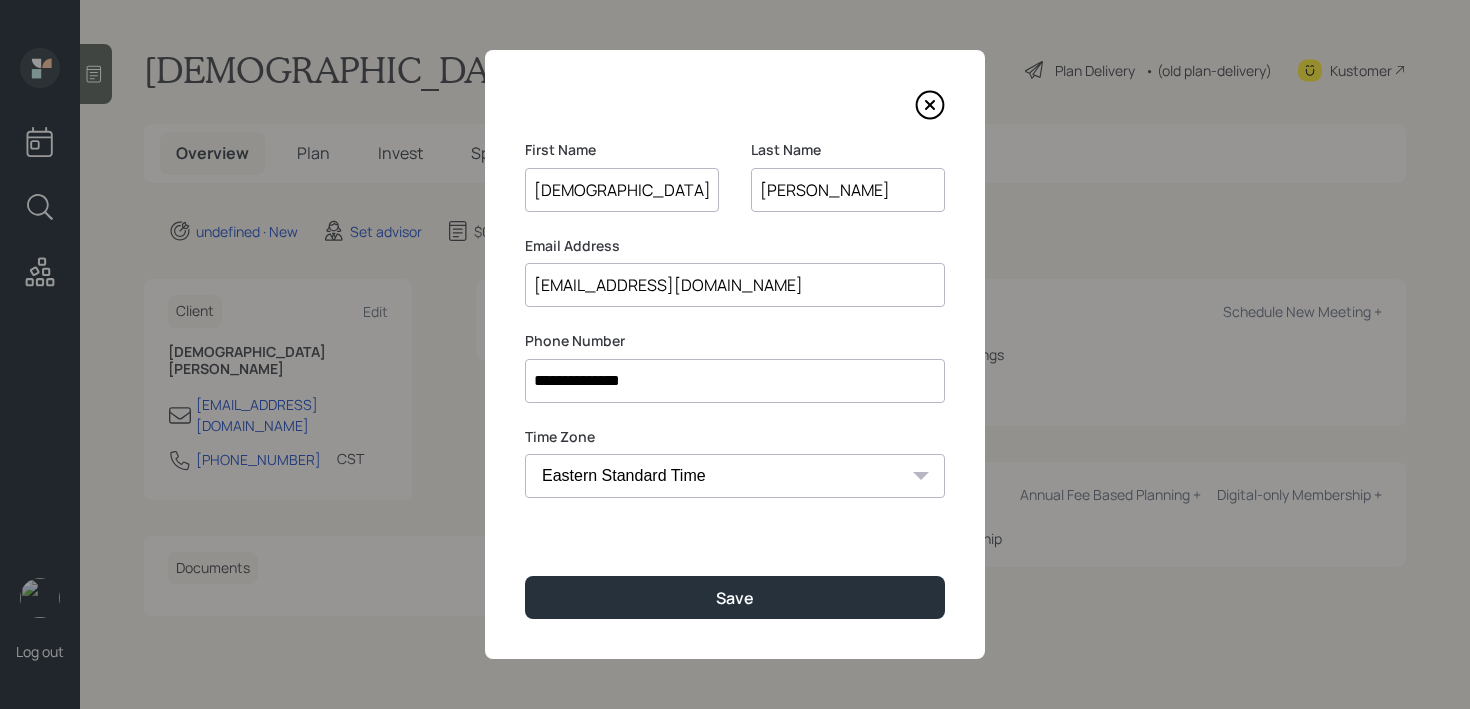 click on "**********" at bounding box center (735, 354) 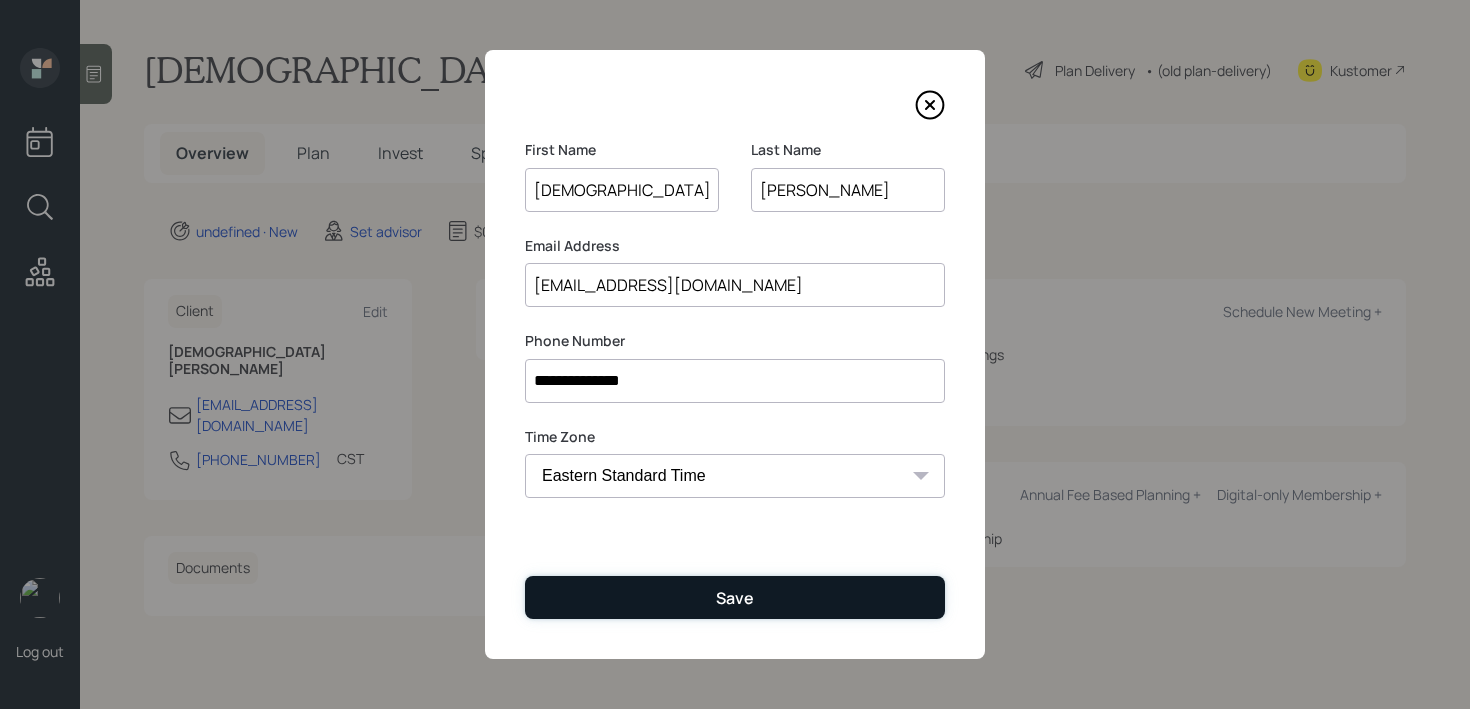 click on "Save" at bounding box center [735, 598] 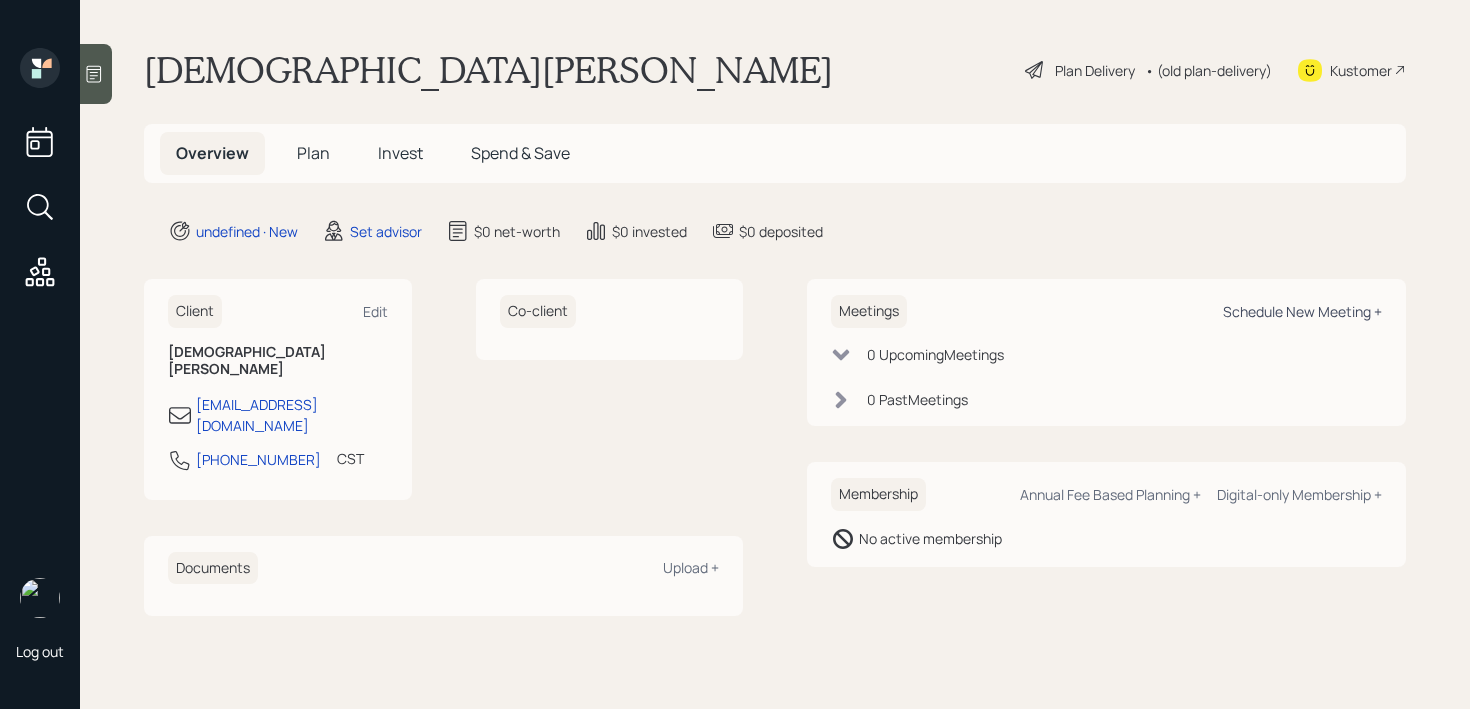 click on "Schedule New Meeting +" at bounding box center (1302, 311) 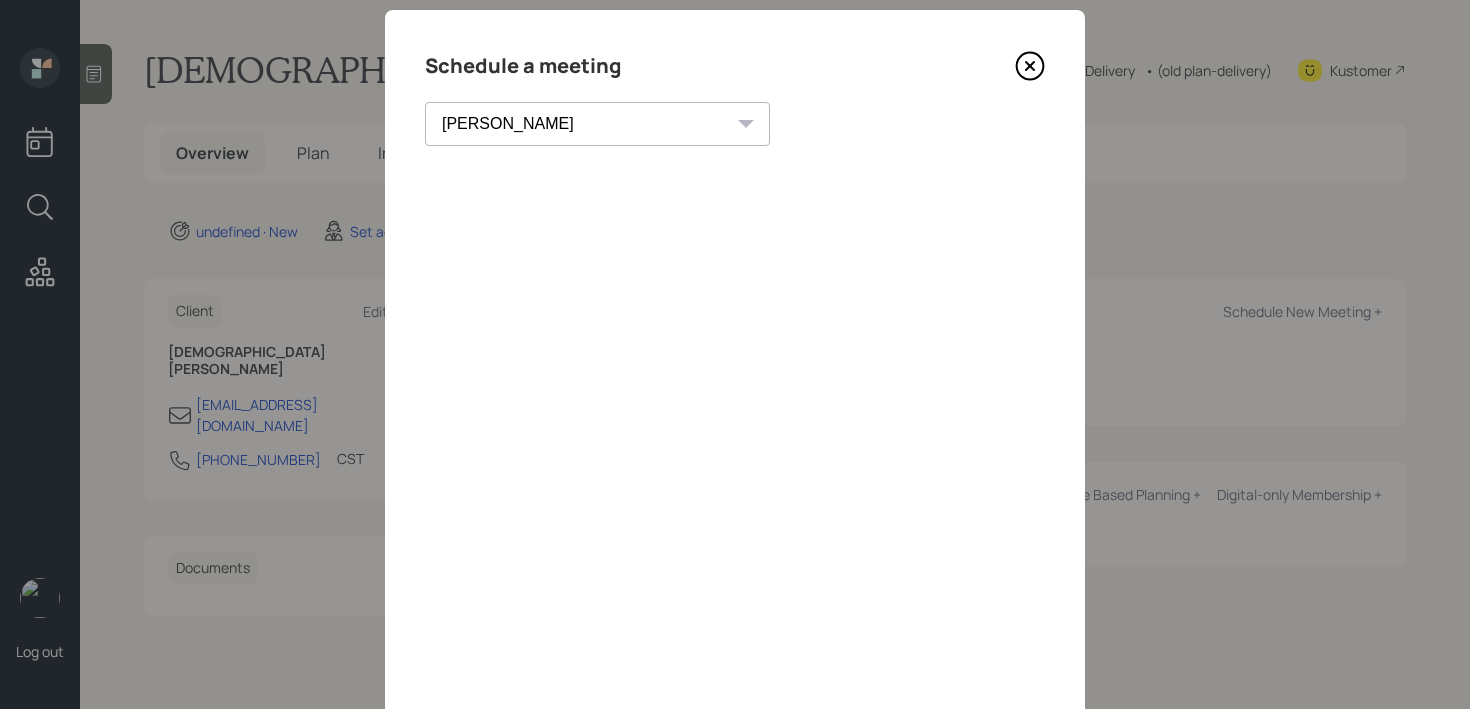 scroll, scrollTop: 38, scrollLeft: 0, axis: vertical 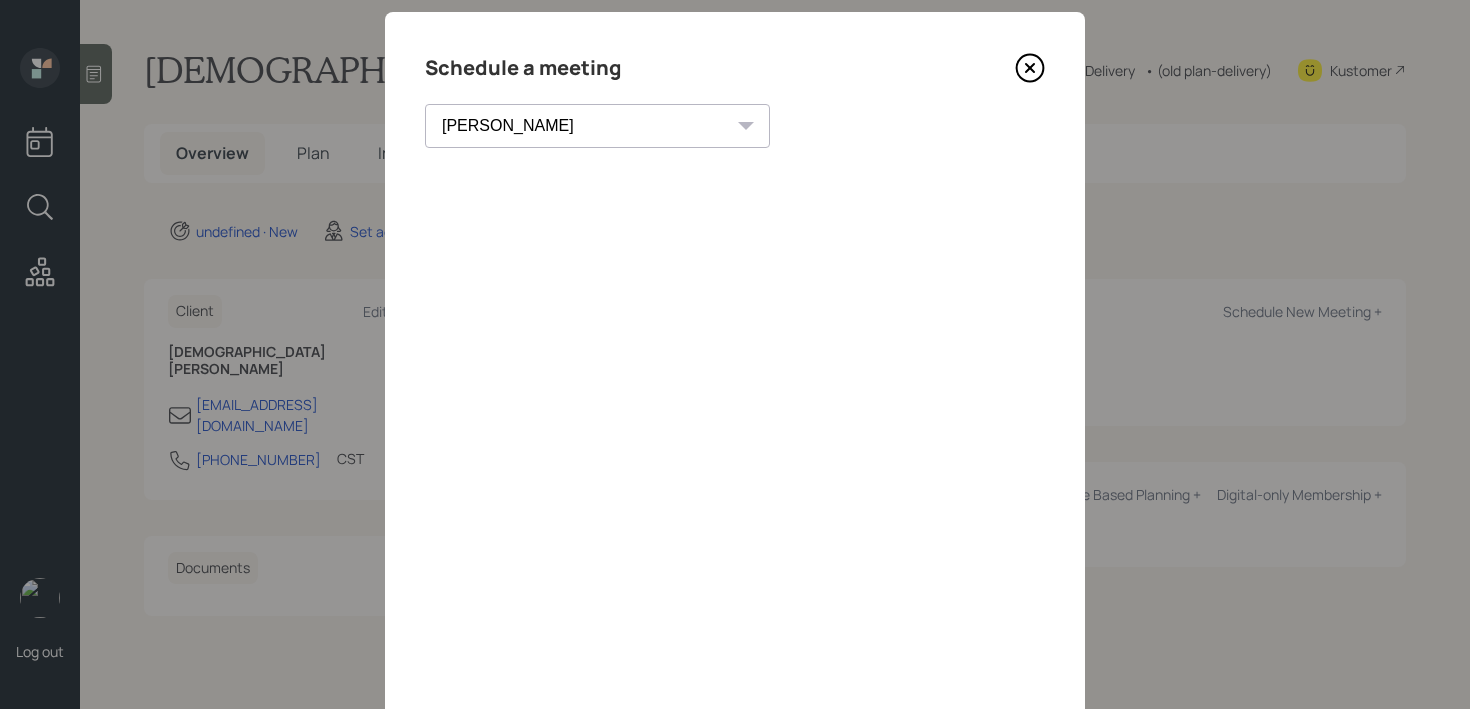 click 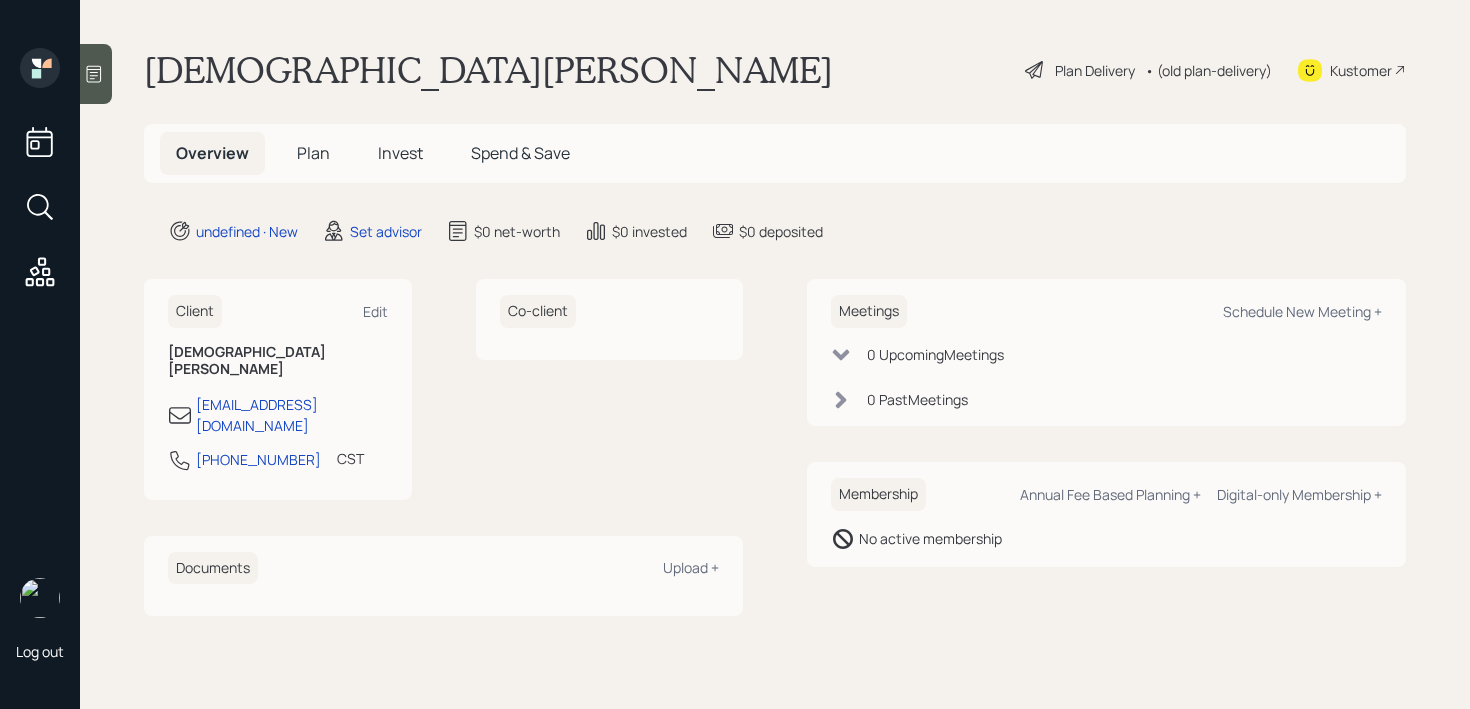 click on "Kustomer" at bounding box center [1361, 70] 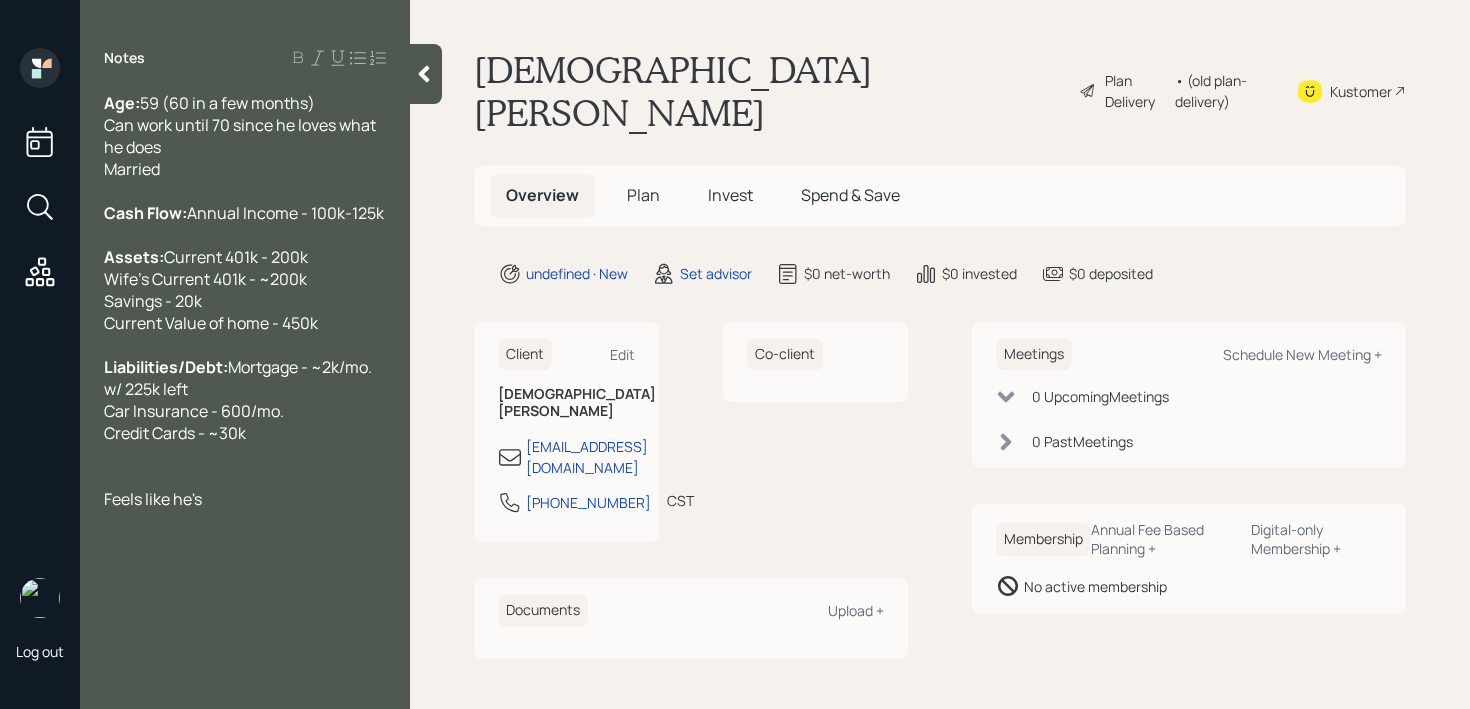 type 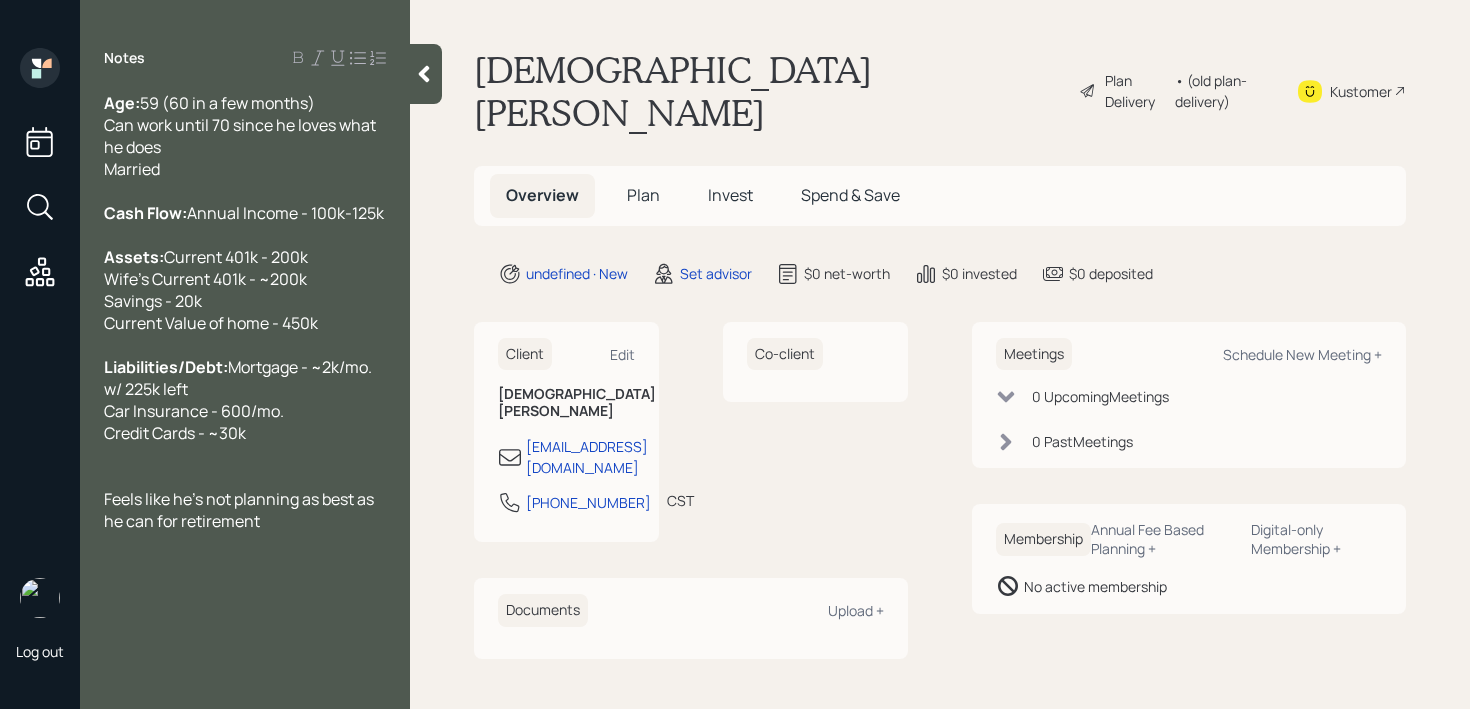 click on "Liabilities/Debt:
Mortgage - ~2k/mo. w/ 225k left
Car Insurance - 600/mo.
Credit Cards - ~30k" at bounding box center (245, 400) 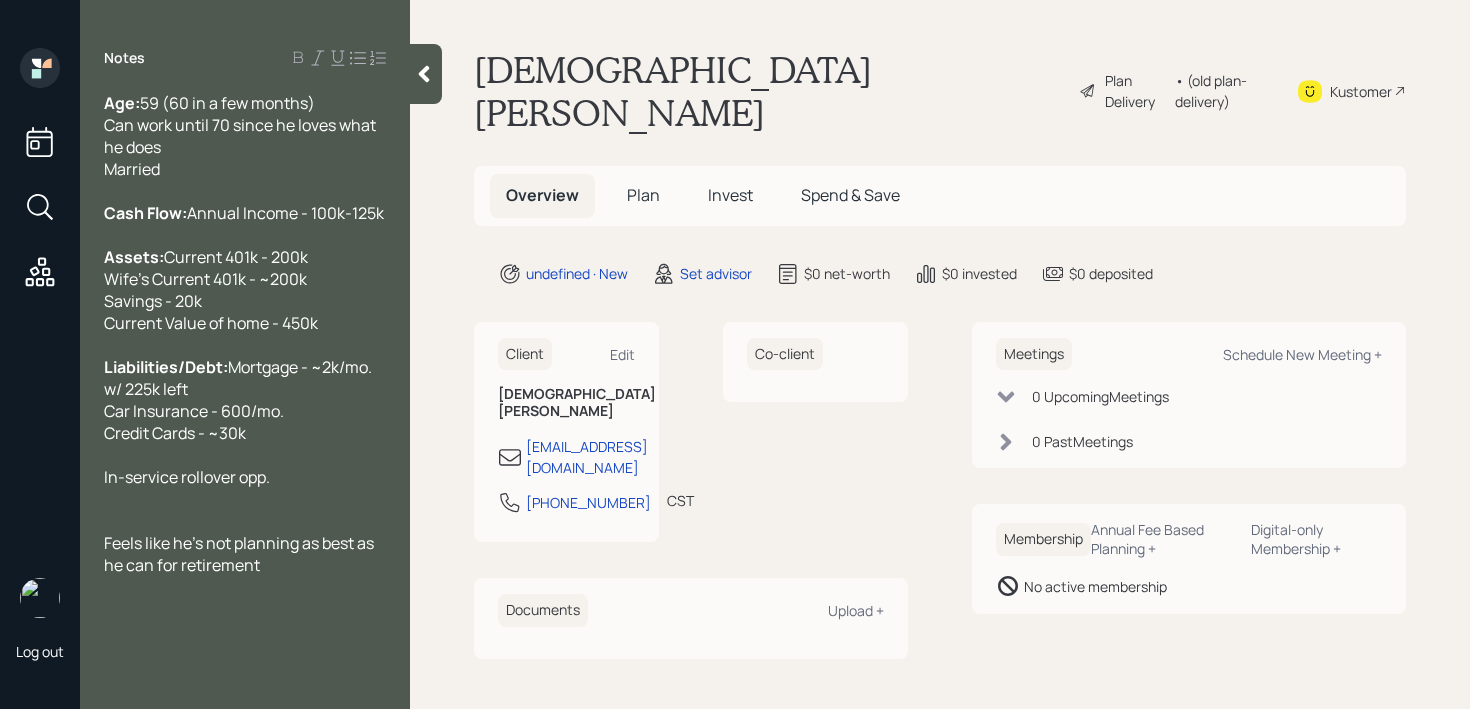 click on "In-service rollover opp." at bounding box center [187, 477] 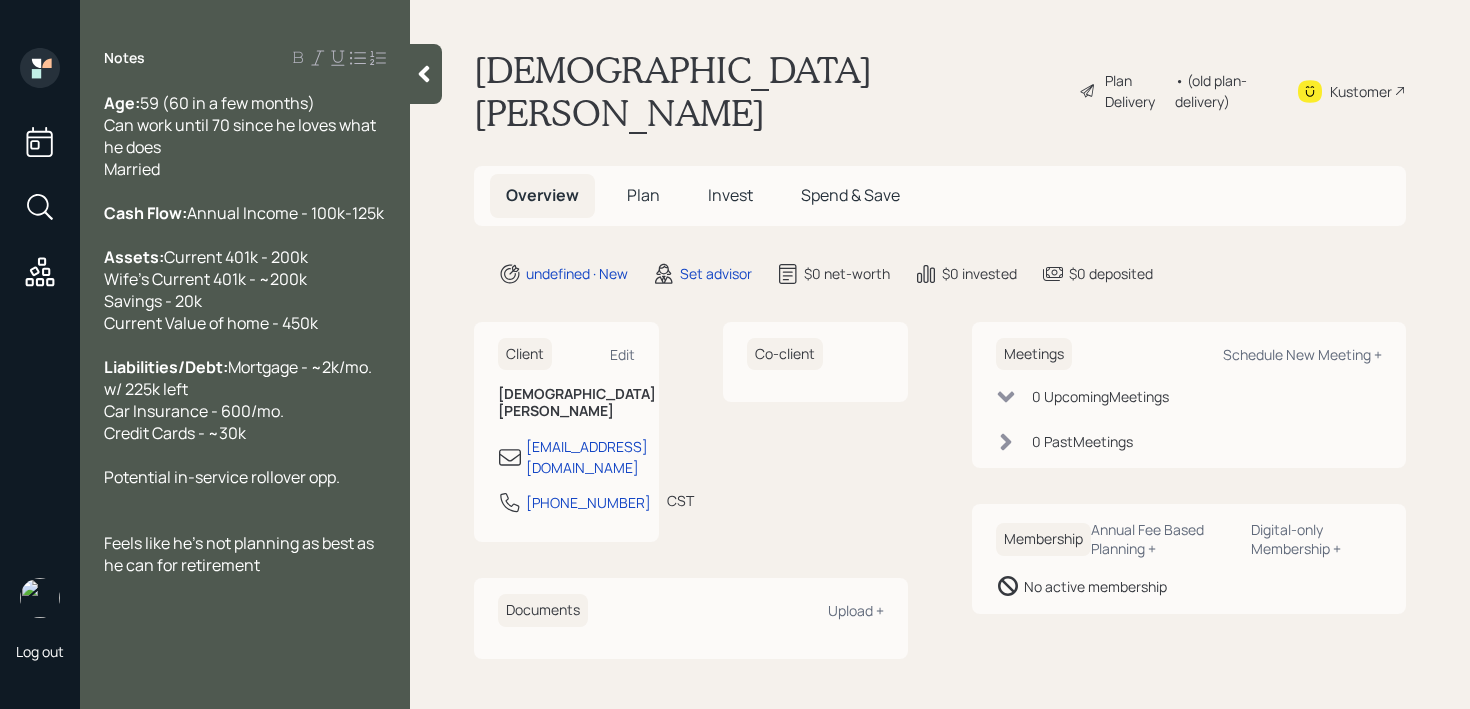 click on "Potential in-service rollover opp." at bounding box center [222, 477] 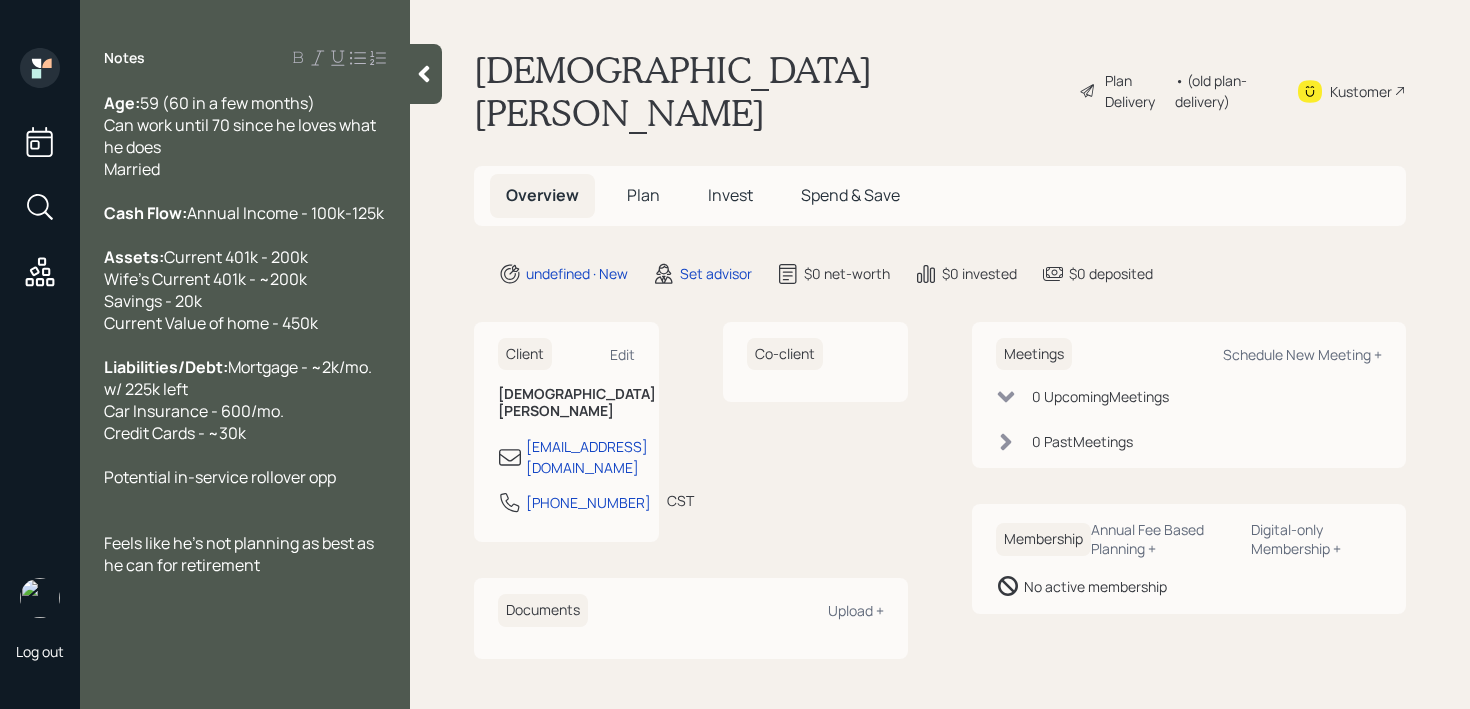 click on "Feels like he's not planning as best as he can for retirement" at bounding box center [245, 554] 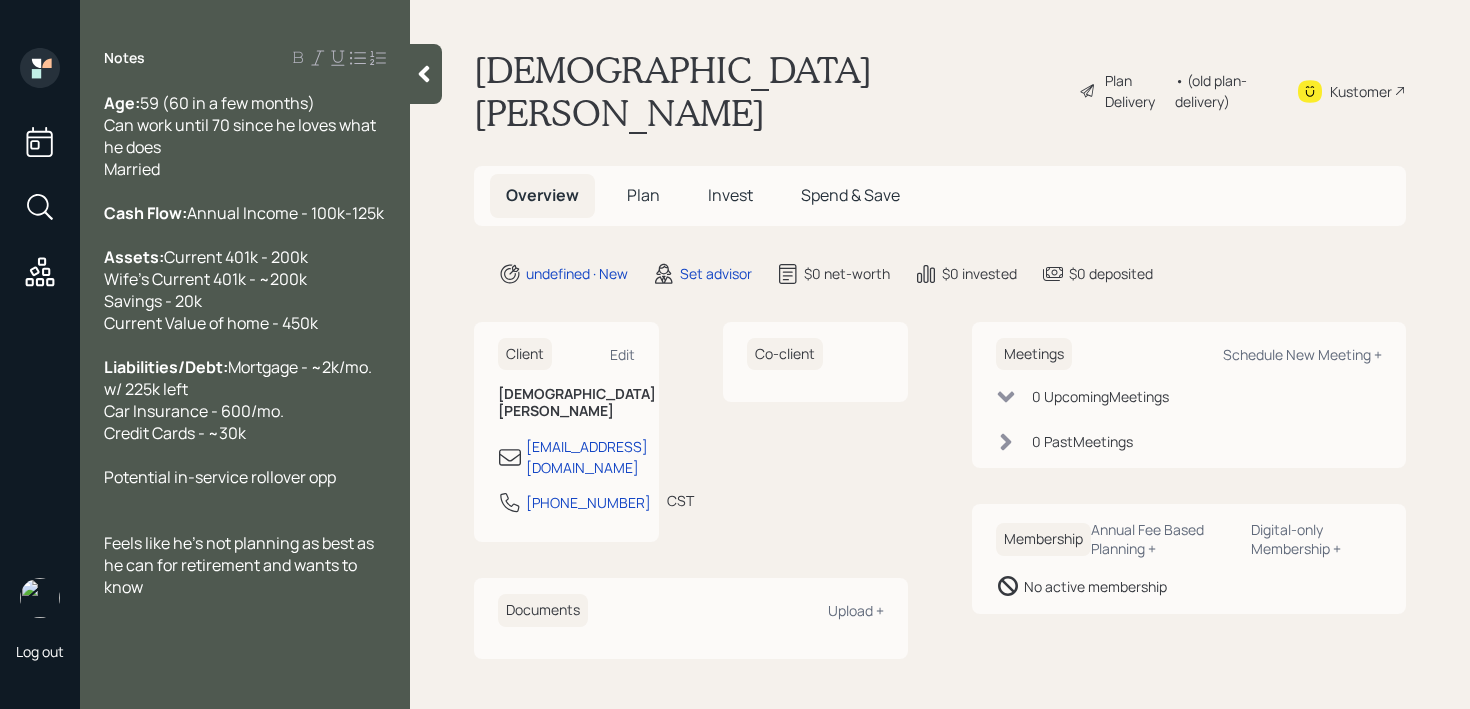 click on "Assets:
Current 401k - 200k
Wife's Current 401k - ~200k
Savings - 20k
Current Value of home - 450k" at bounding box center [245, 290] 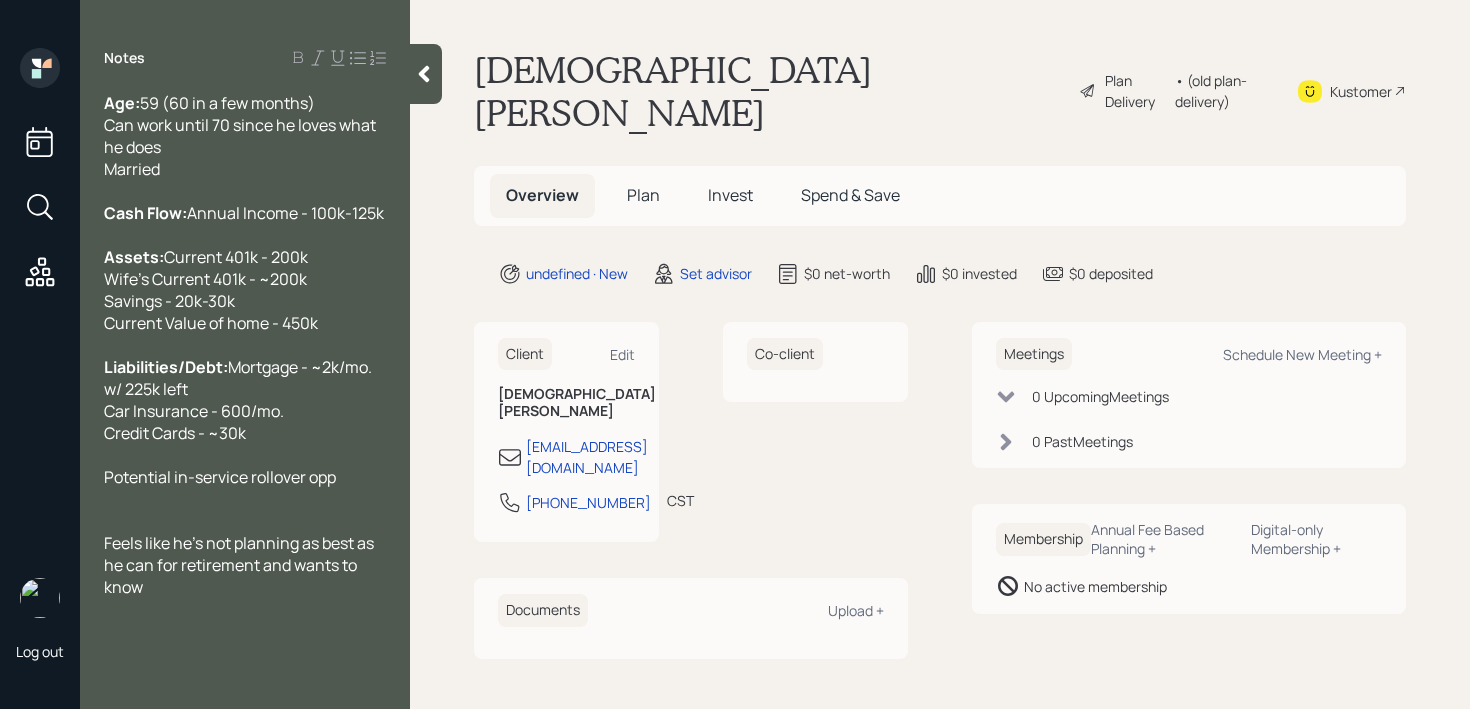 click on "Feels like he's not planning as best as he can for retirement and wants to know" at bounding box center (245, 565) 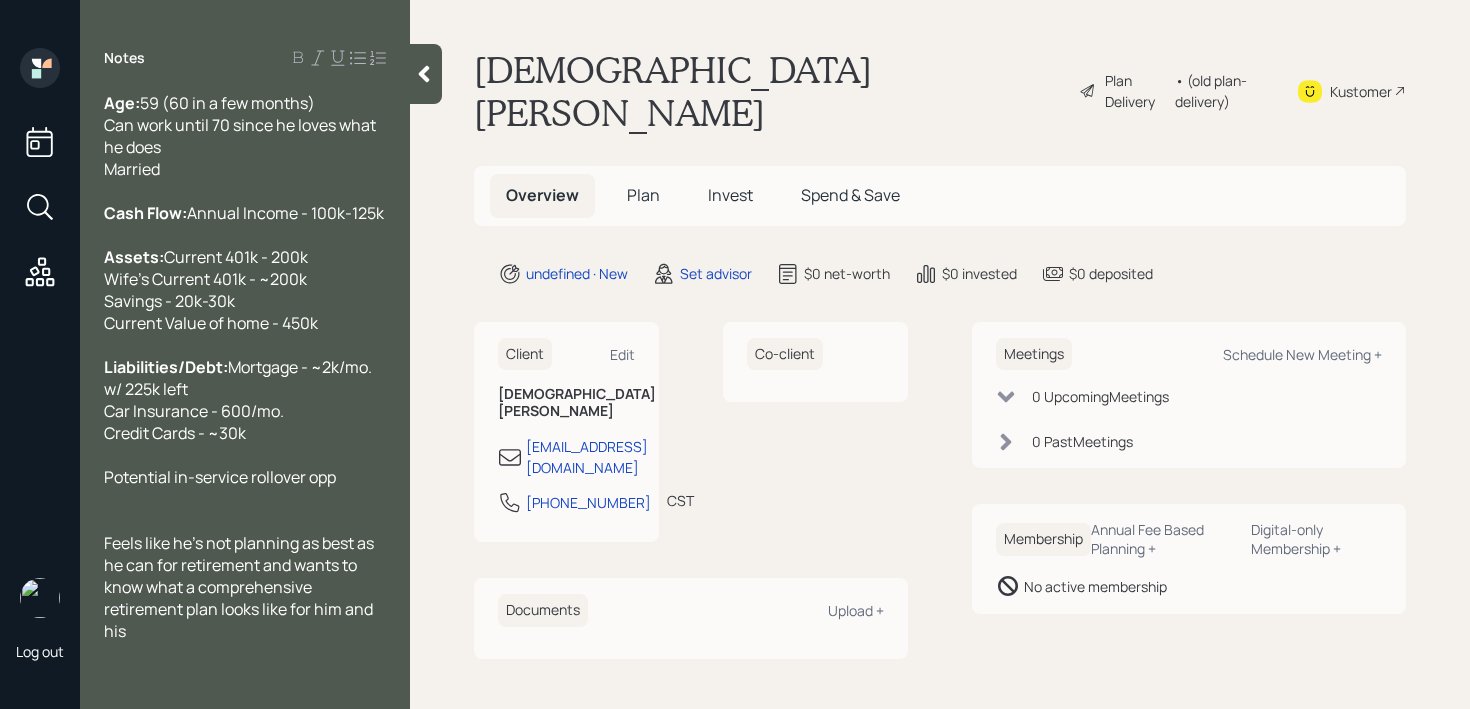 scroll, scrollTop: 0, scrollLeft: 0, axis: both 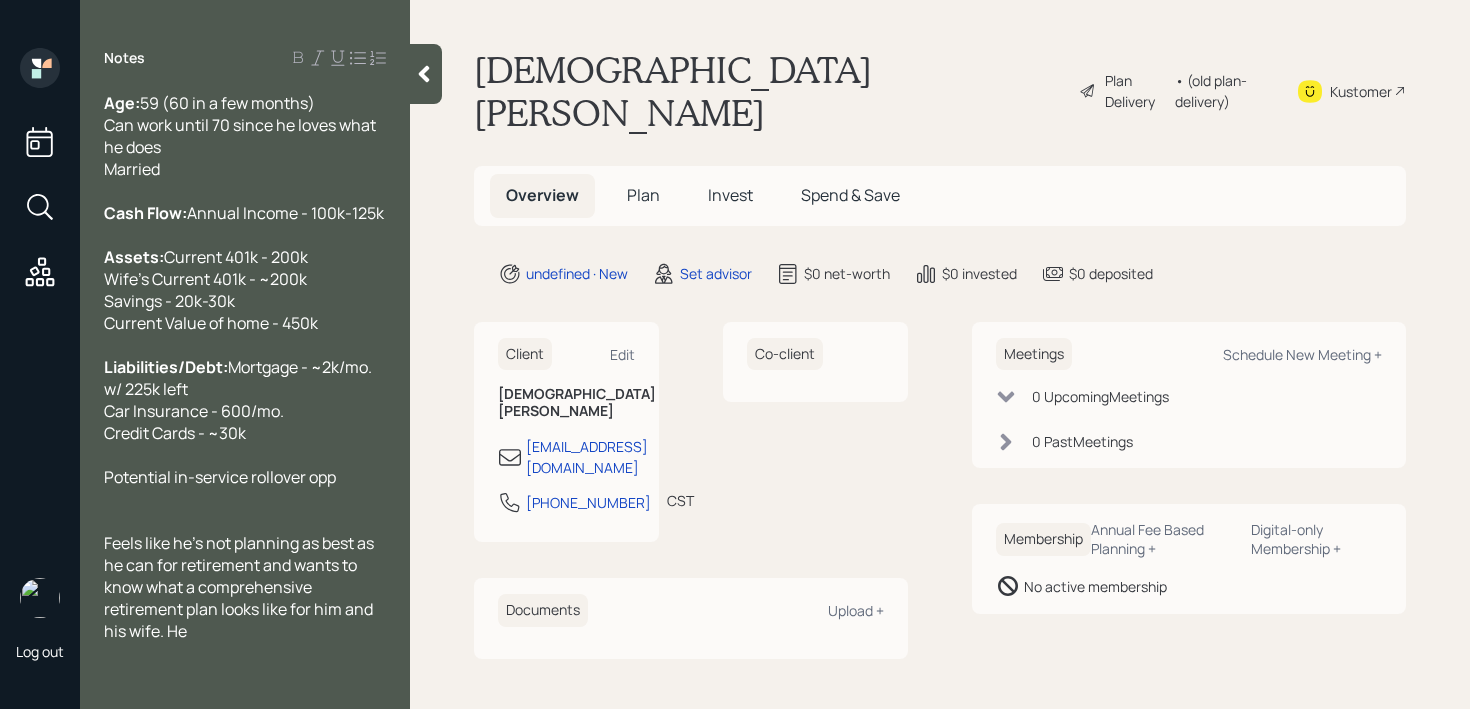 click at bounding box center (426, 74) 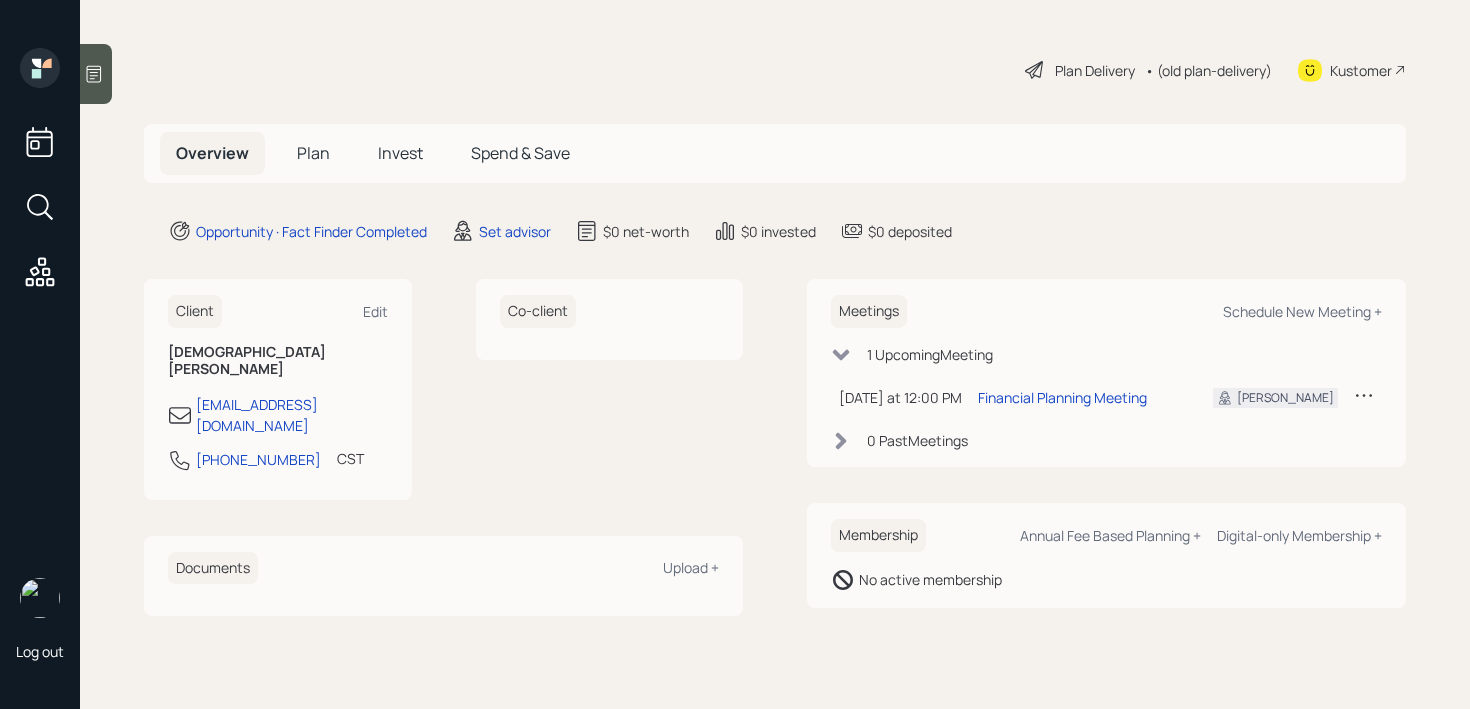 scroll, scrollTop: 0, scrollLeft: 0, axis: both 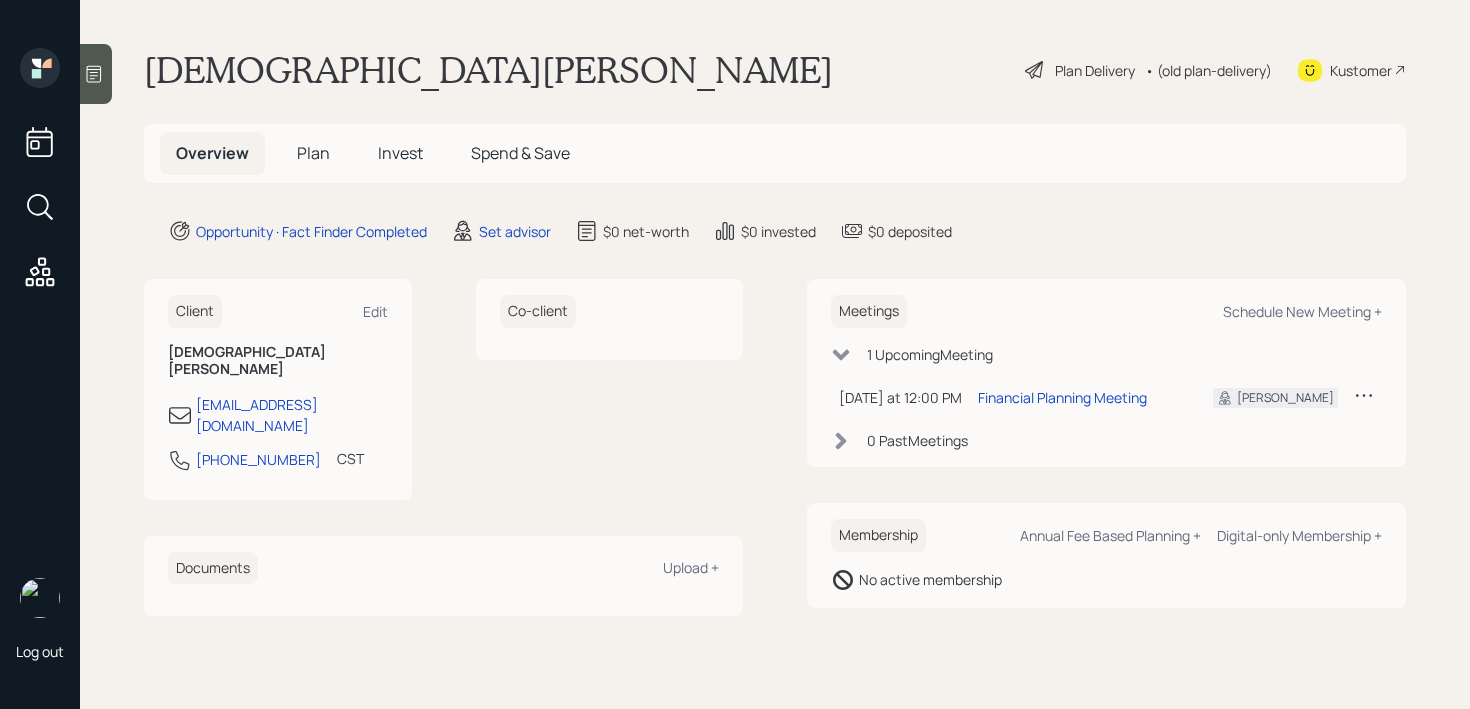click at bounding box center [96, 74] 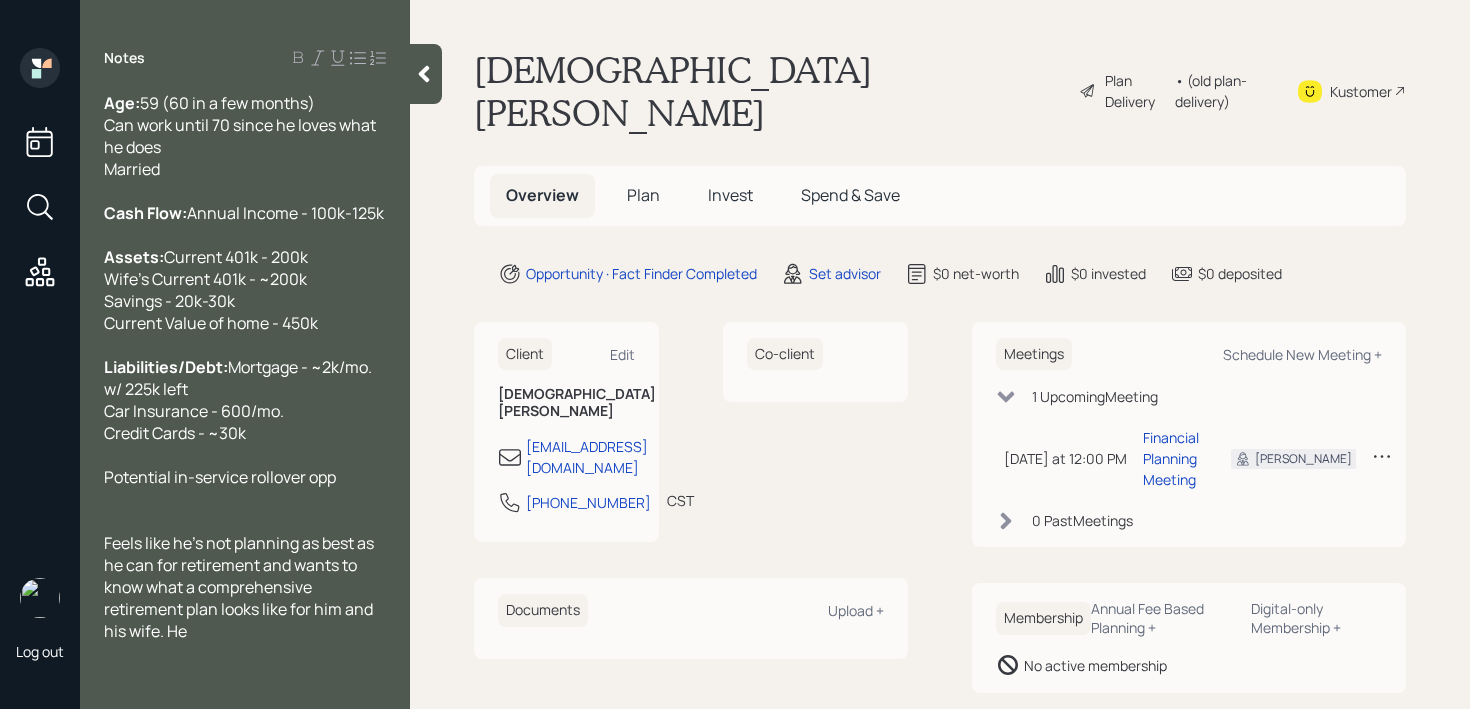 scroll, scrollTop: 0, scrollLeft: 0, axis: both 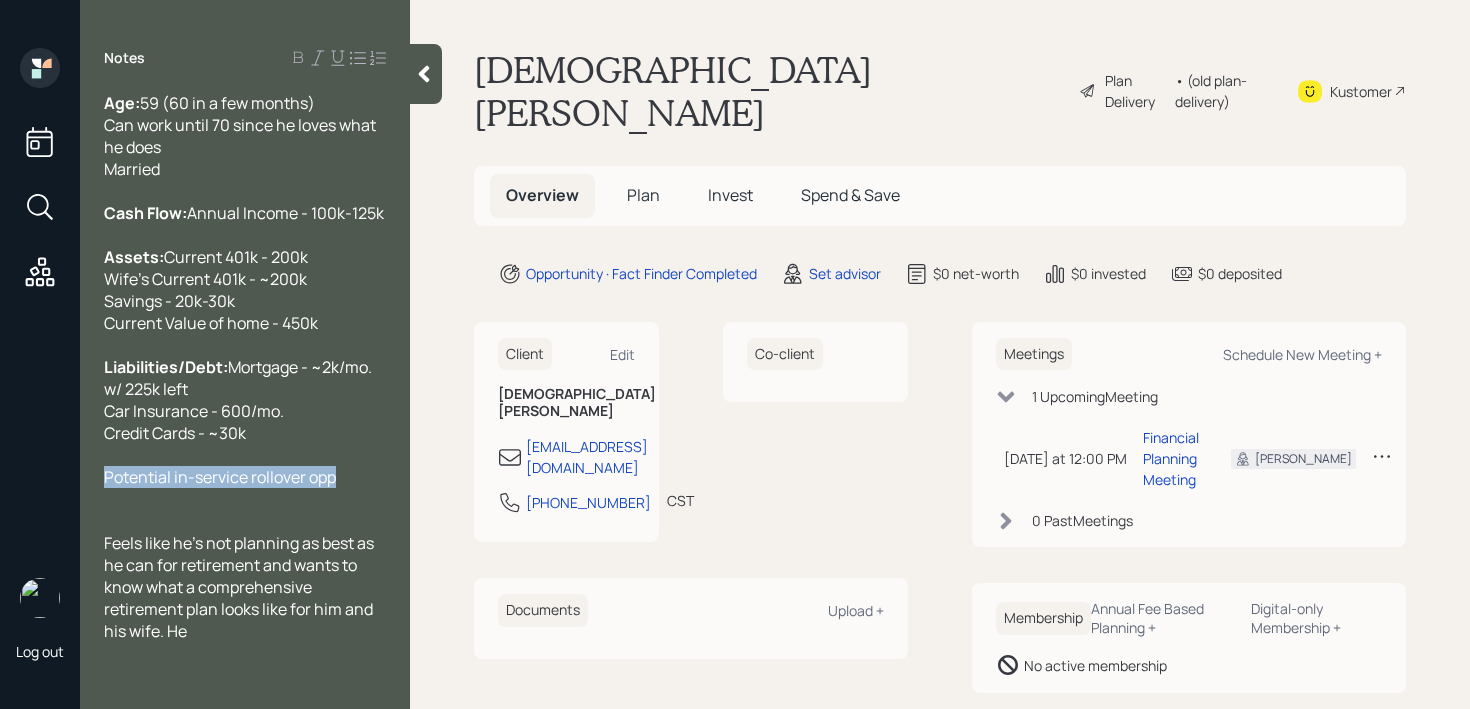 drag, startPoint x: 353, startPoint y: 525, endPoint x: 0, endPoint y: 525, distance: 353 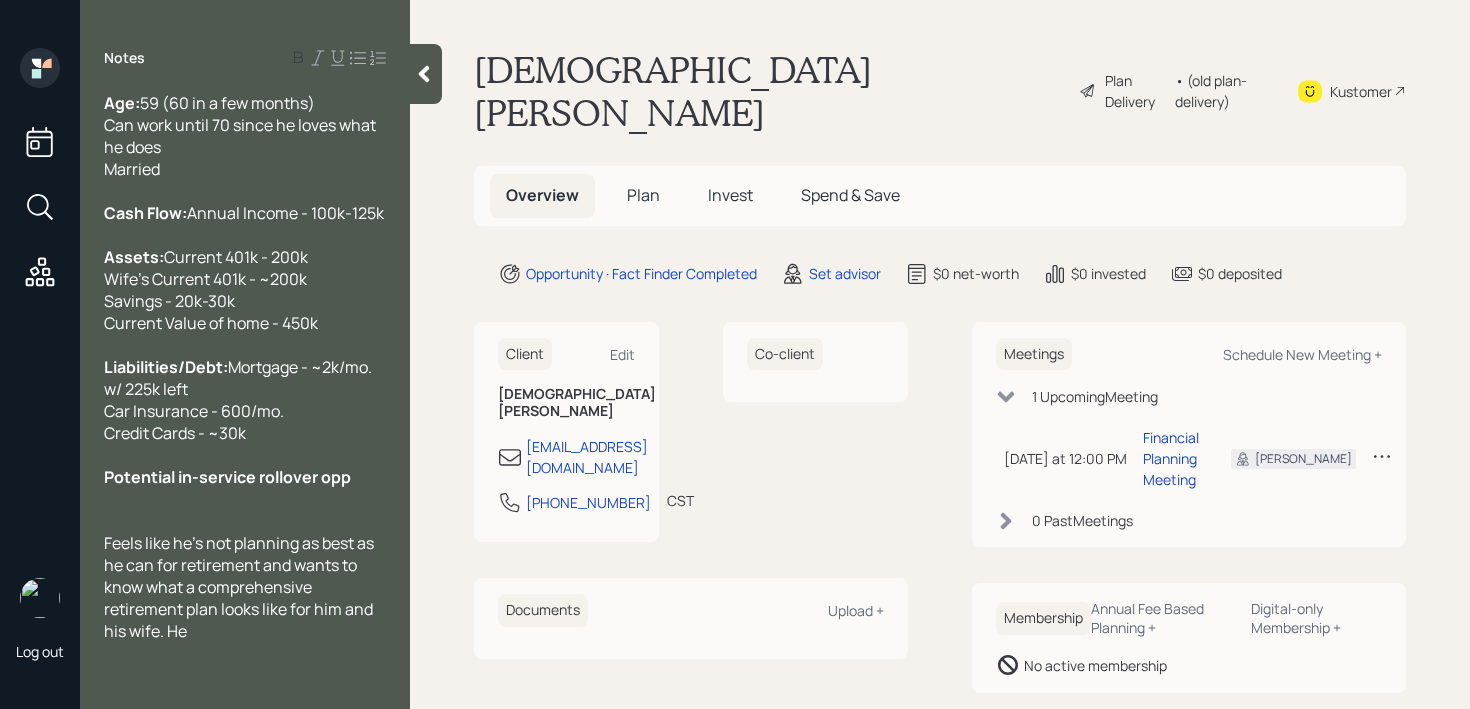click at bounding box center (245, 521) 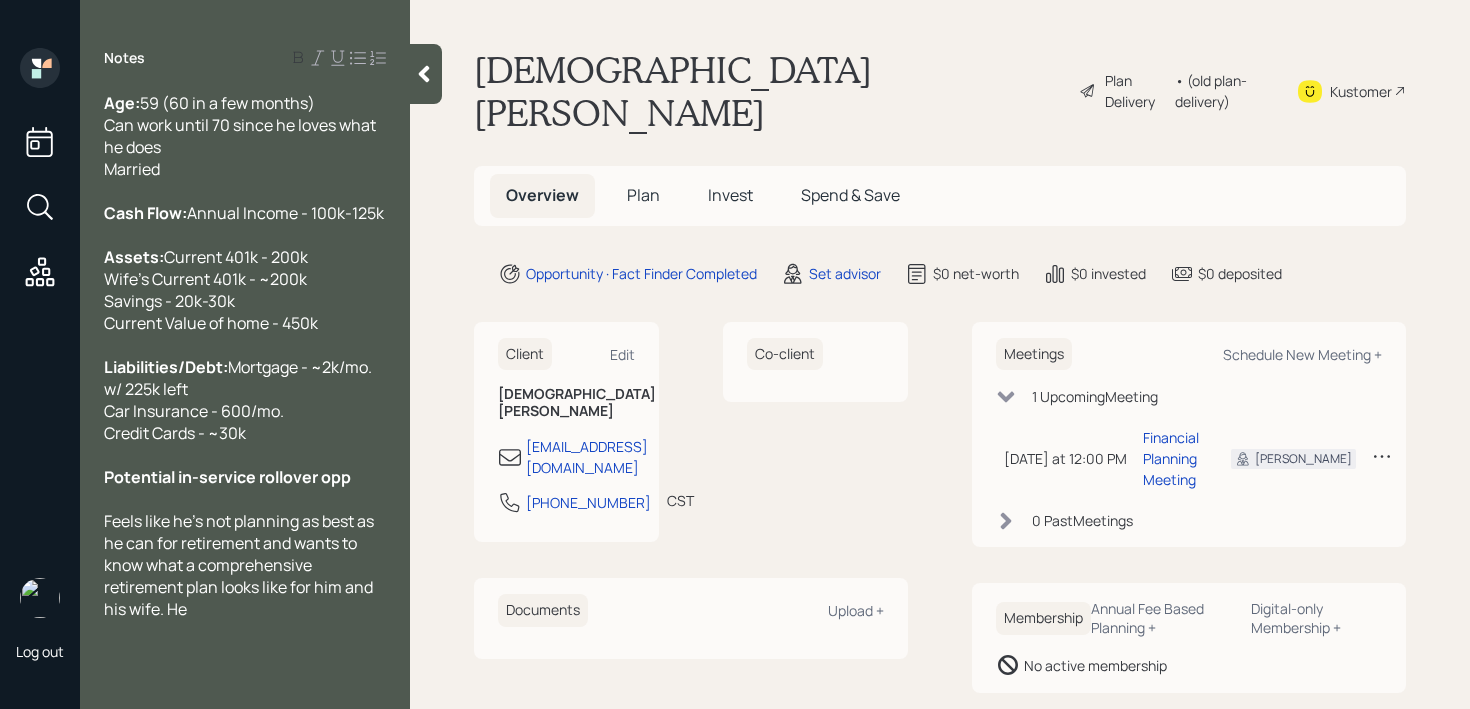 click on "Feels like he's not planning as best as he can for retirement and wants to know what a comprehensive retirement plan looks like for him and his wife. He" at bounding box center (245, 565) 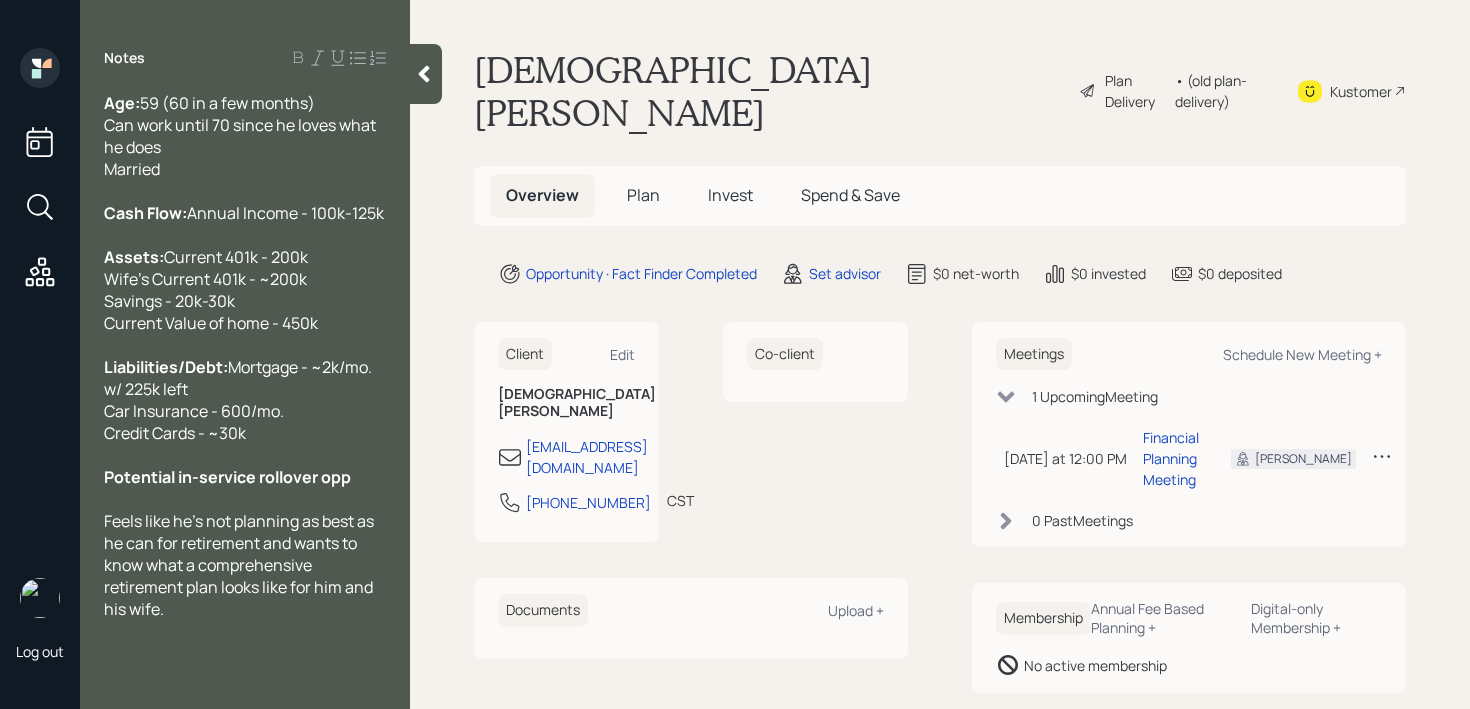 scroll, scrollTop: 22, scrollLeft: 0, axis: vertical 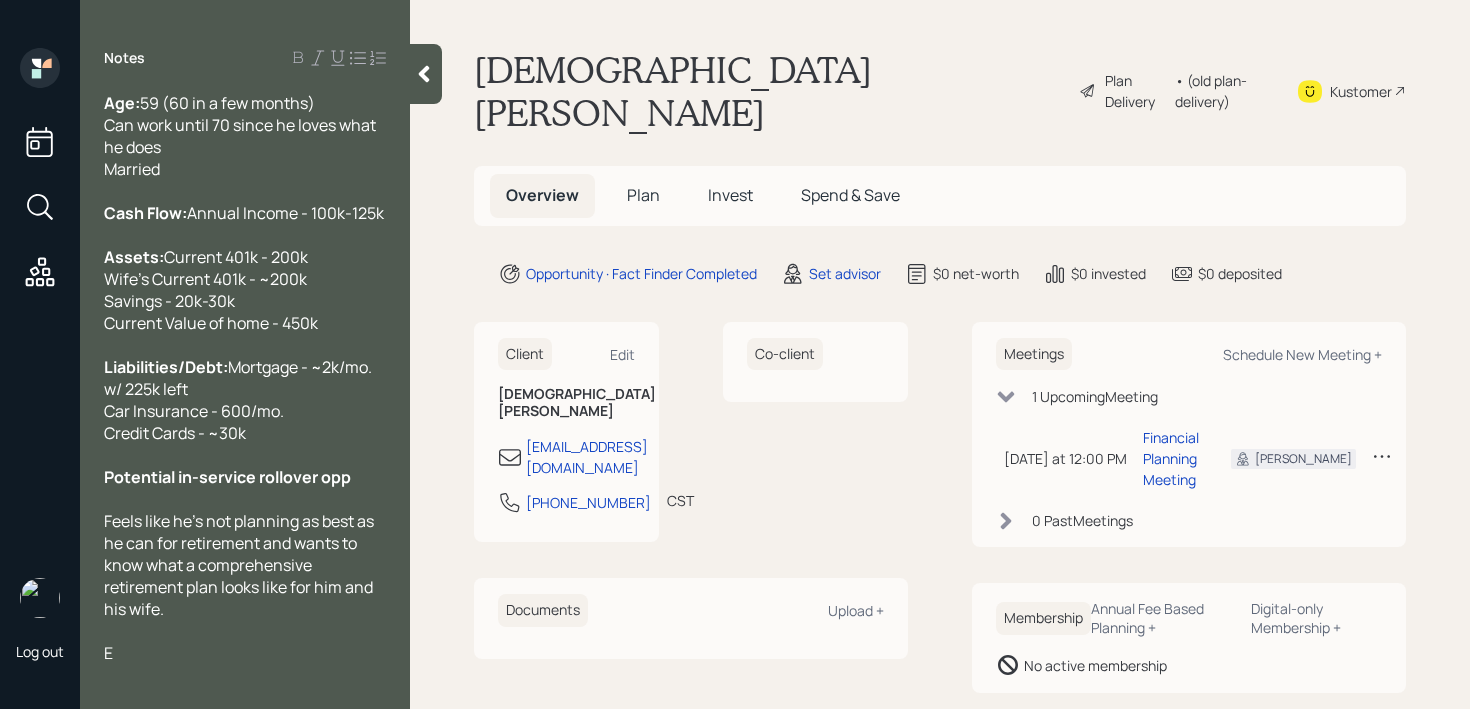 type 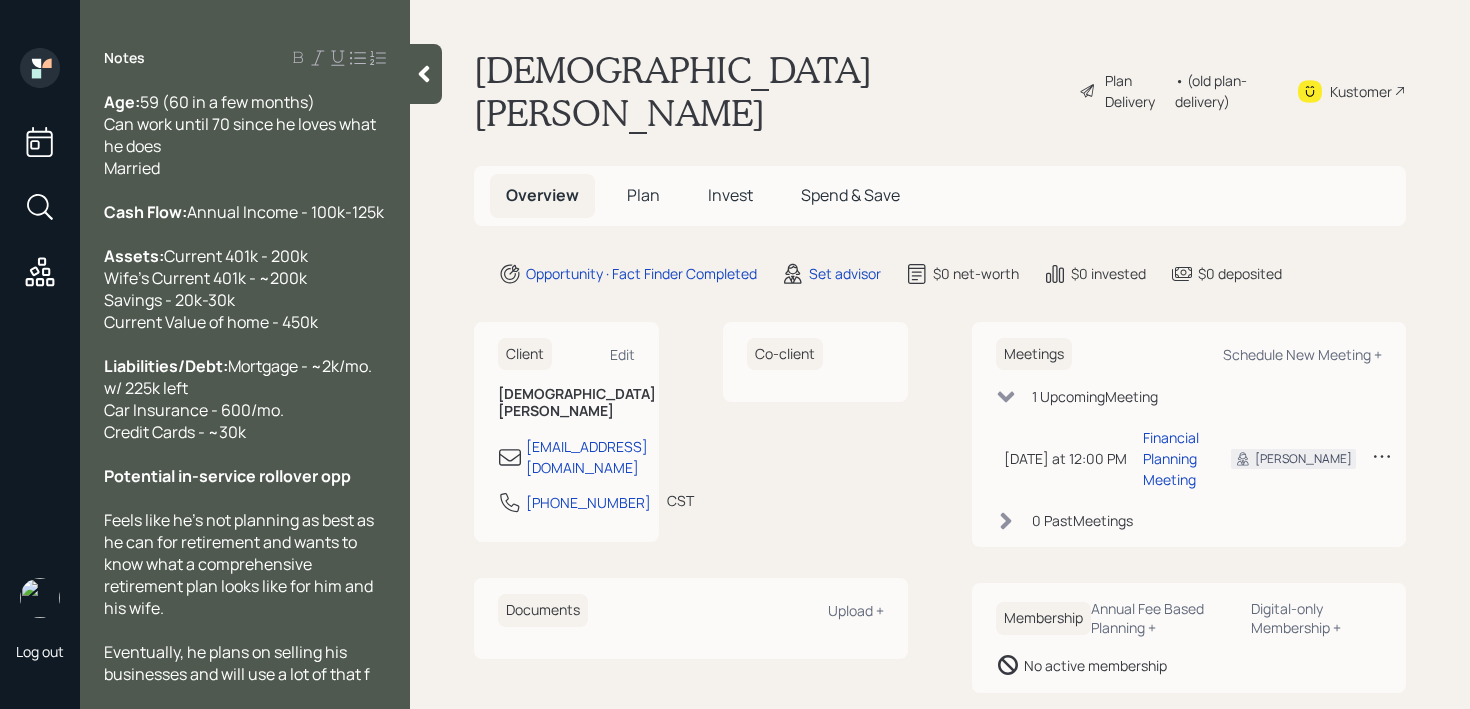scroll, scrollTop: 66, scrollLeft: 0, axis: vertical 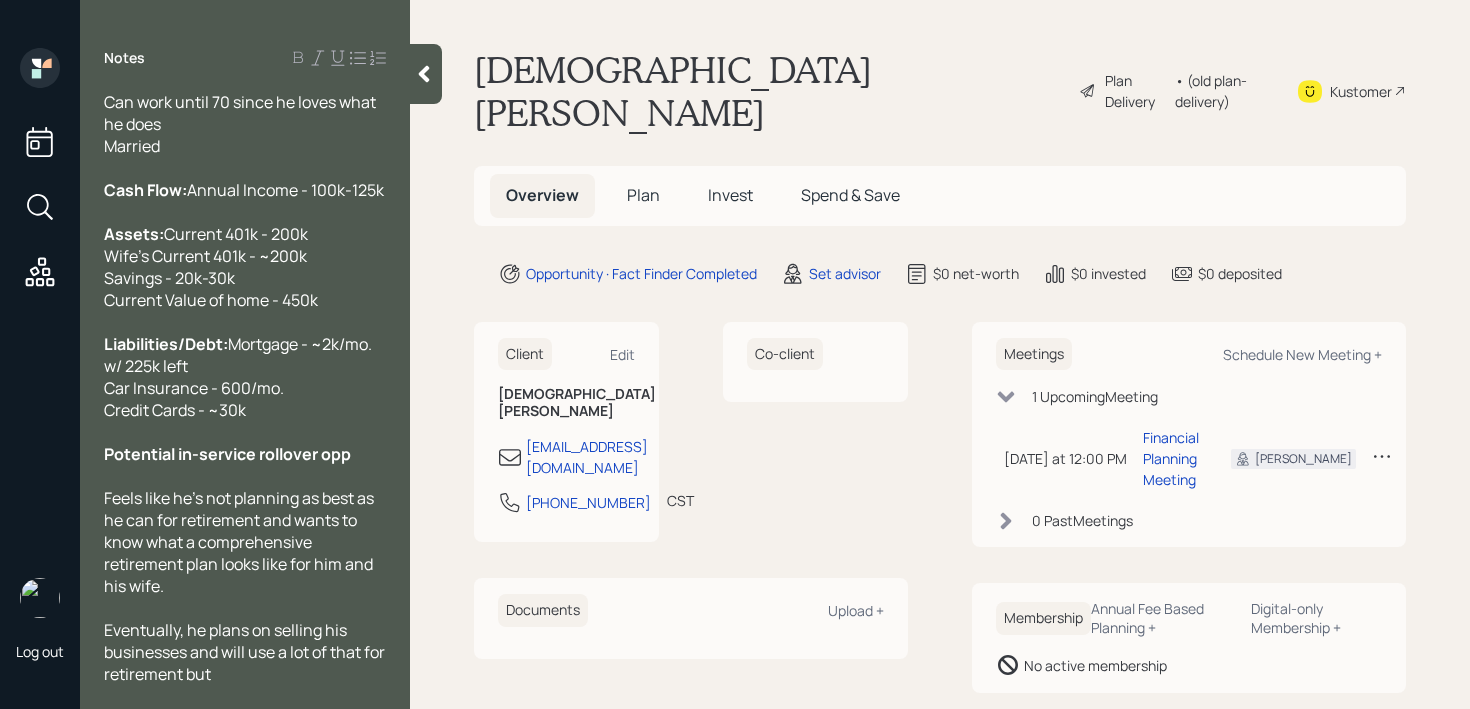 click on "Potential in-service rollover opp" at bounding box center [245, 454] 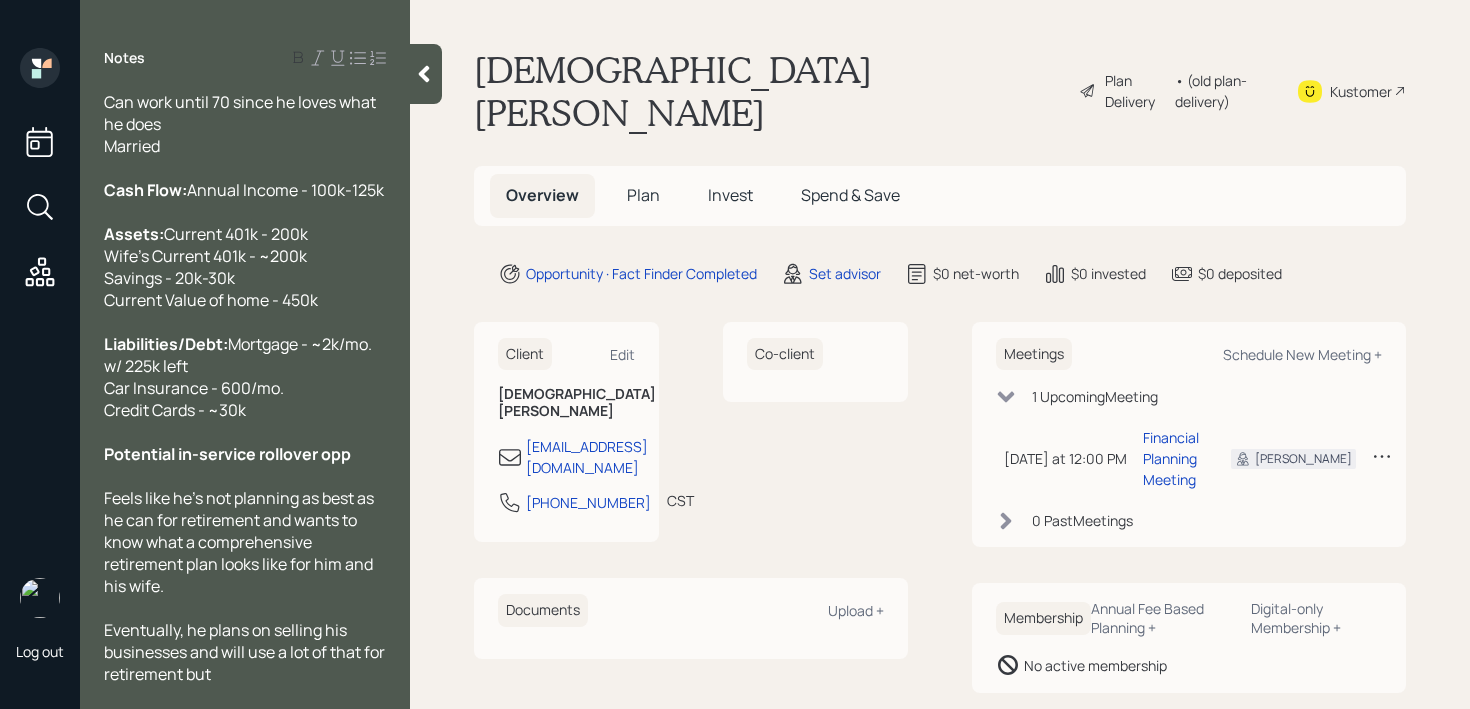 click on "Eventually, he plans on selling his businesses and will use a lot of that for retirement but" at bounding box center [245, 652] 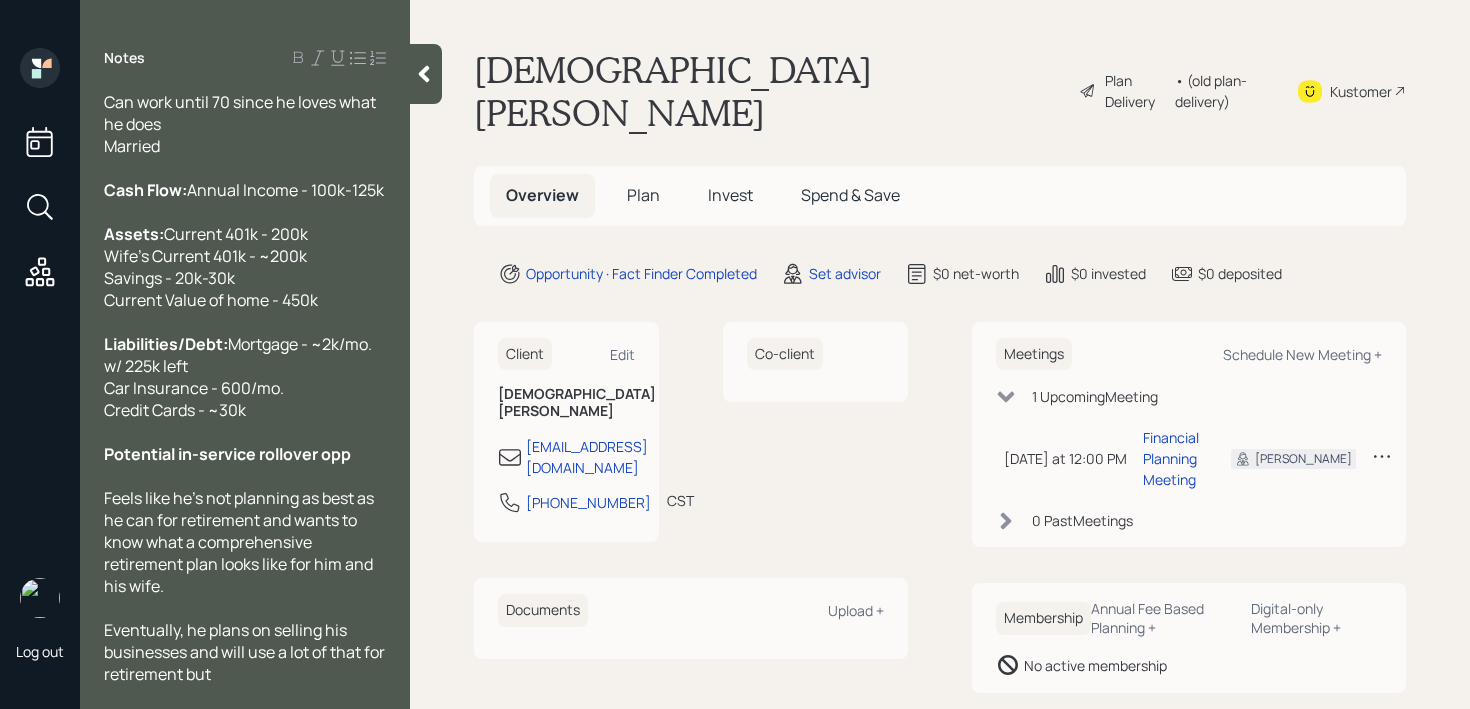 scroll, scrollTop: 0, scrollLeft: 0, axis: both 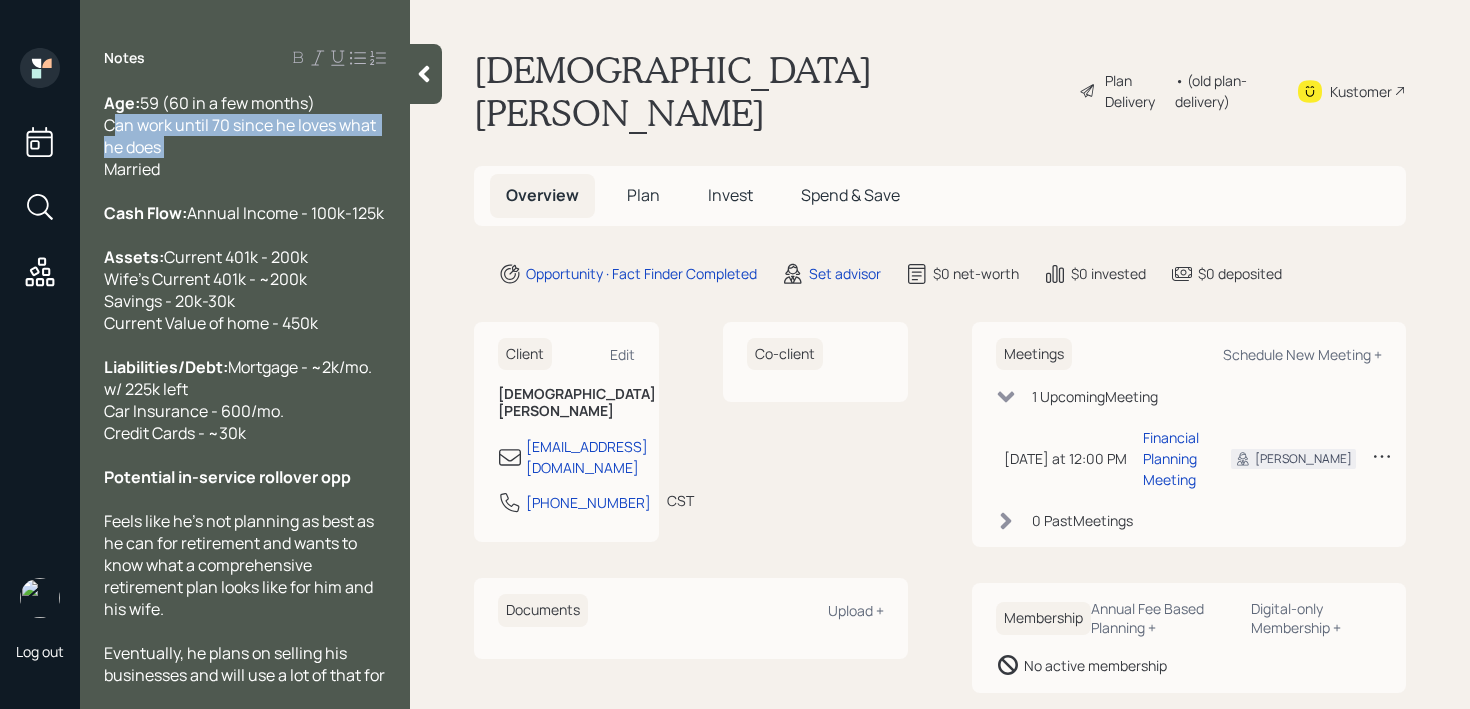drag, startPoint x: 267, startPoint y: 153, endPoint x: 89, endPoint y: 131, distance: 179.3544 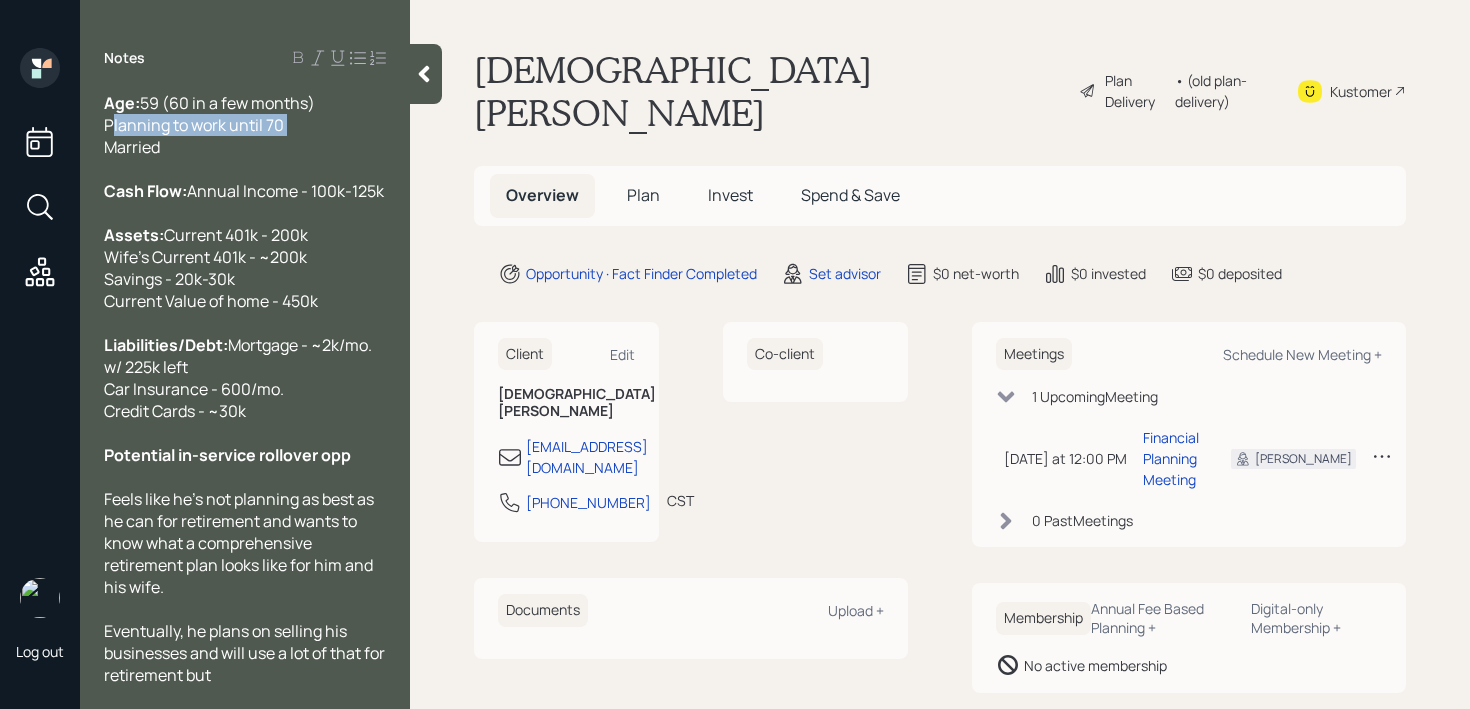 drag, startPoint x: 321, startPoint y: 132, endPoint x: 95, endPoint y: 130, distance: 226.00885 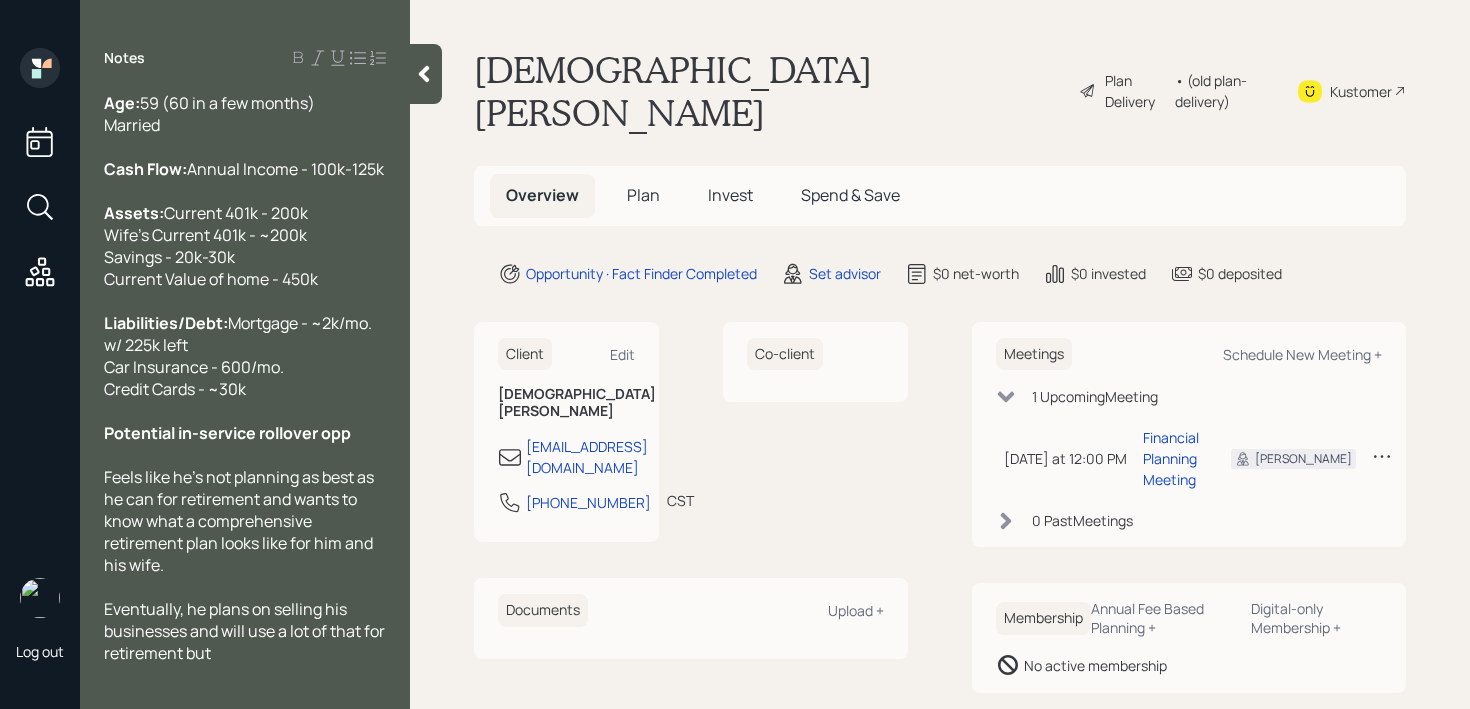 click on "Age:  59 (60 in a few months)
Married" at bounding box center (245, 114) 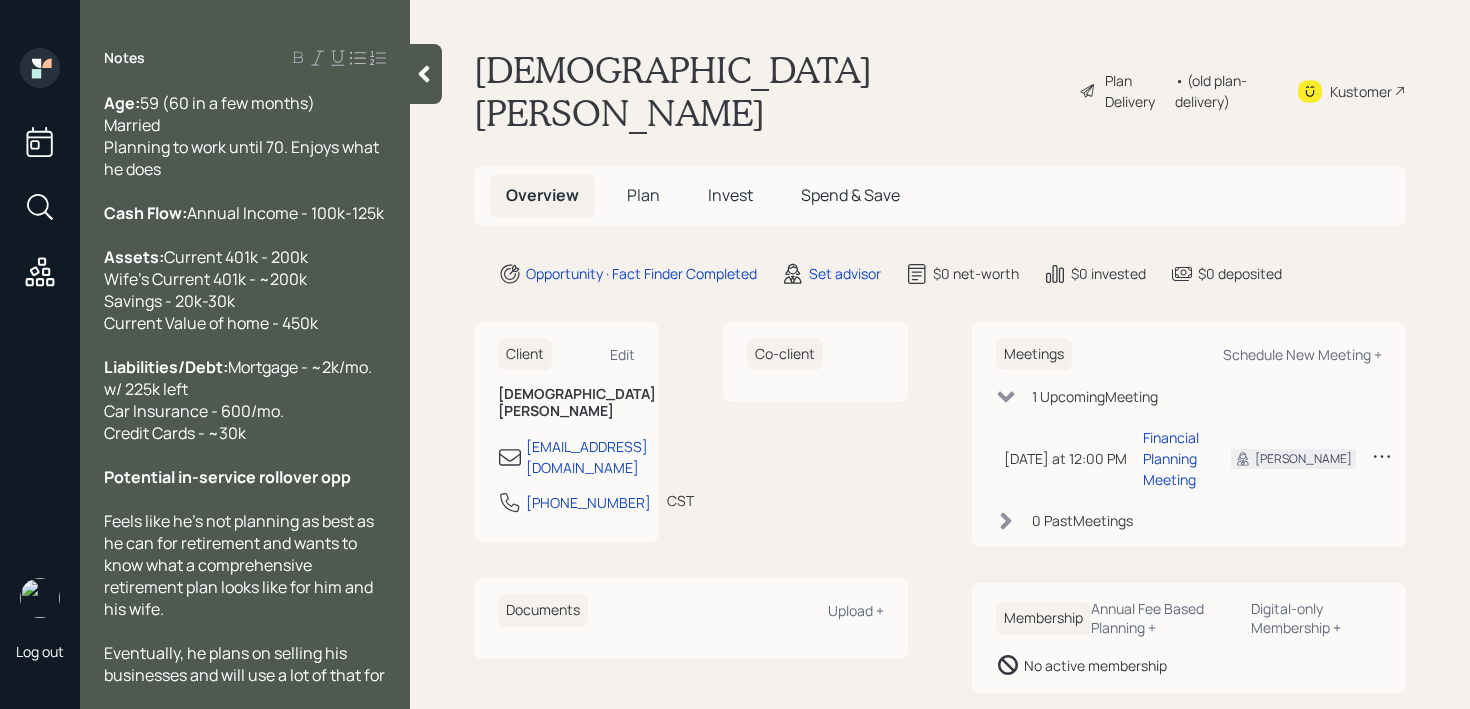 scroll, scrollTop: 66, scrollLeft: 0, axis: vertical 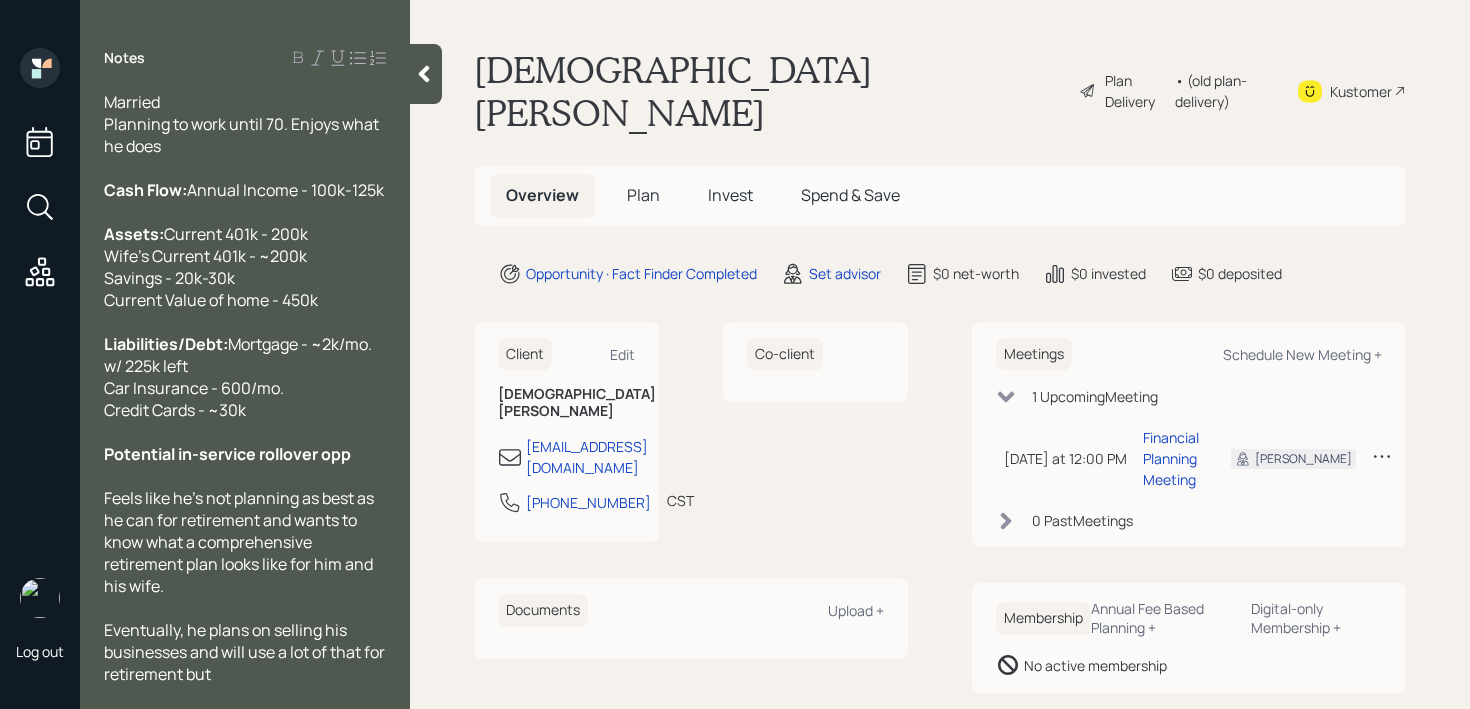 click on "Eventually, he plans on selling his businesses and will use a lot of that for retirement but" at bounding box center [245, 652] 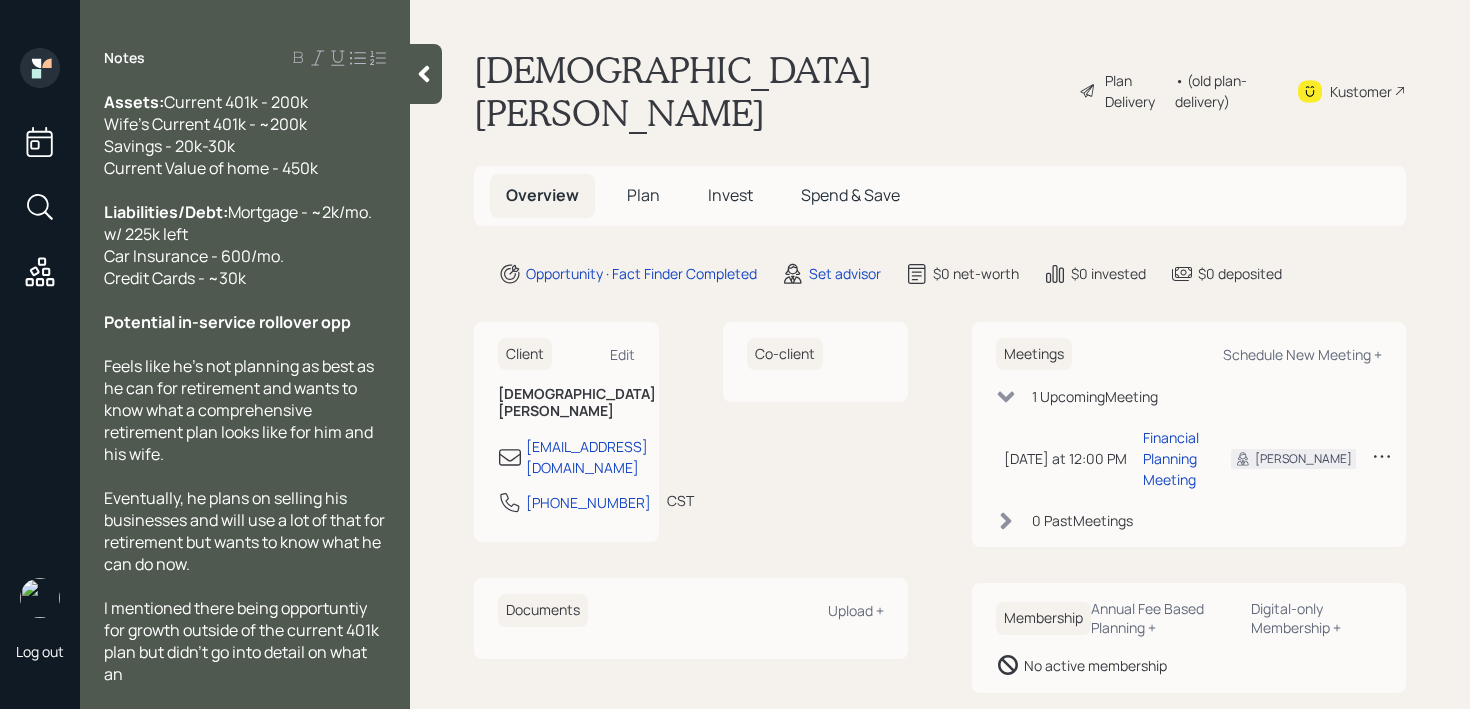scroll, scrollTop: 198, scrollLeft: 0, axis: vertical 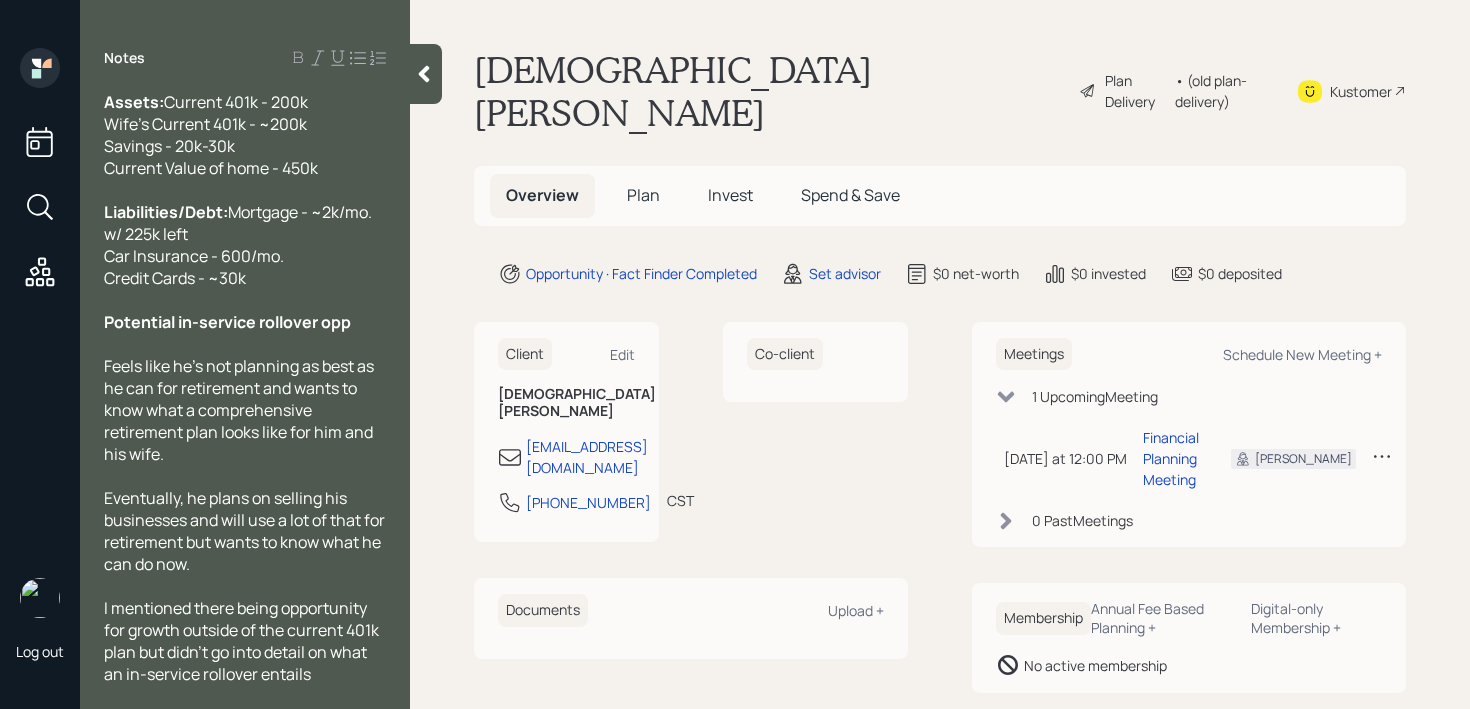 click on "I mentioned there being opportunity for growth outside of the current 401k plan but didn't go into detail on what an in-service rollover entails" at bounding box center [245, 641] 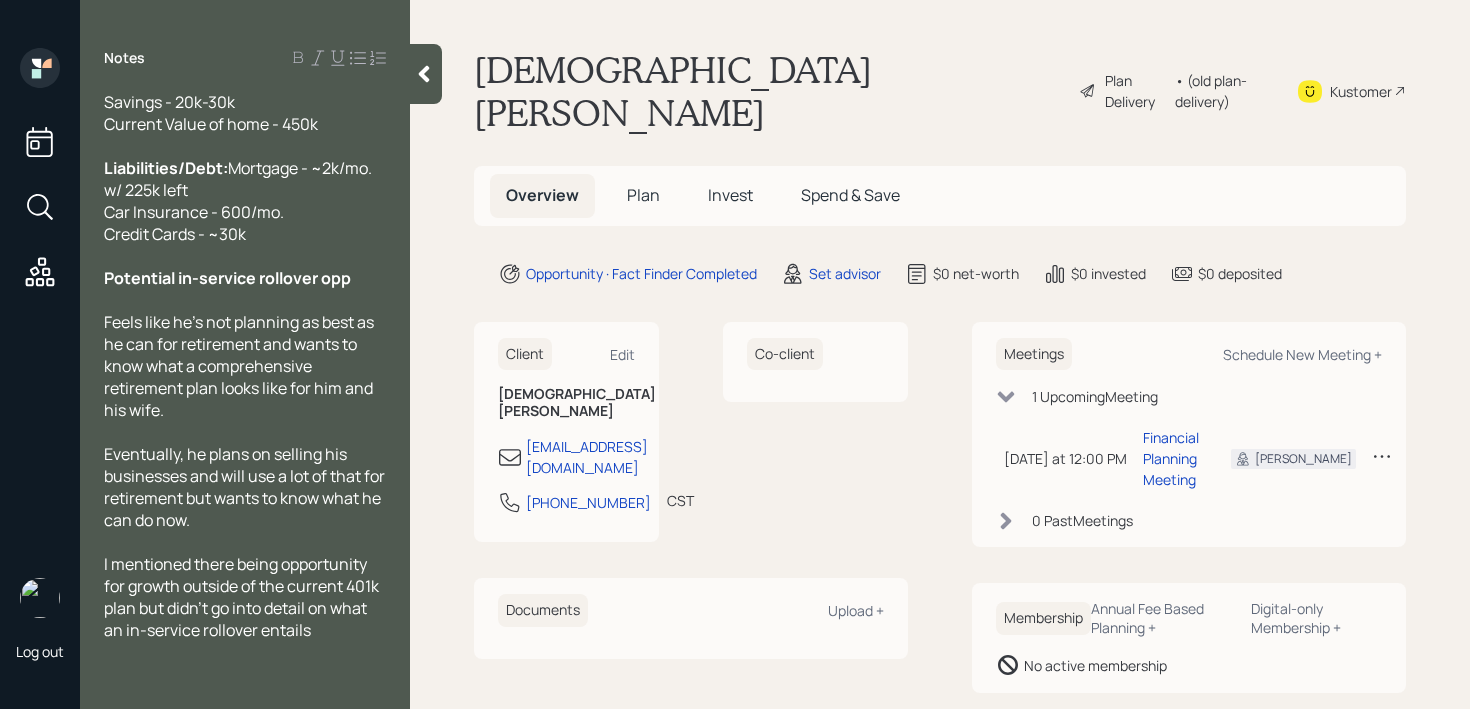 scroll, scrollTop: 242, scrollLeft: 0, axis: vertical 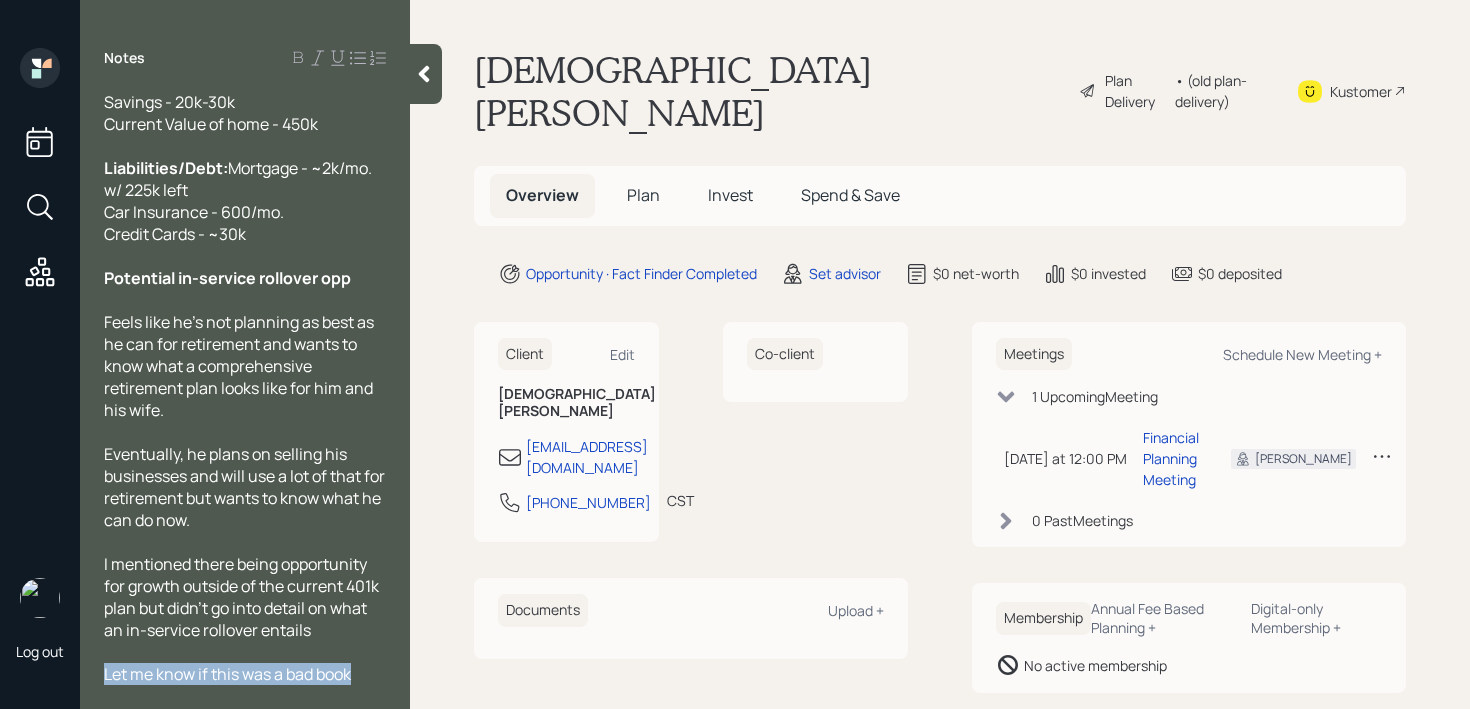 drag, startPoint x: 369, startPoint y: 672, endPoint x: 0, endPoint y: 679, distance: 369.06638 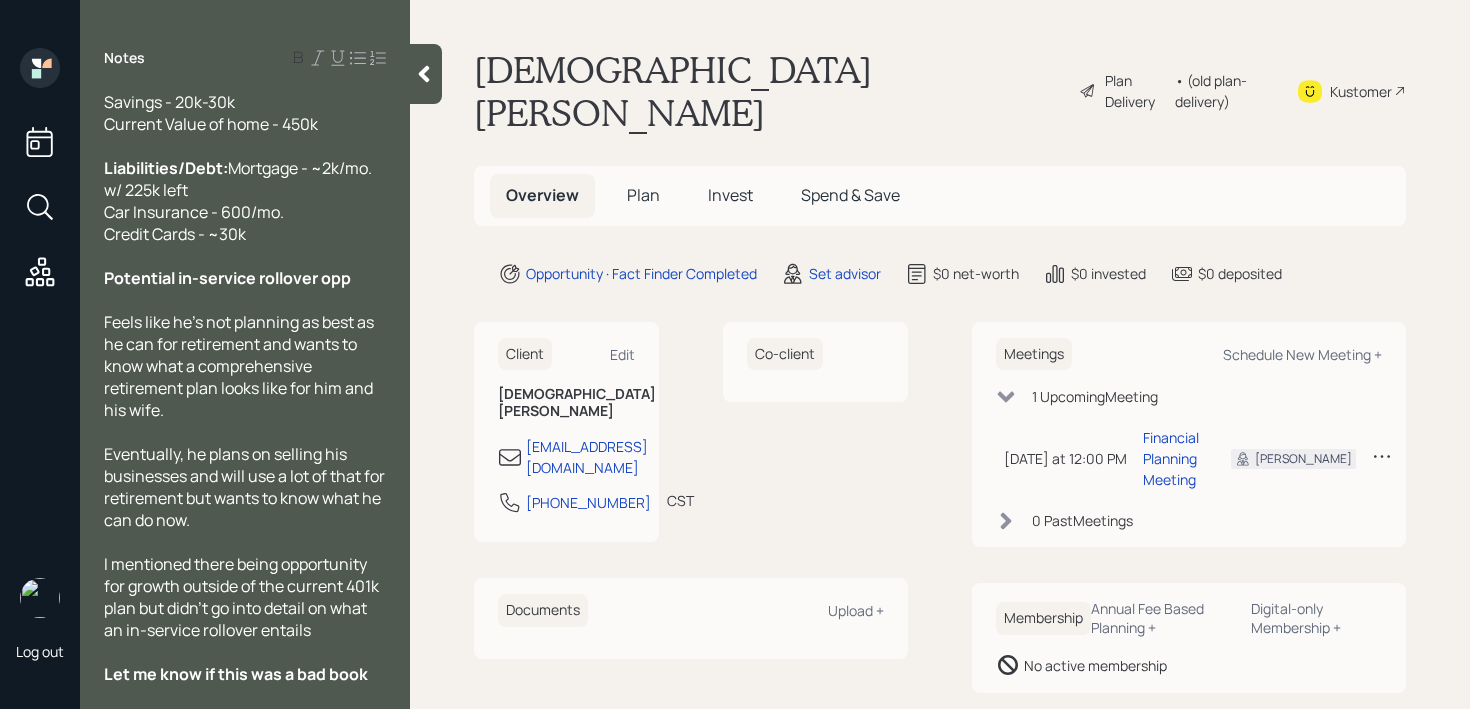 click on "I mentioned there being opportunity for growth outside of the current 401k plan but didn't go into detail on what an in-service rollover entails" at bounding box center [243, 597] 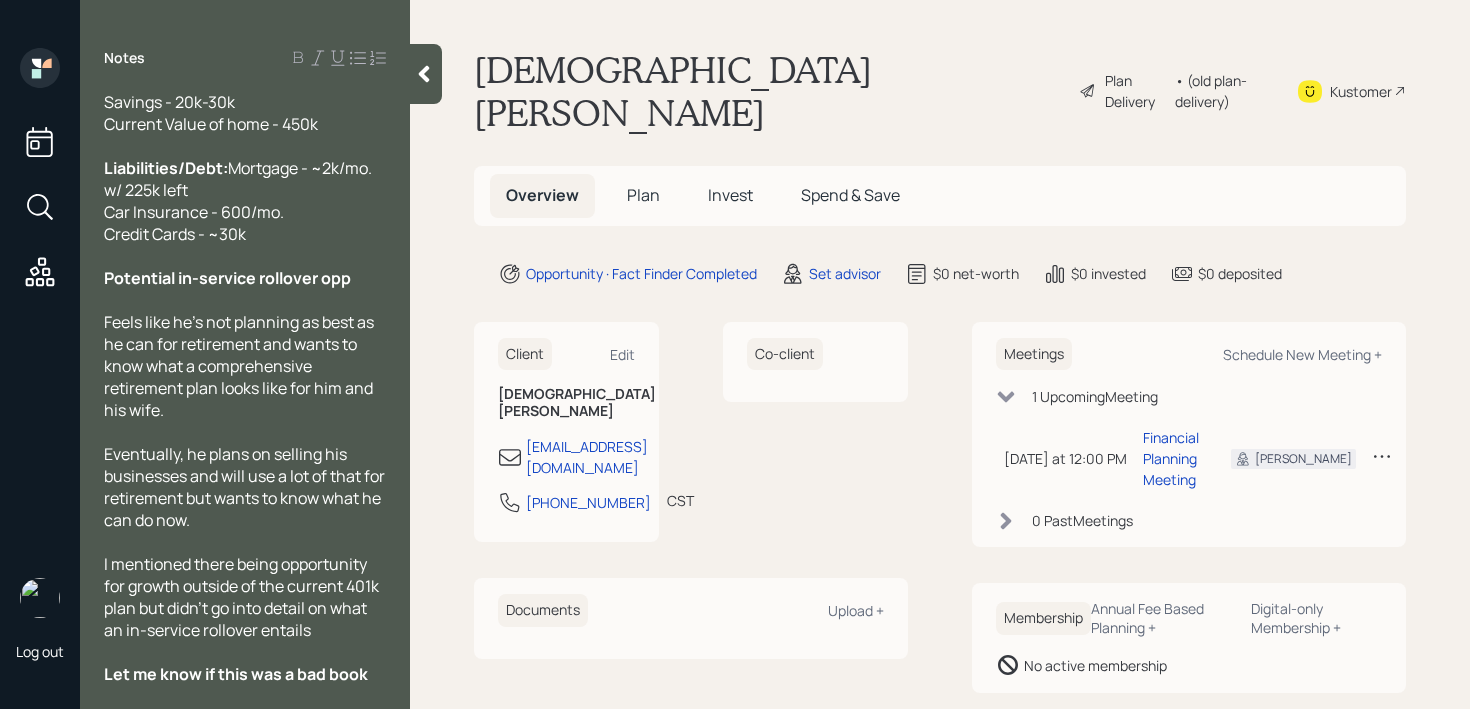 click 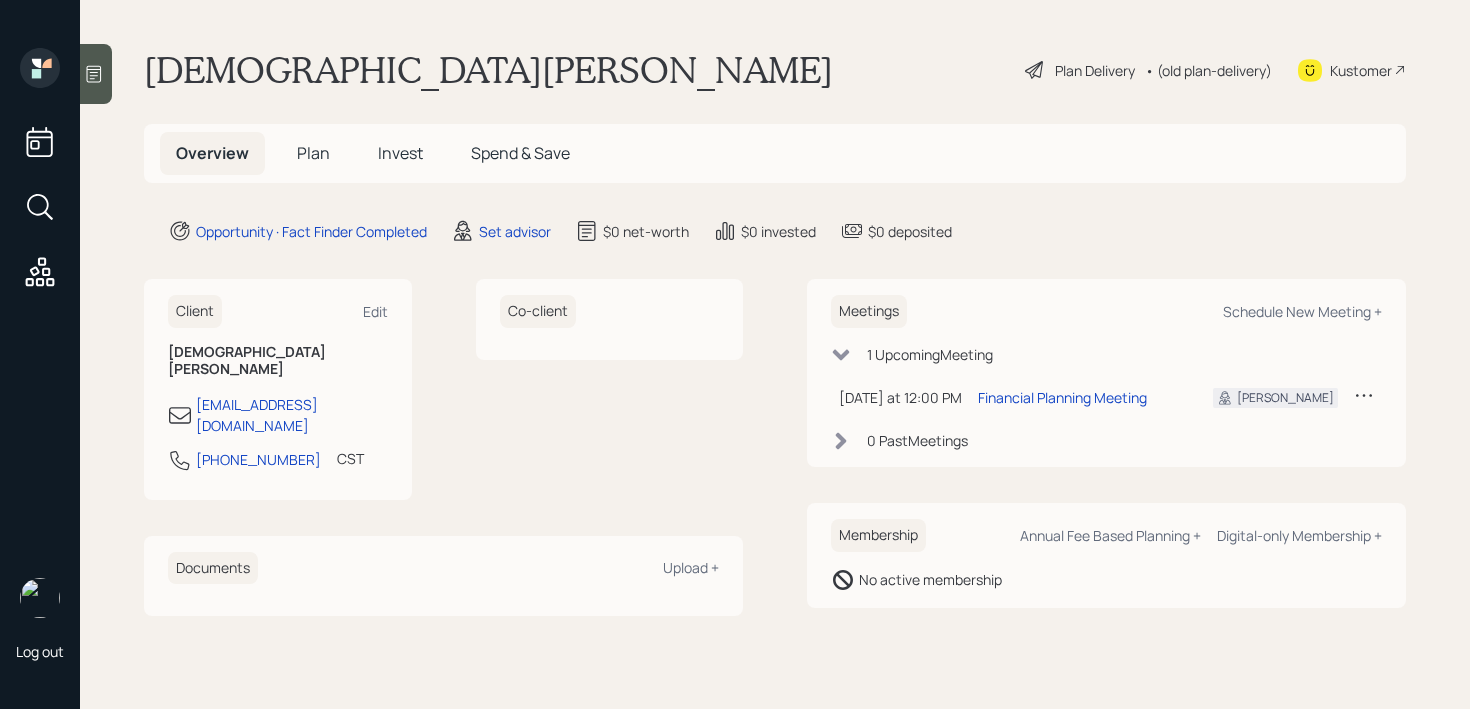 click on "Christian Hildago Plan Delivery • (old plan-delivery) Kustomer Overview Plan Invest Spend & Save Opportunity ·
Fact Finder Completed Set advisor $0 net-worth $0 invested $0 deposited Client Edit Christian Hildago cmhidalgo65@gmail.com 615-512-3624 CST Currently 11:17 AM Co-client Documents Upload + Meetings Schedule New Meeting + 1   Upcoming  Meeting Next Tuesday at 12:00 PM Tuesday, July 29, 2025 12:00 PM EDT Financial Planning Meeting Eric S. 0   Past  Meeting s Membership Annual Fee Based Planning + Digital-only Membership + No active membership" at bounding box center (775, 354) 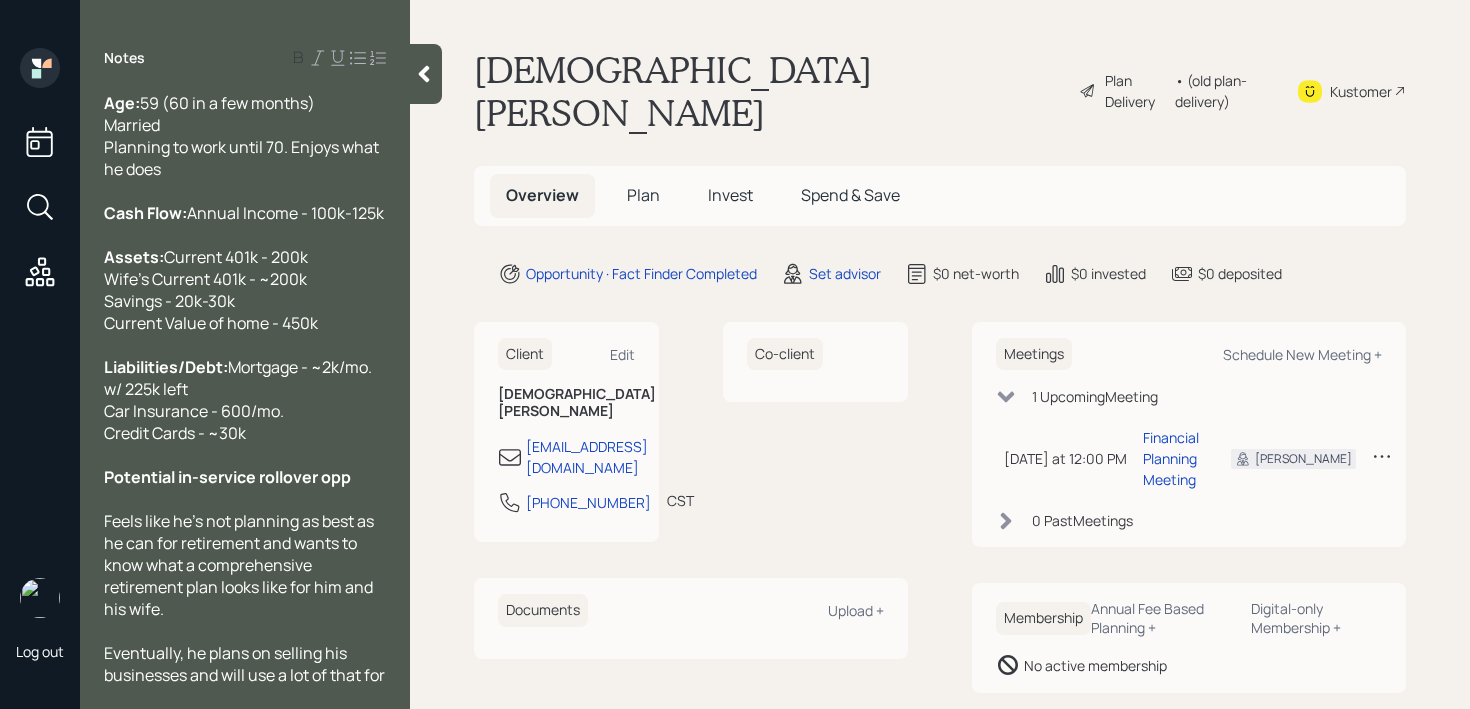 scroll, scrollTop: 242, scrollLeft: 0, axis: vertical 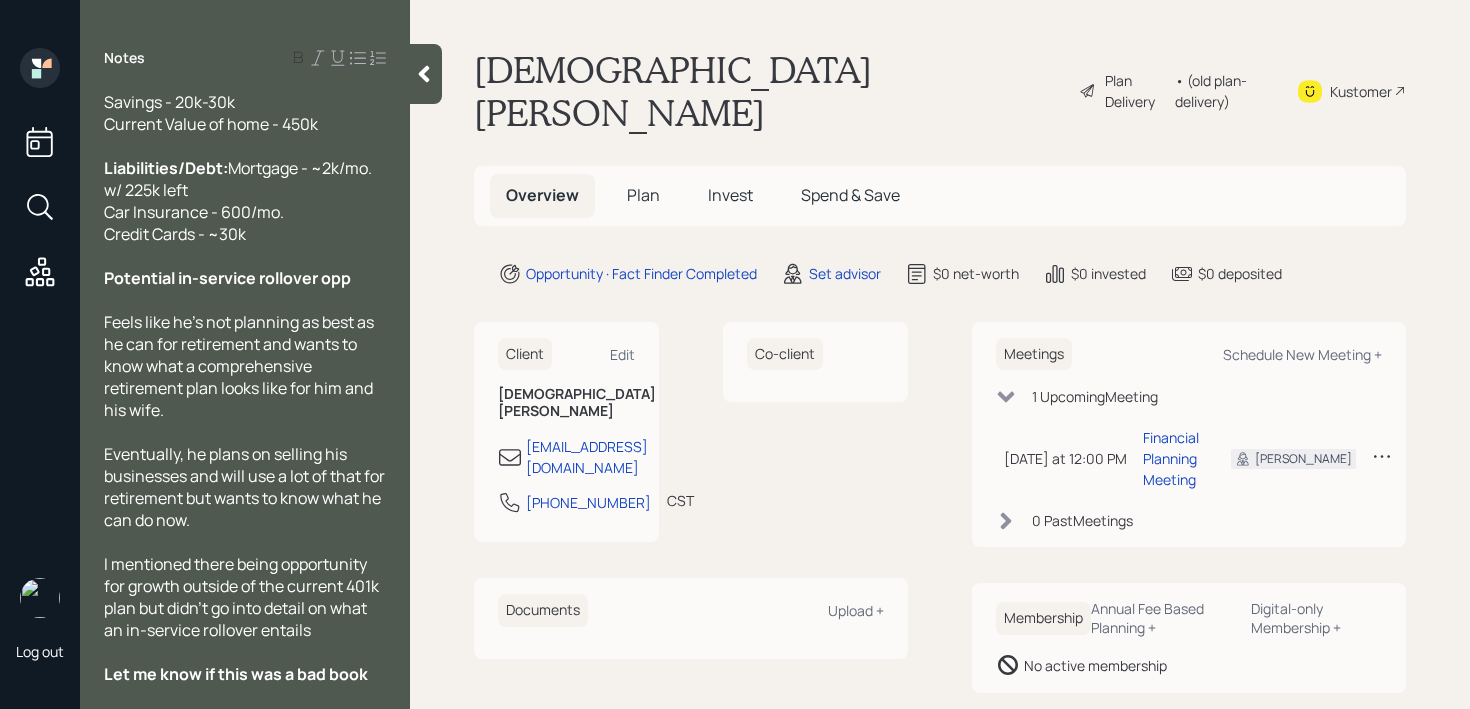 click on "Let me know if this was a bad book" at bounding box center (236, 674) 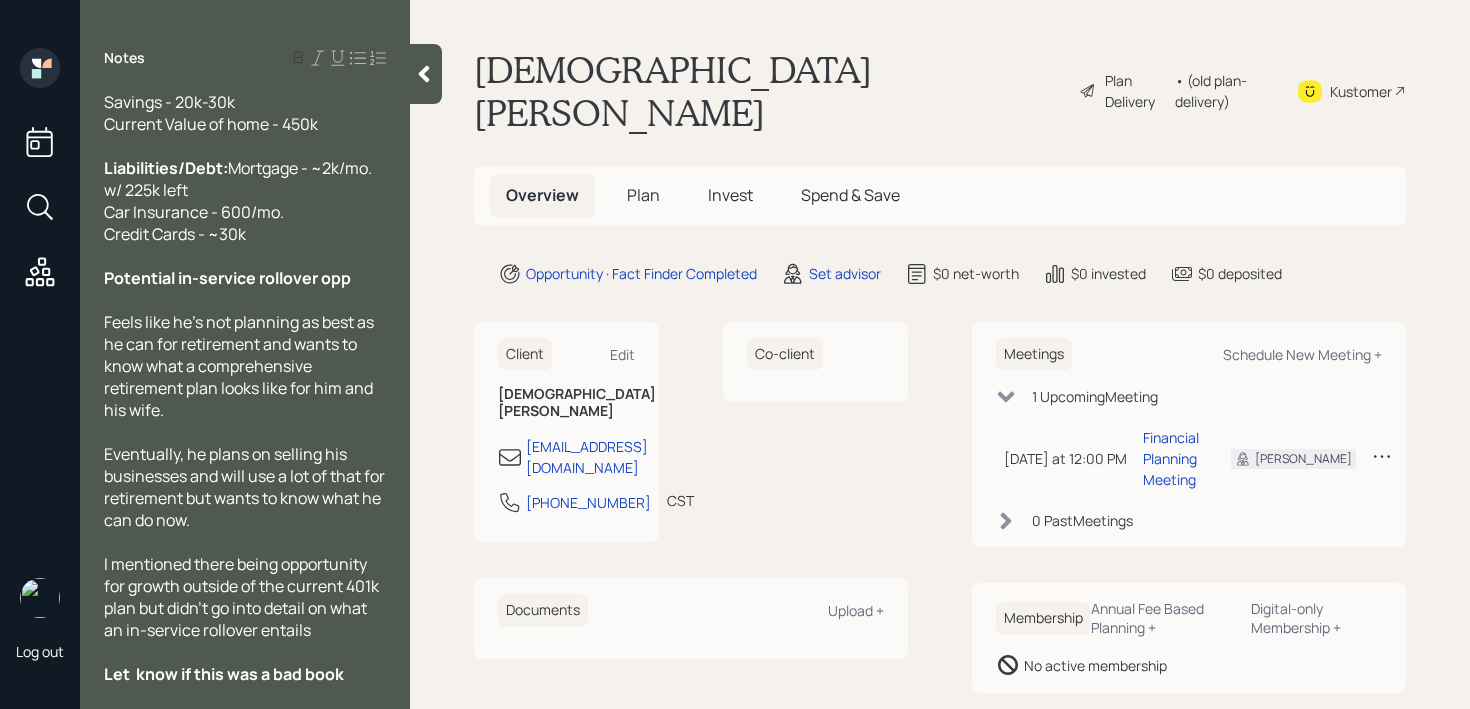 type 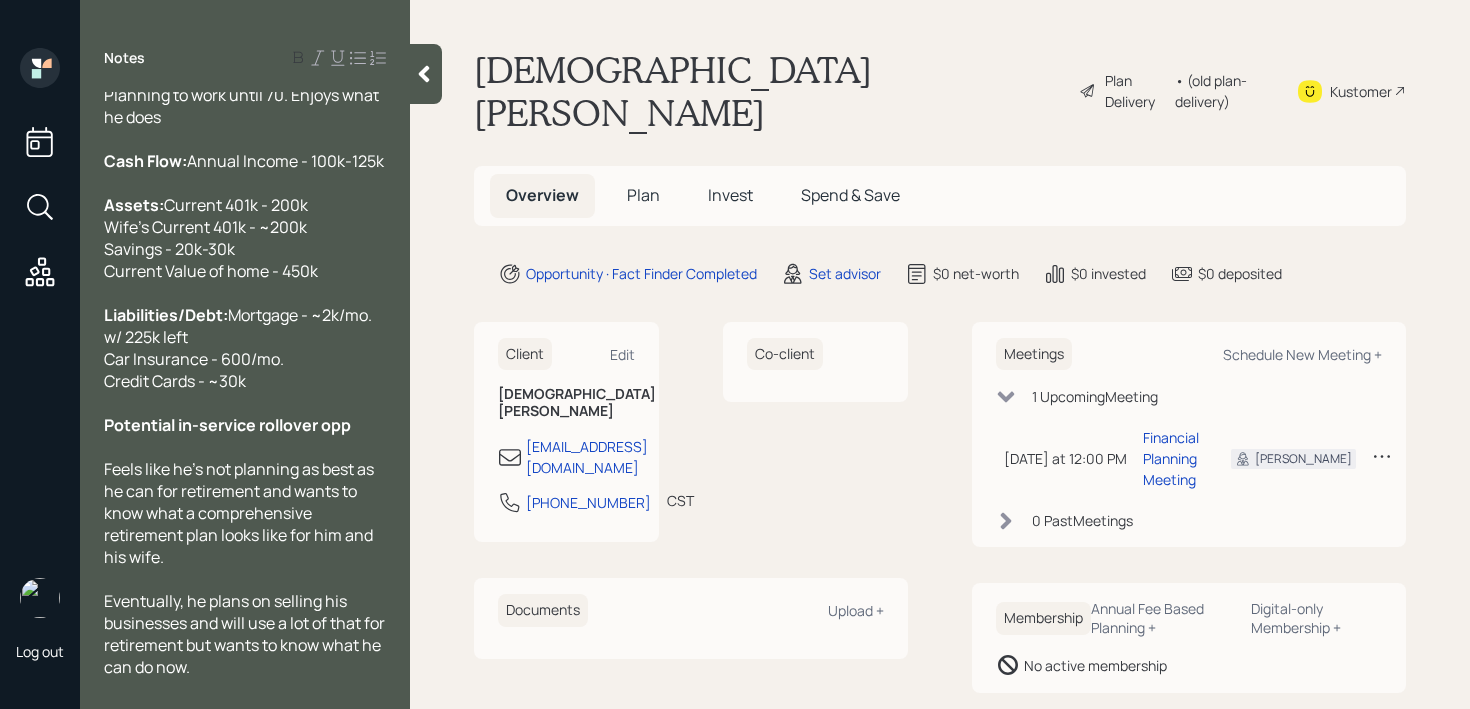 scroll, scrollTop: 0, scrollLeft: 0, axis: both 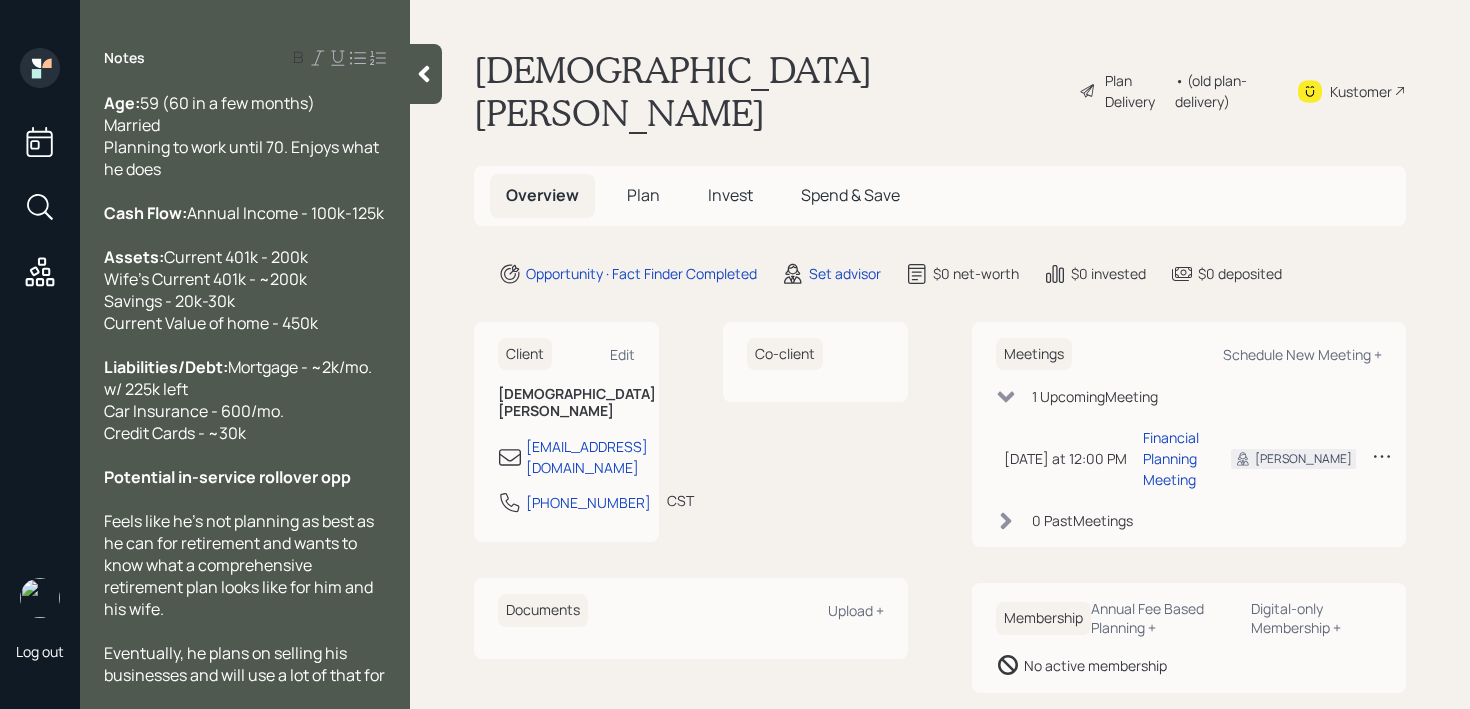click 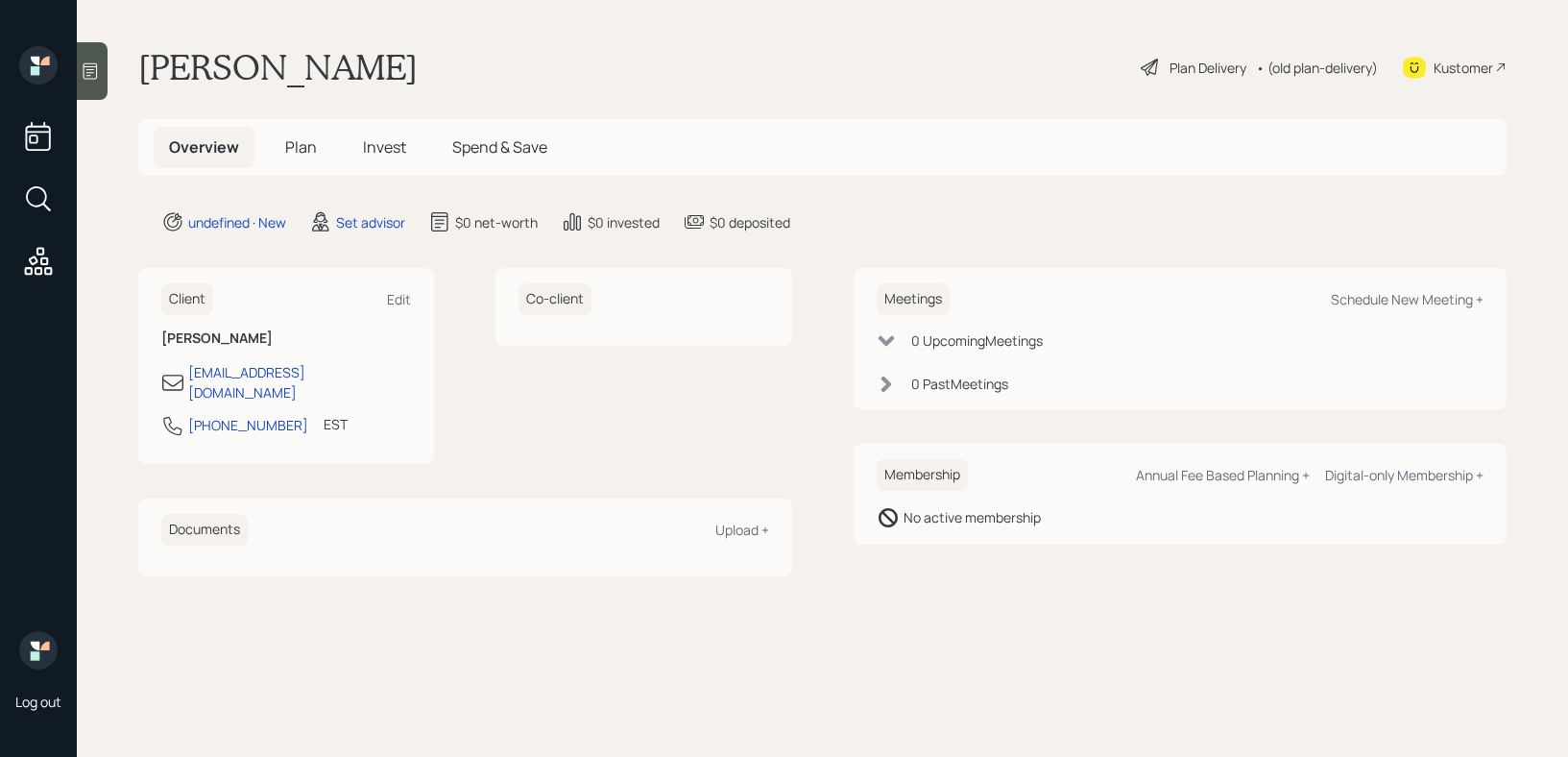 scroll, scrollTop: 0, scrollLeft: 0, axis: both 